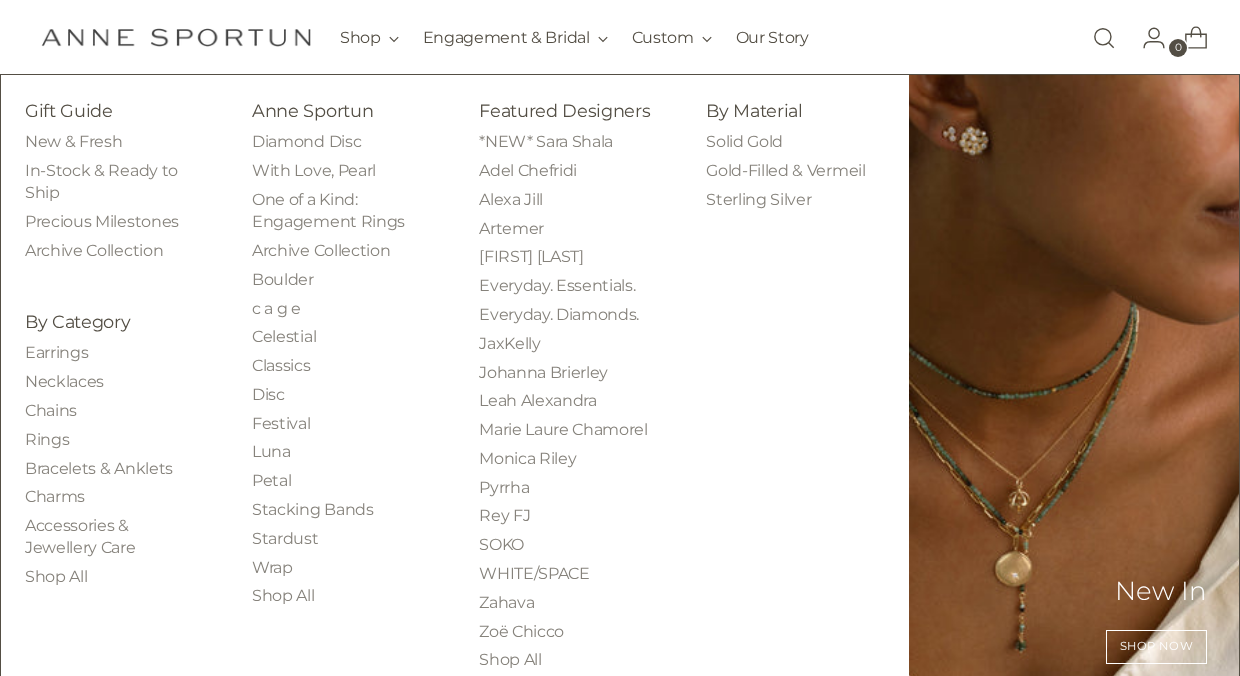scroll, scrollTop: 90, scrollLeft: 0, axis: vertical 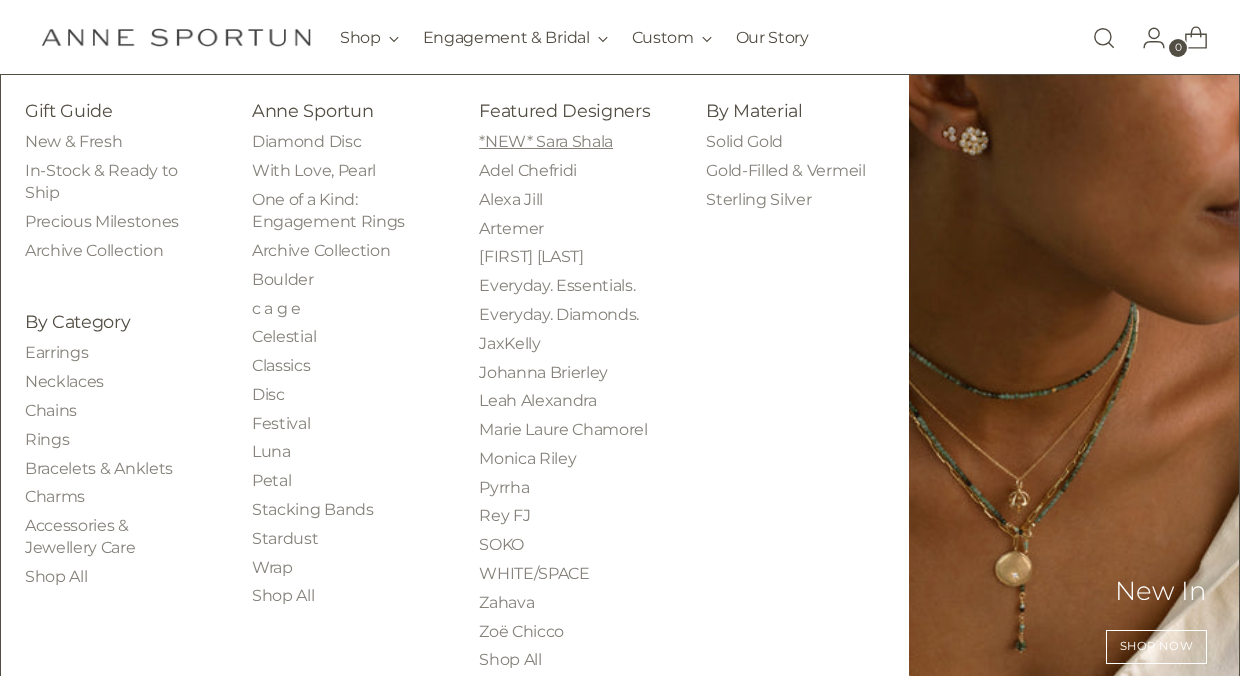 click on "*NEW* Sara Shala" at bounding box center (546, 141) 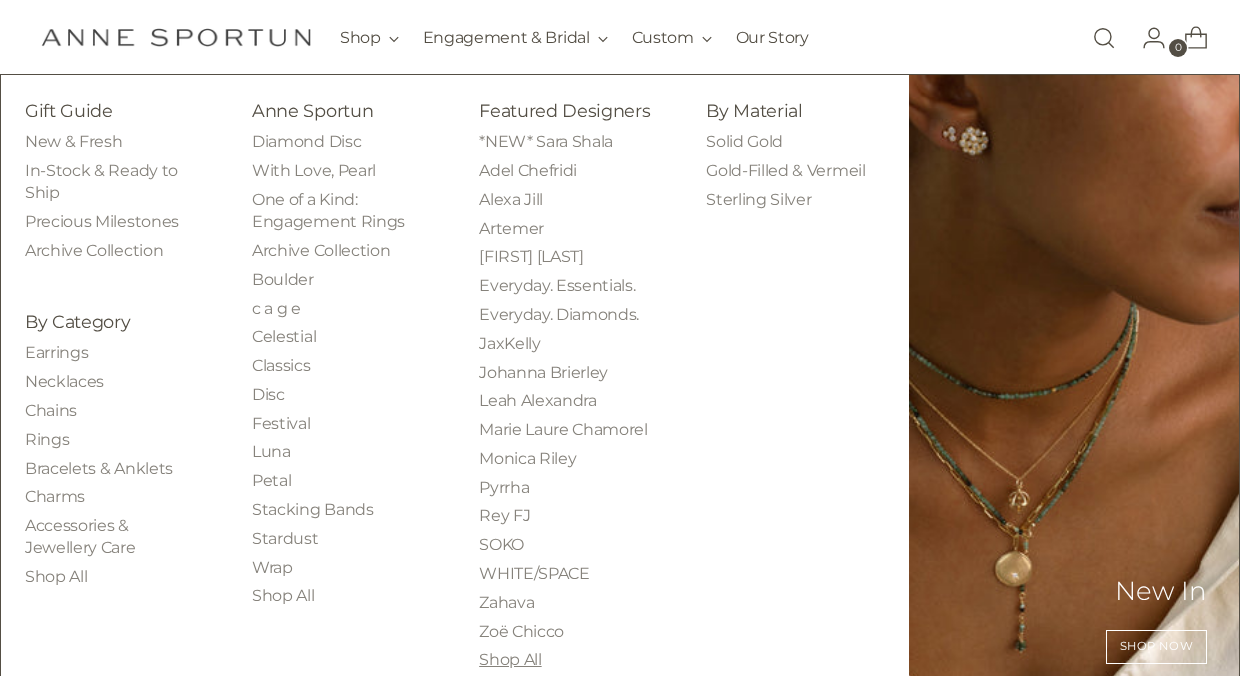 click on "Shop All" at bounding box center [510, 659] 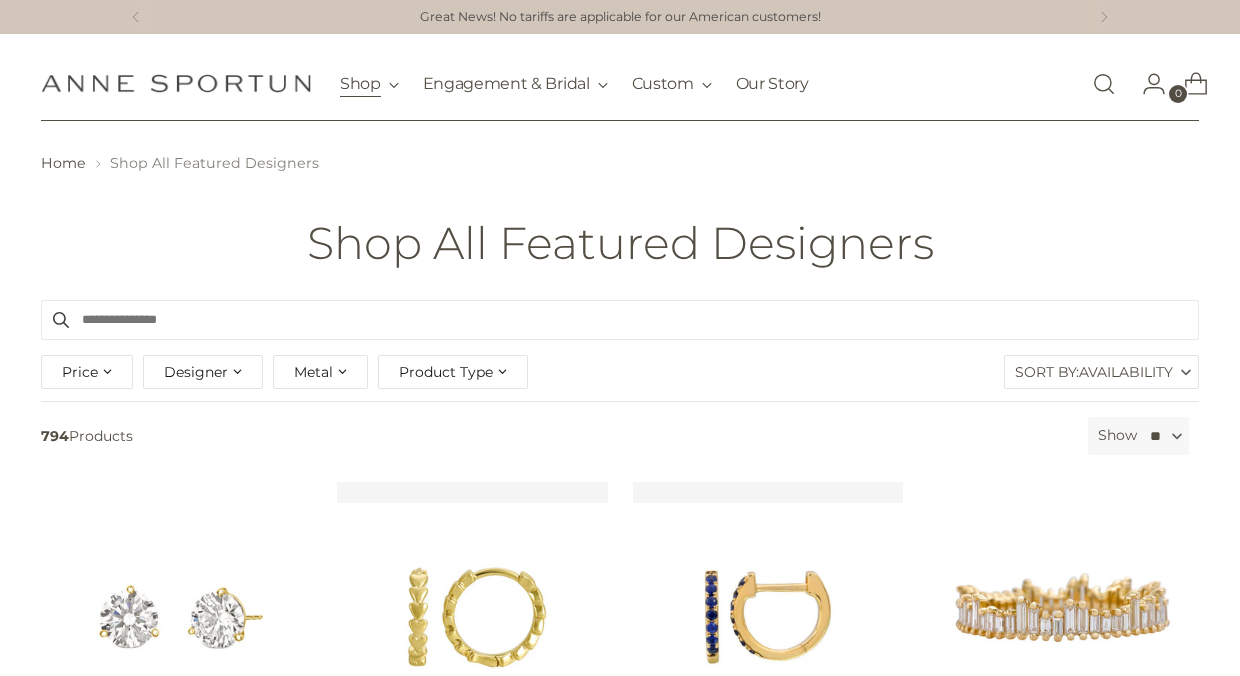 scroll, scrollTop: 0, scrollLeft: 0, axis: both 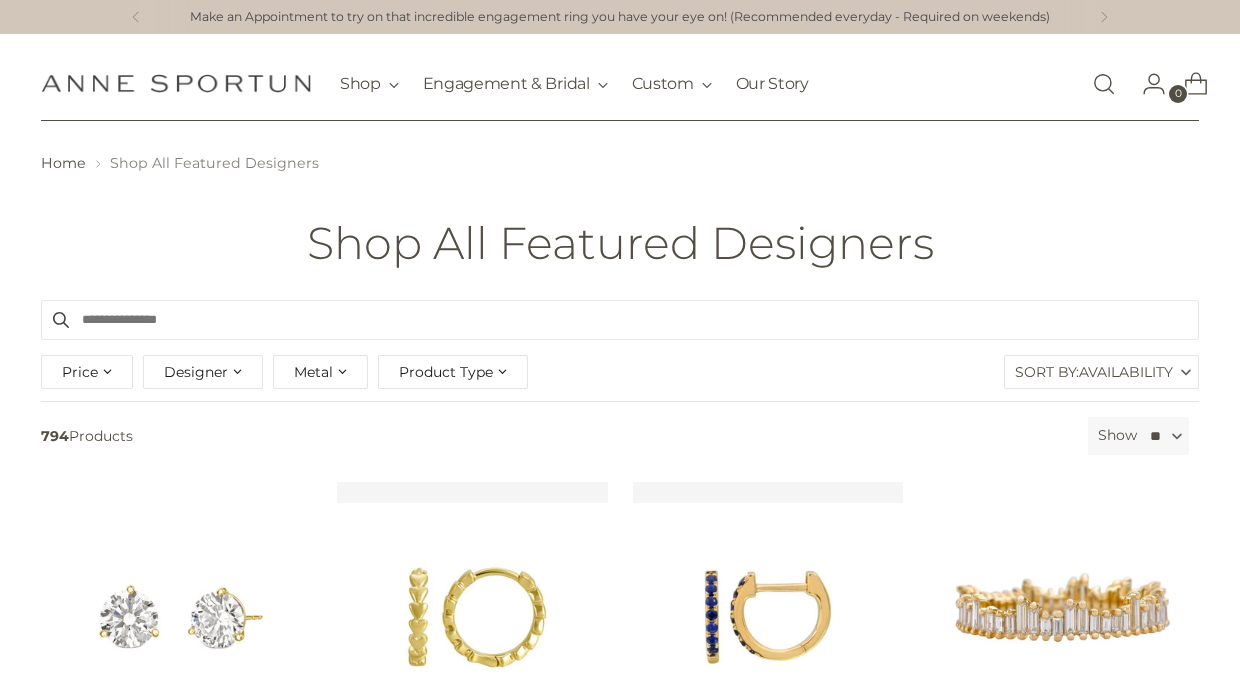 click on "Designer" at bounding box center (203, 372) 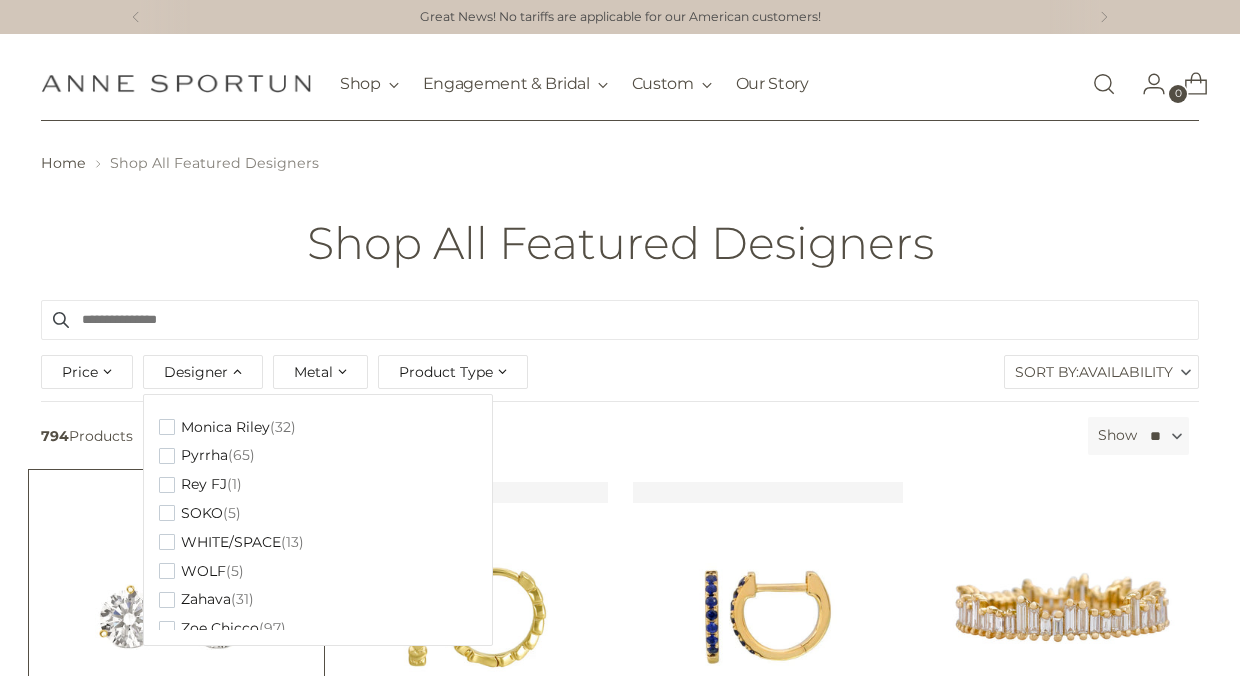 scroll, scrollTop: 284, scrollLeft: 0, axis: vertical 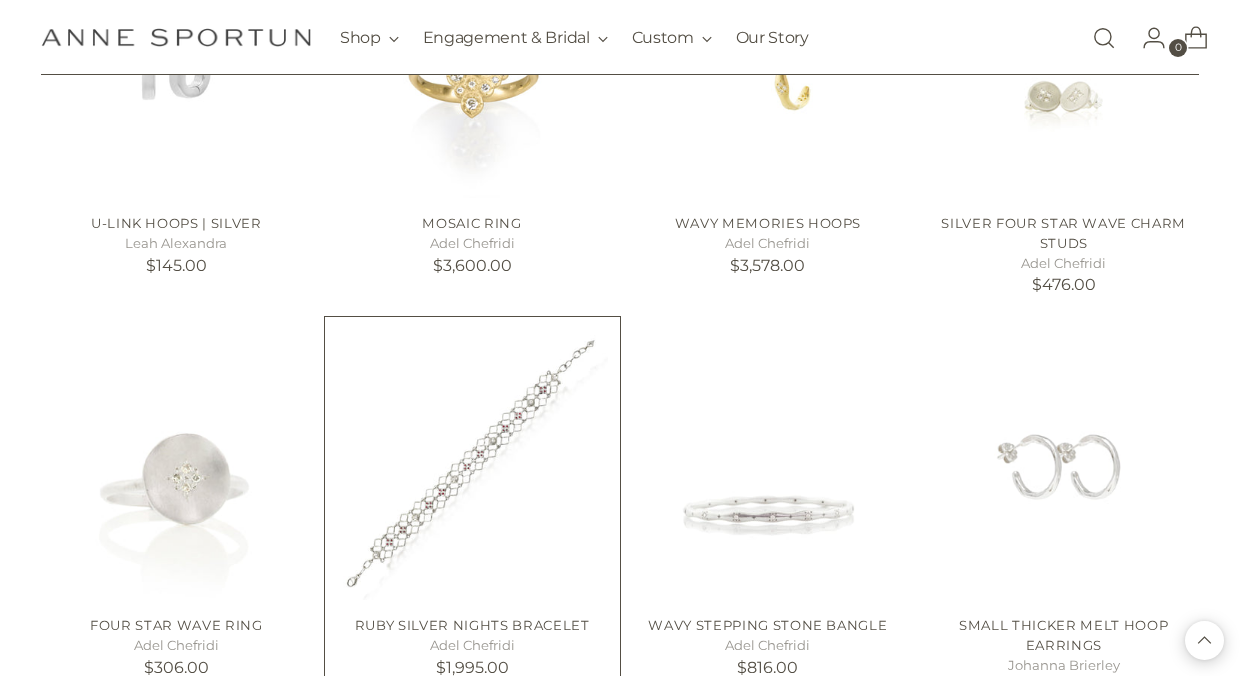 click at bounding box center [0, 0] 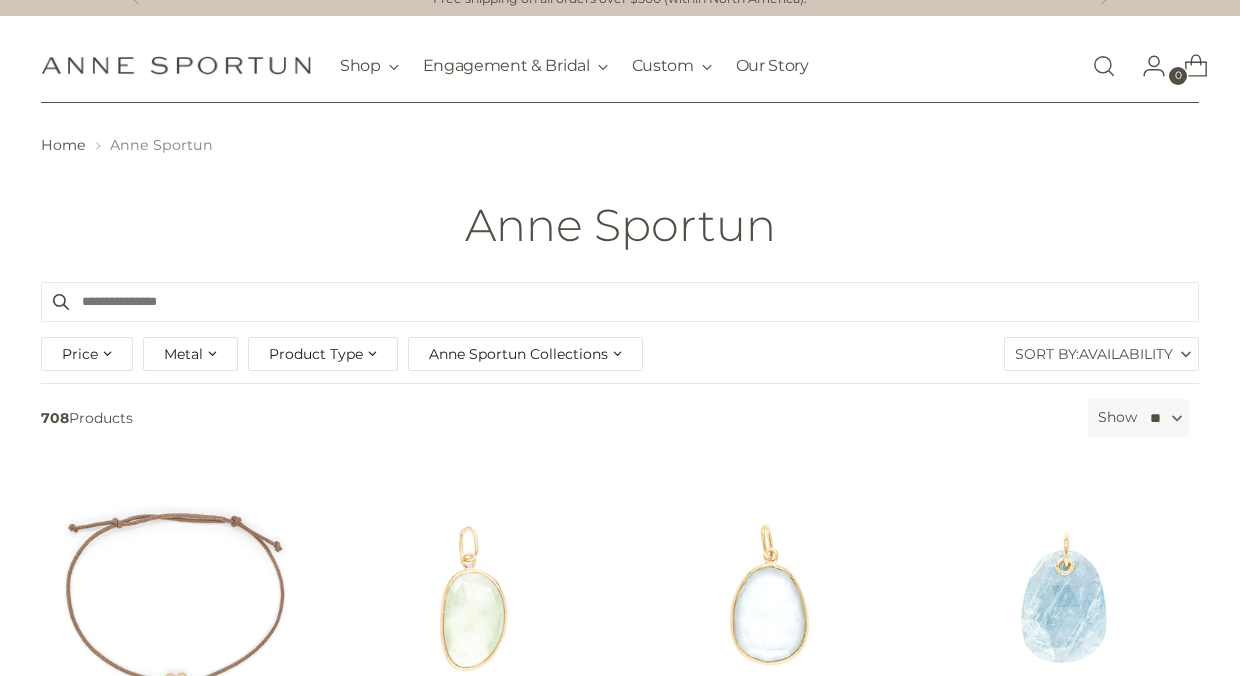 scroll, scrollTop: 22, scrollLeft: 0, axis: vertical 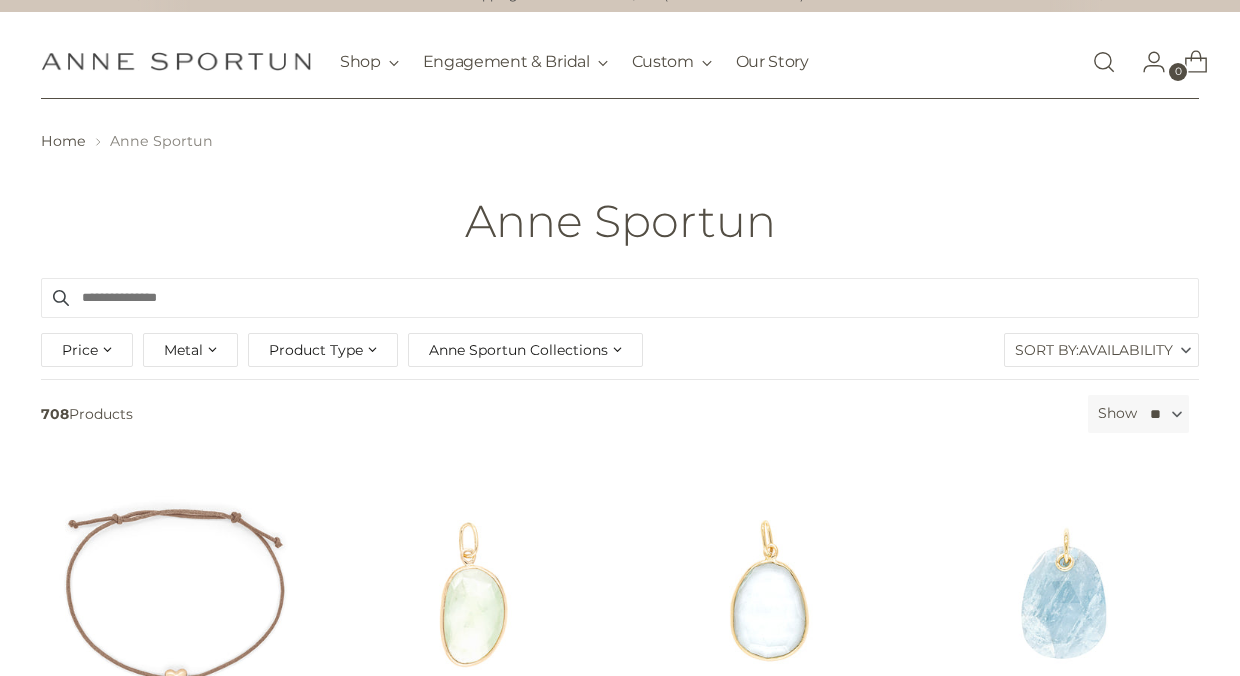 click on "Anne Sportun Collections" at bounding box center (525, 350) 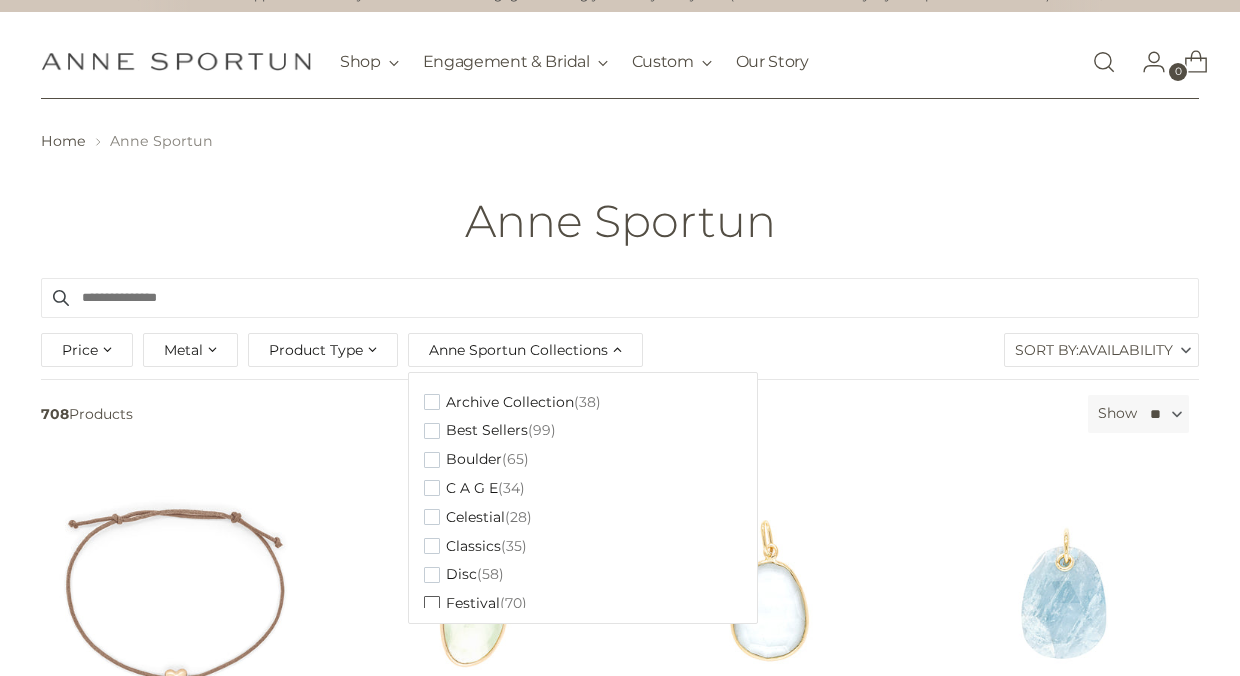 scroll, scrollTop: 0, scrollLeft: 0, axis: both 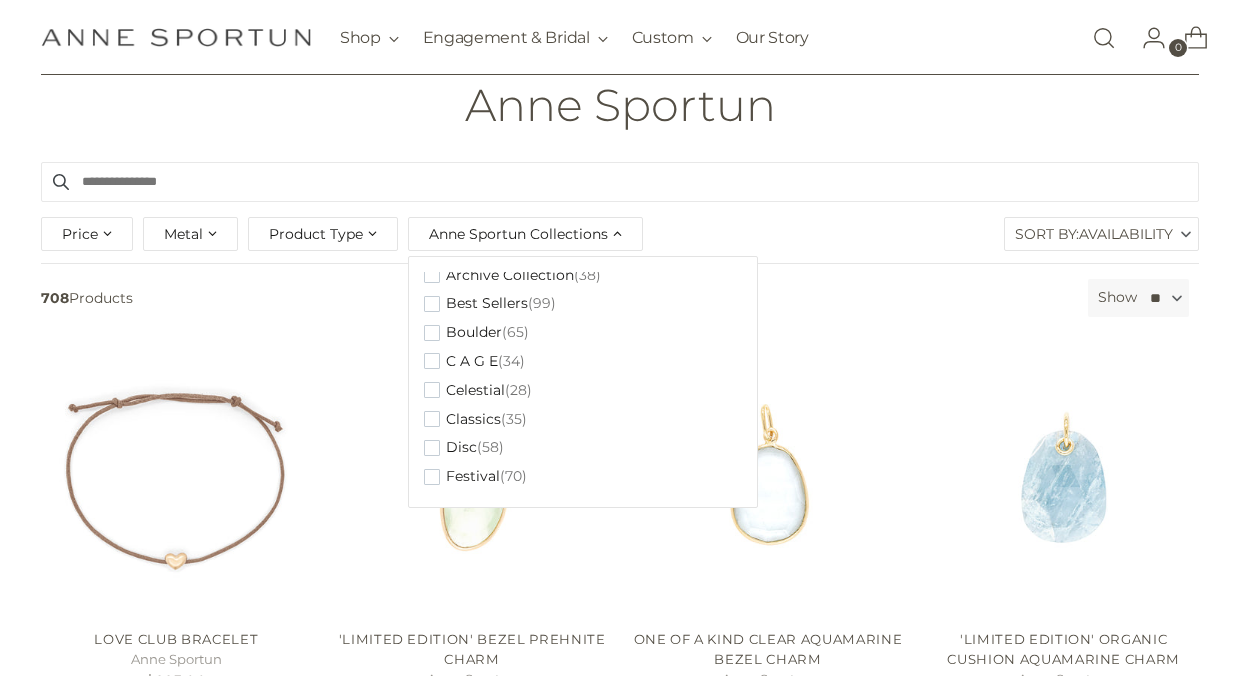 click on "Home
Anne Sportun
Anne Sportun" at bounding box center [620, 72] 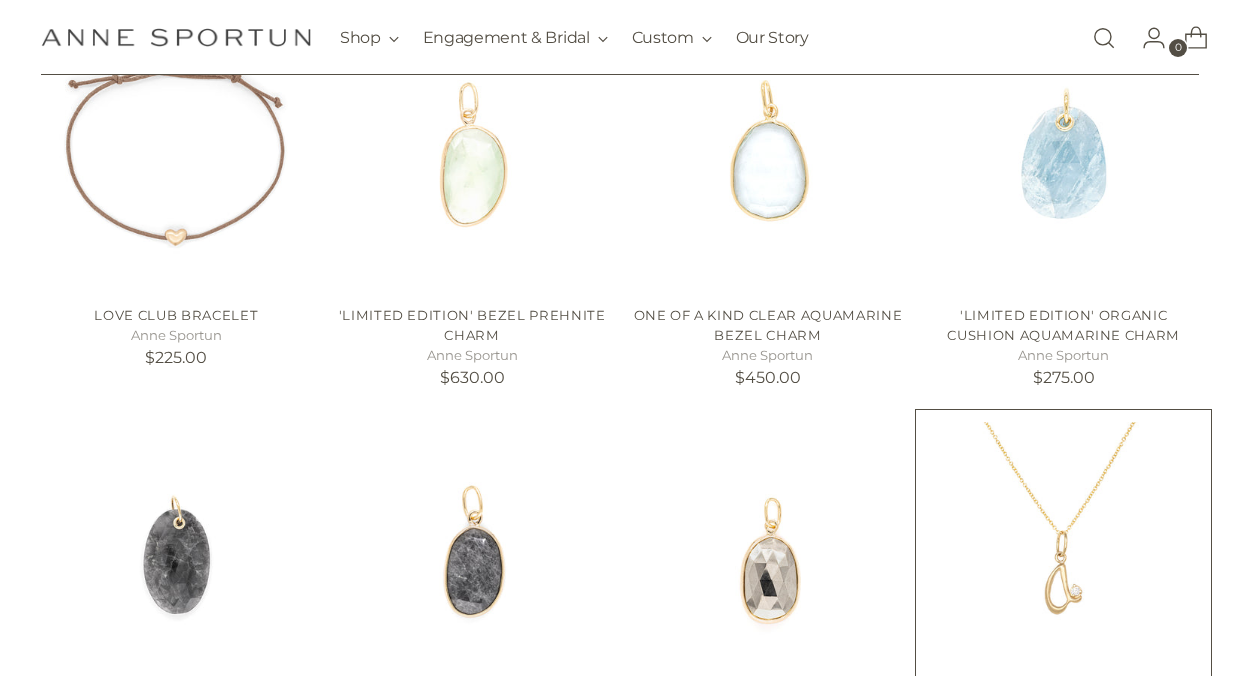 scroll, scrollTop: 468, scrollLeft: 0, axis: vertical 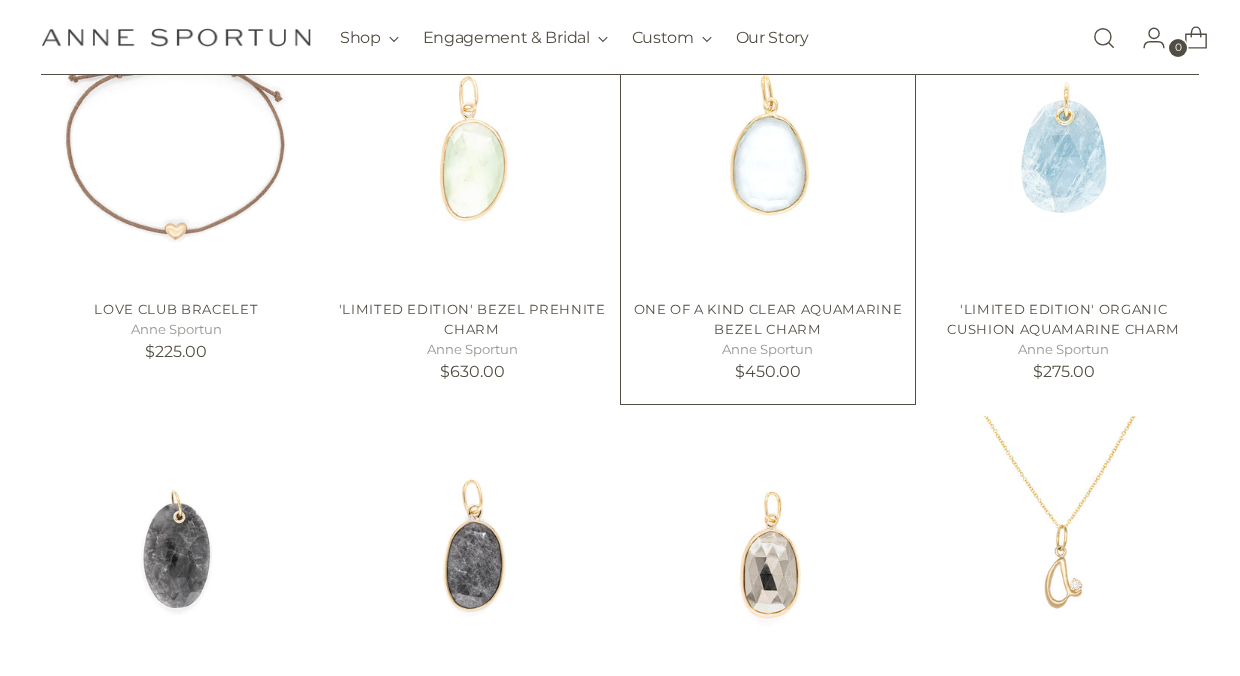 click at bounding box center [768, 149] 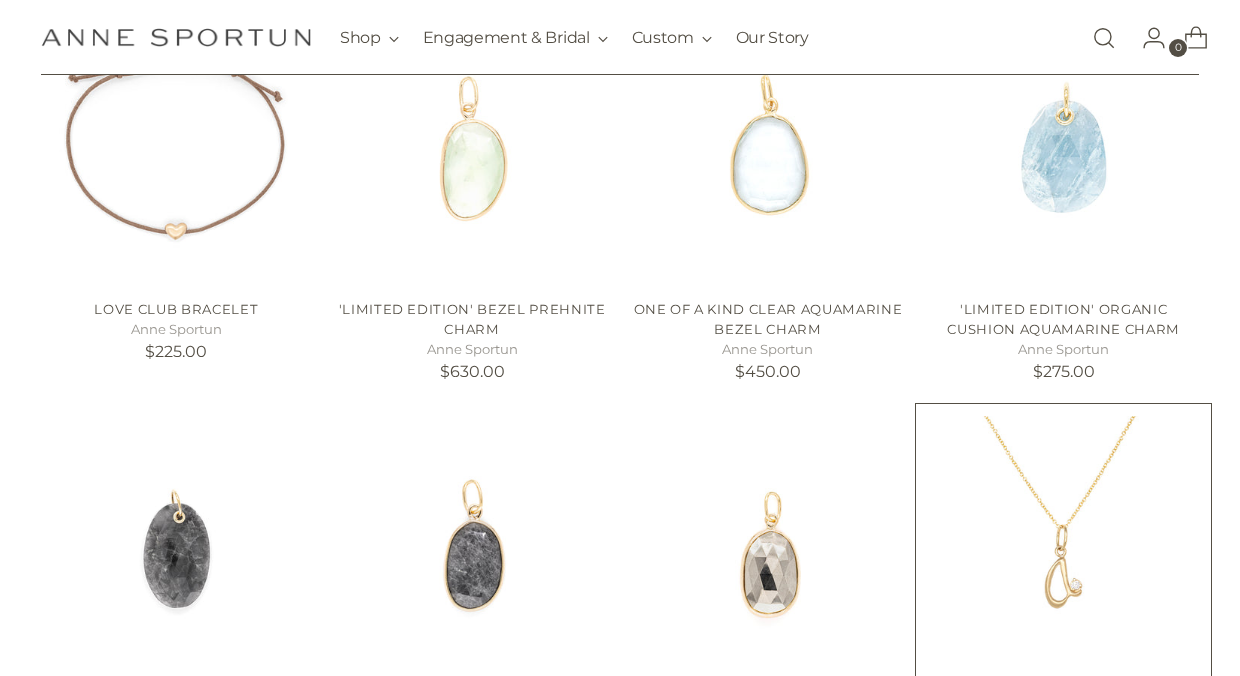 click at bounding box center [0, 0] 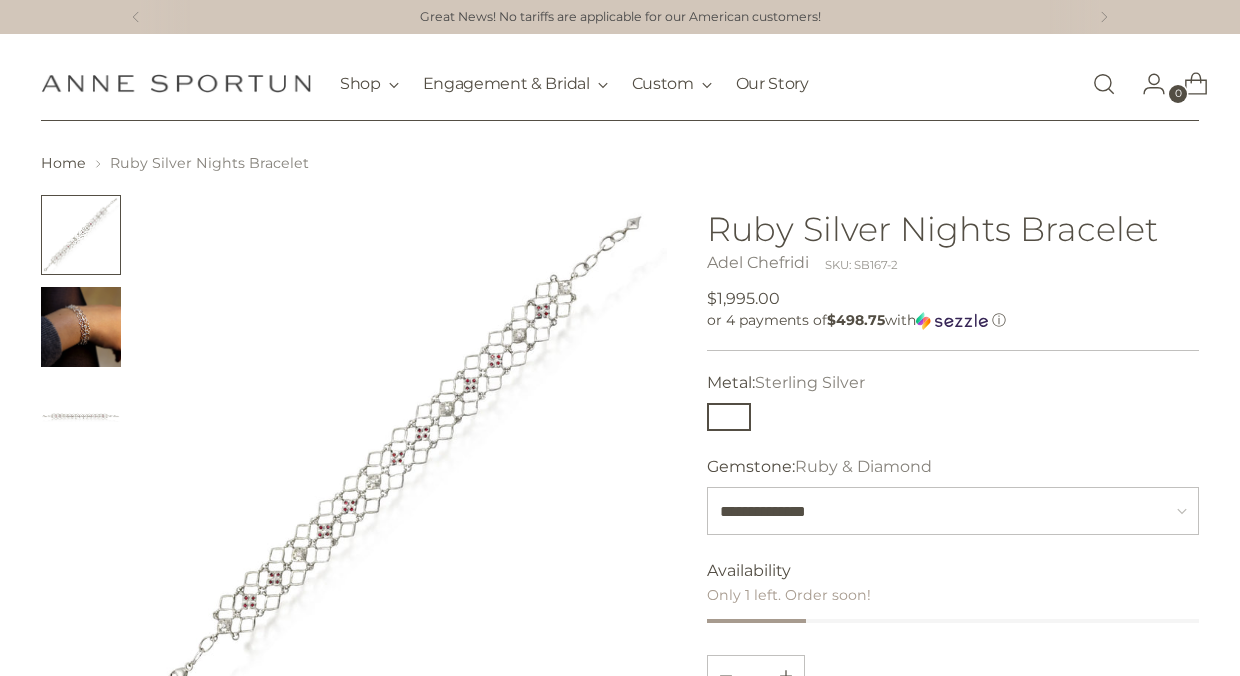 click at bounding box center (81, 327) 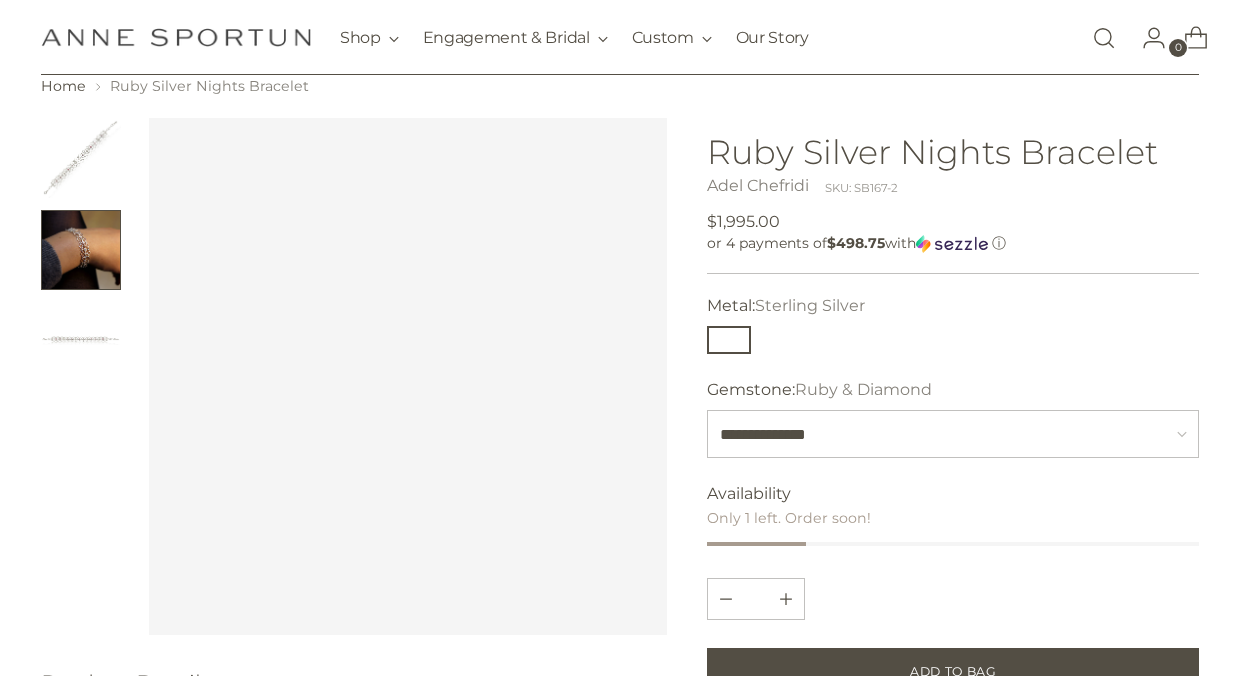 scroll, scrollTop: 77, scrollLeft: 0, axis: vertical 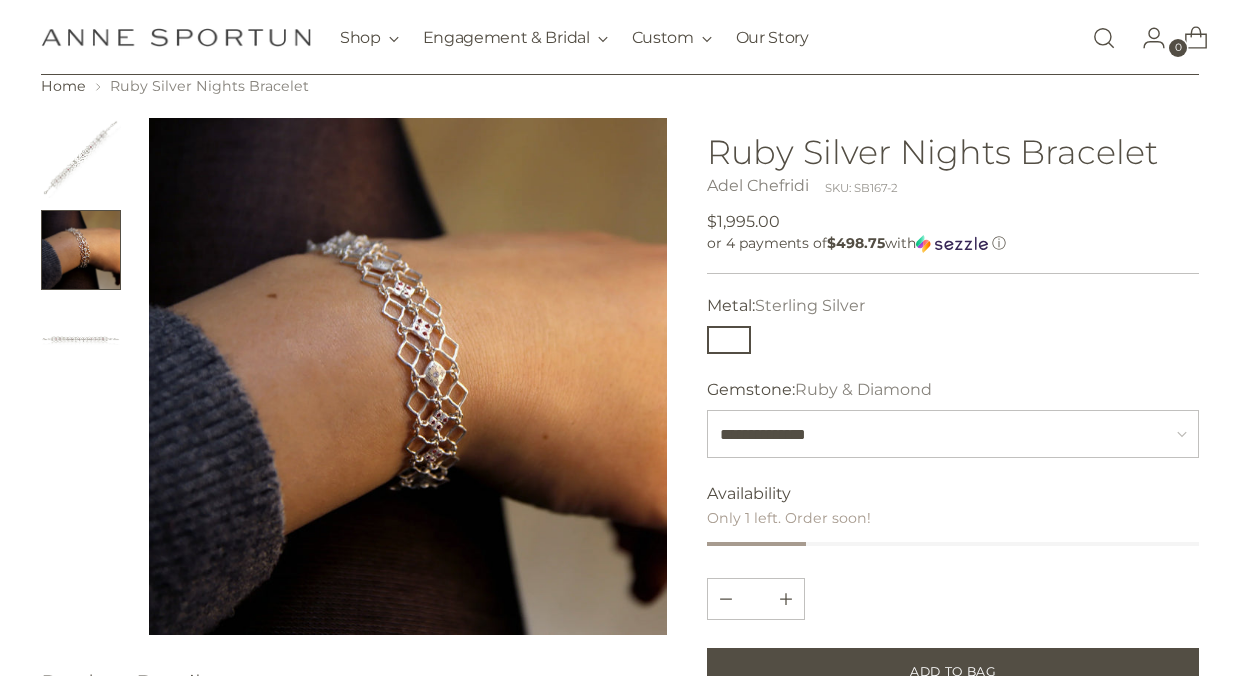 click at bounding box center (81, 342) 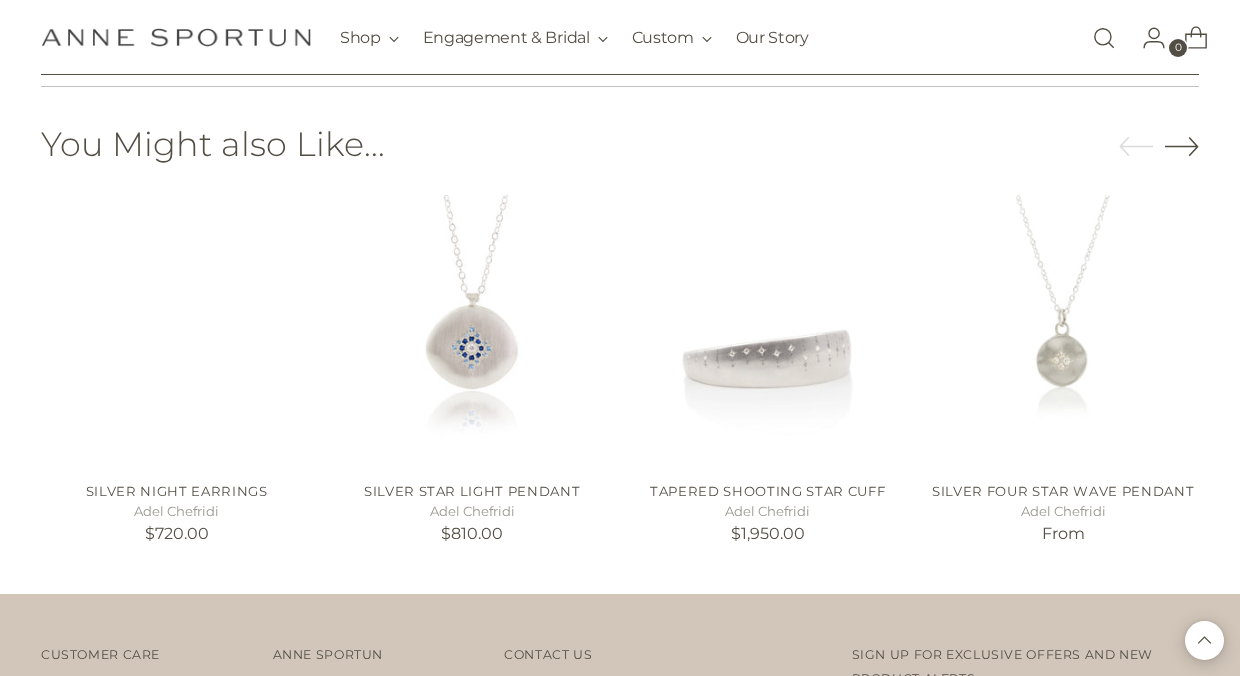 scroll, scrollTop: 1154, scrollLeft: 0, axis: vertical 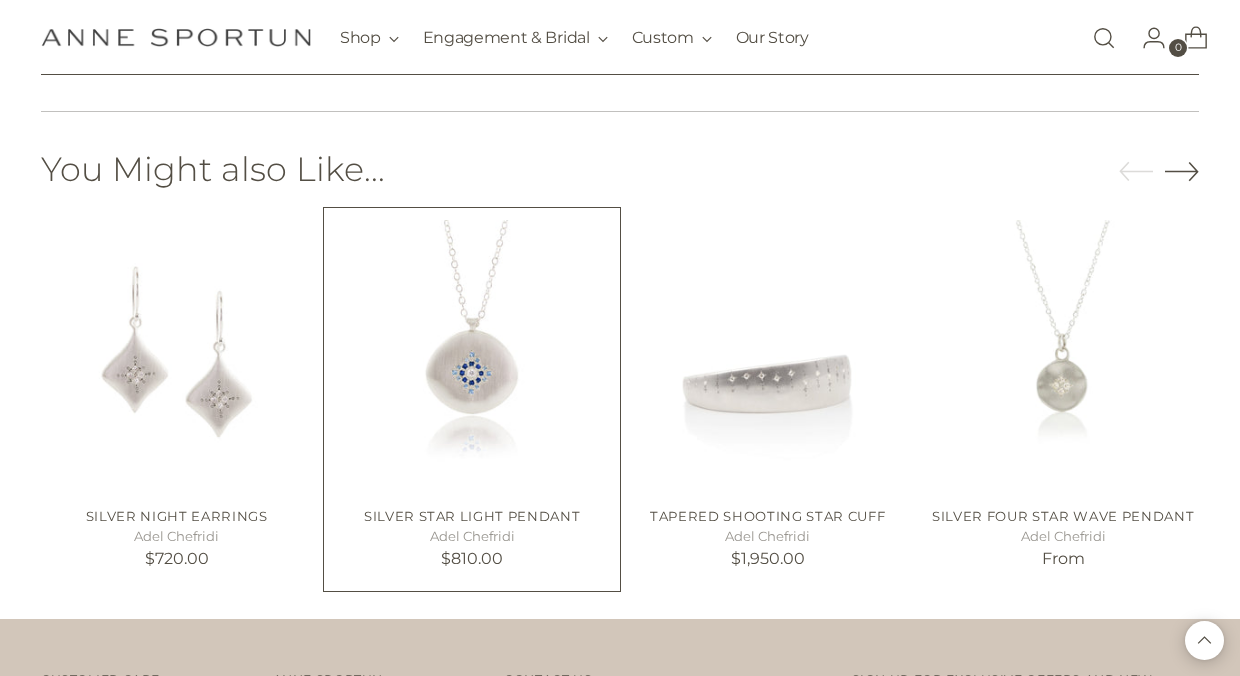 click at bounding box center (0, 0) 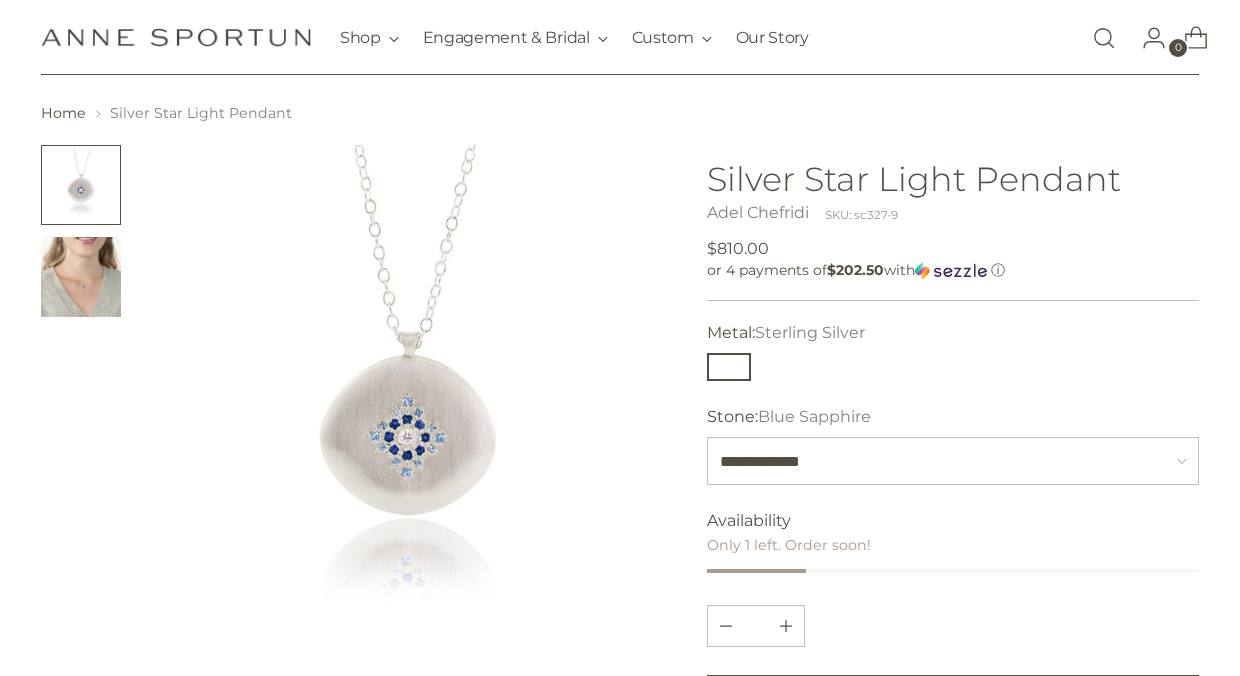scroll, scrollTop: 51, scrollLeft: 0, axis: vertical 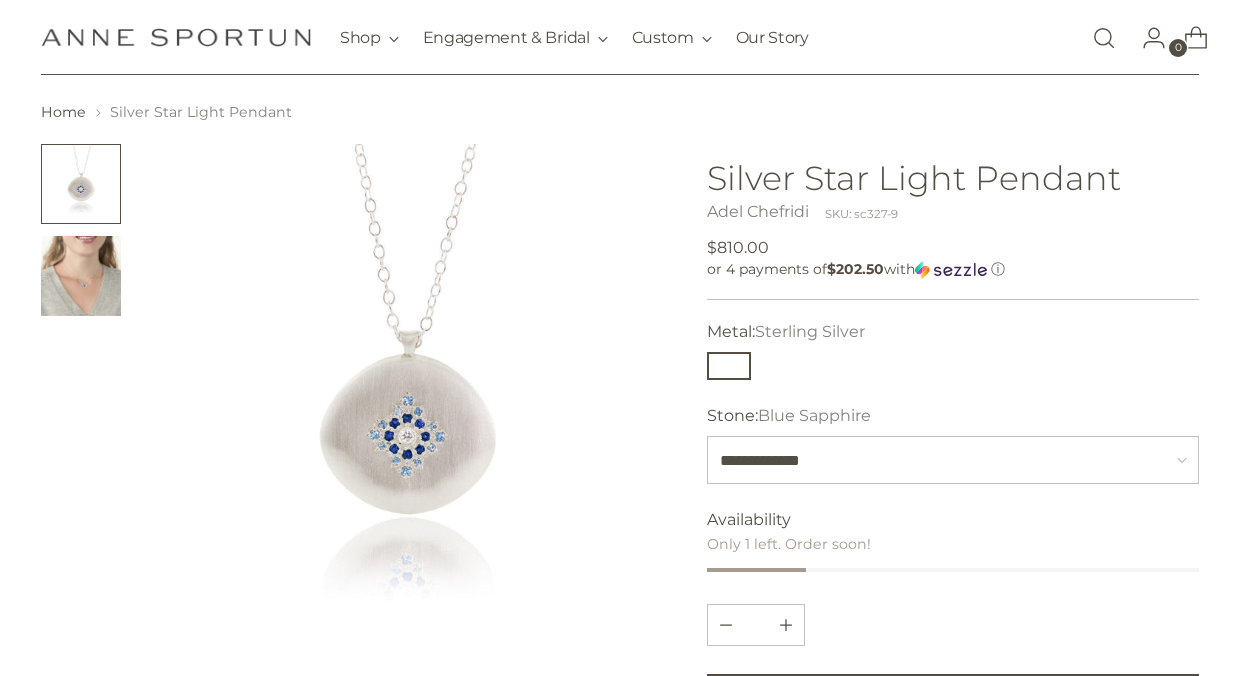 click at bounding box center (81, 276) 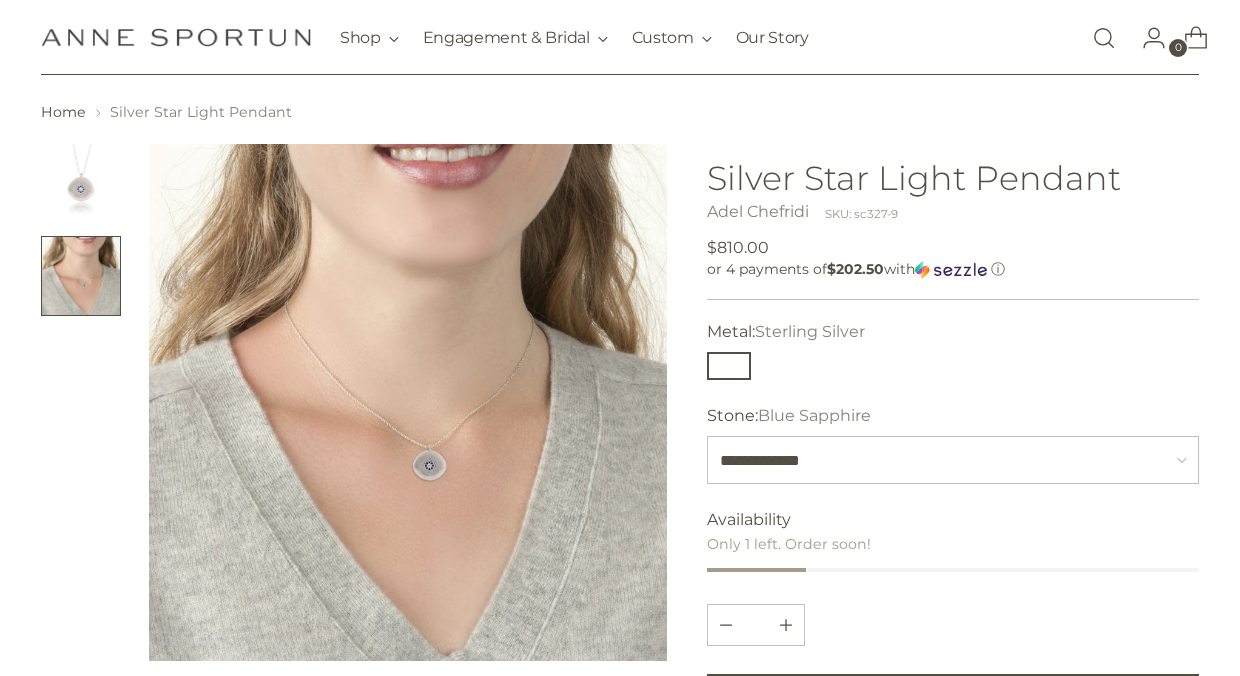 click at bounding box center (81, 184) 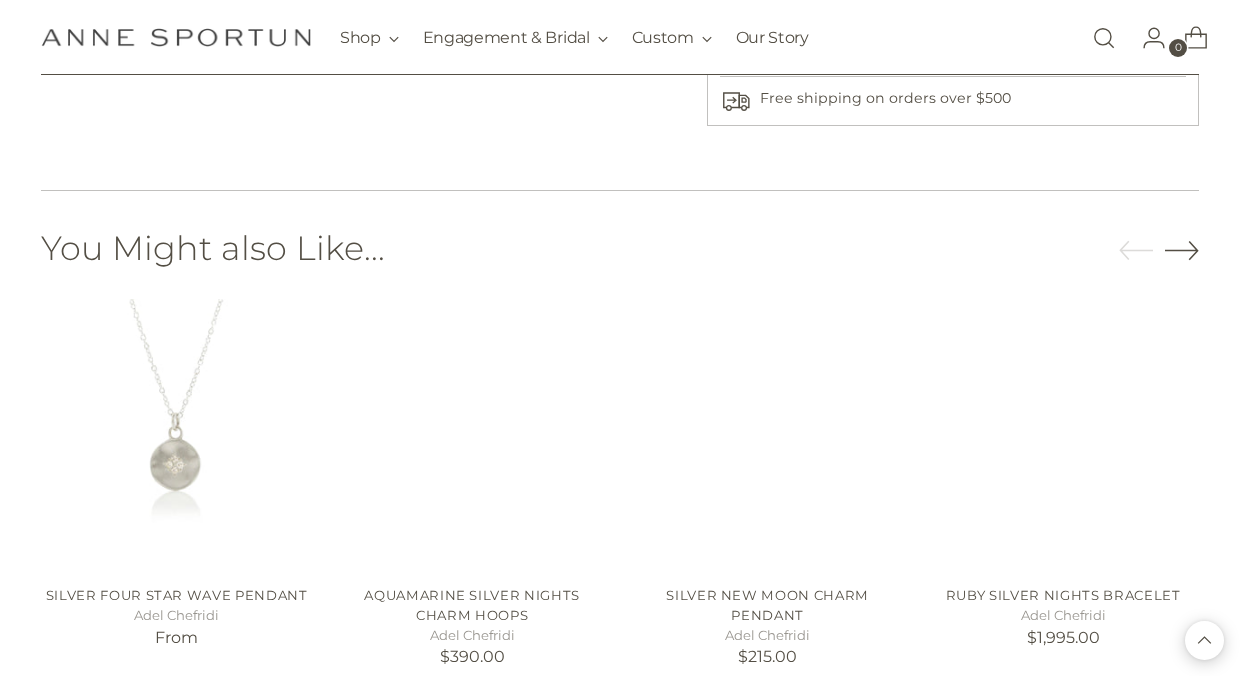 scroll, scrollTop: 1130, scrollLeft: 0, axis: vertical 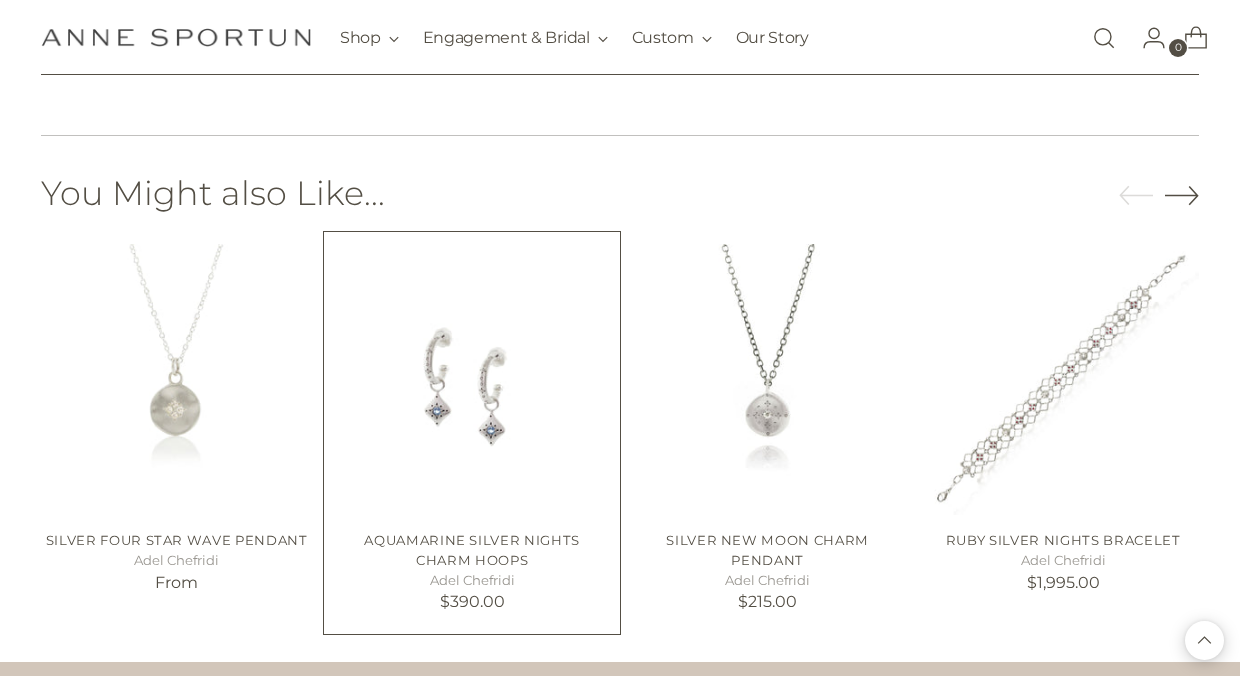 click at bounding box center (0, 0) 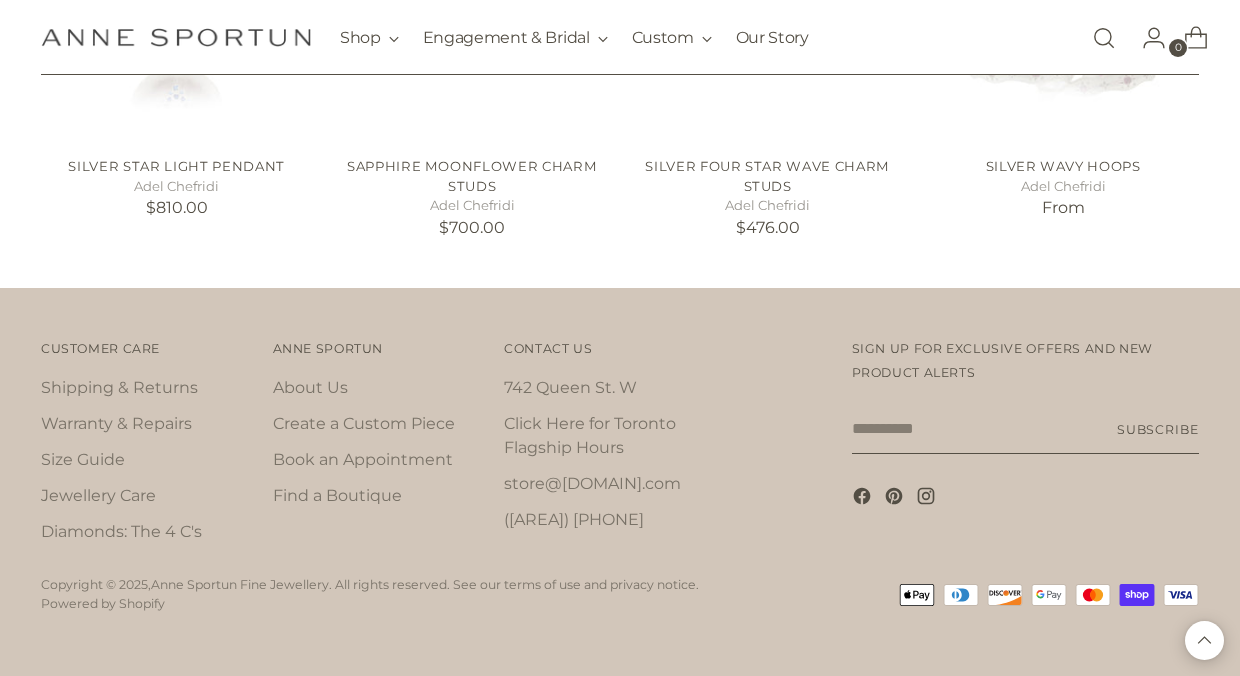 scroll, scrollTop: 1433, scrollLeft: 0, axis: vertical 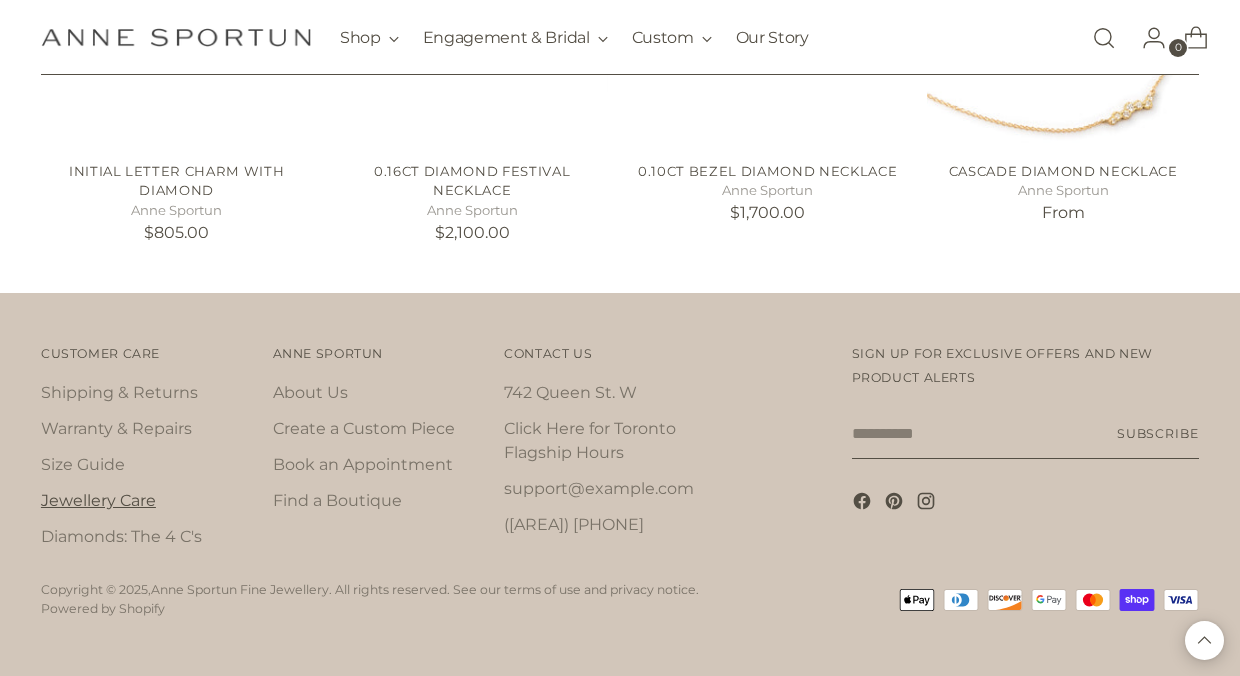 click on "Jewellery Care" at bounding box center (98, 500) 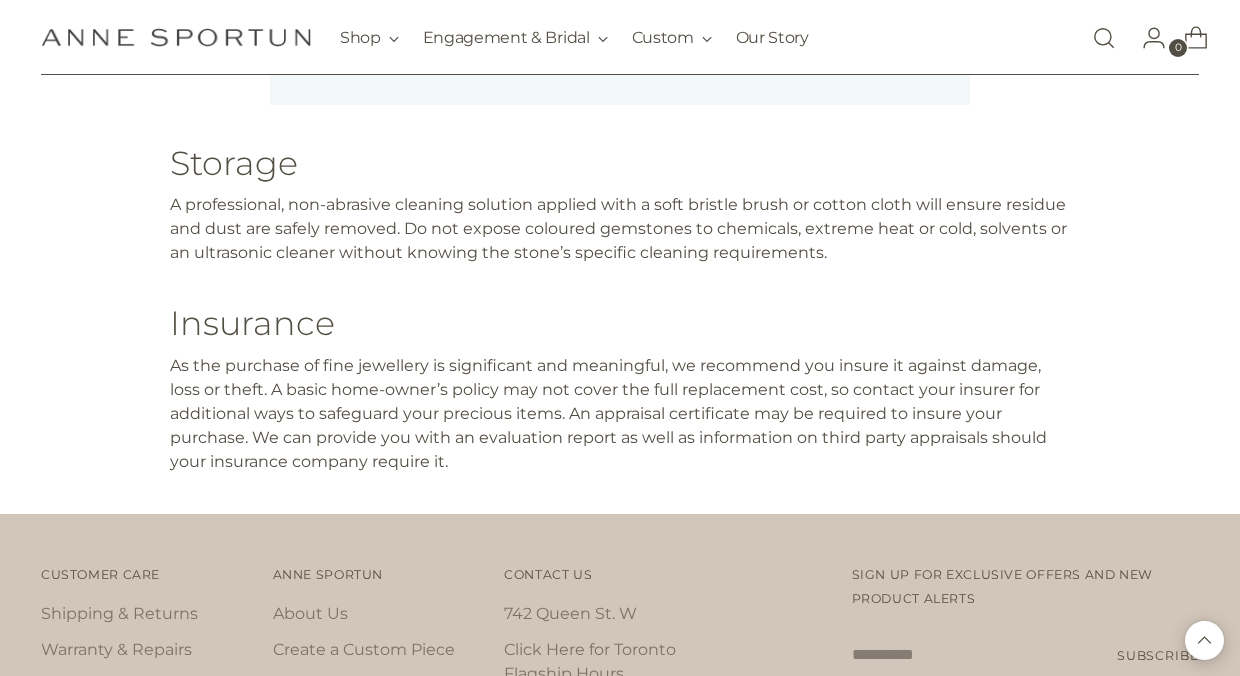 scroll, scrollTop: 1864, scrollLeft: 0, axis: vertical 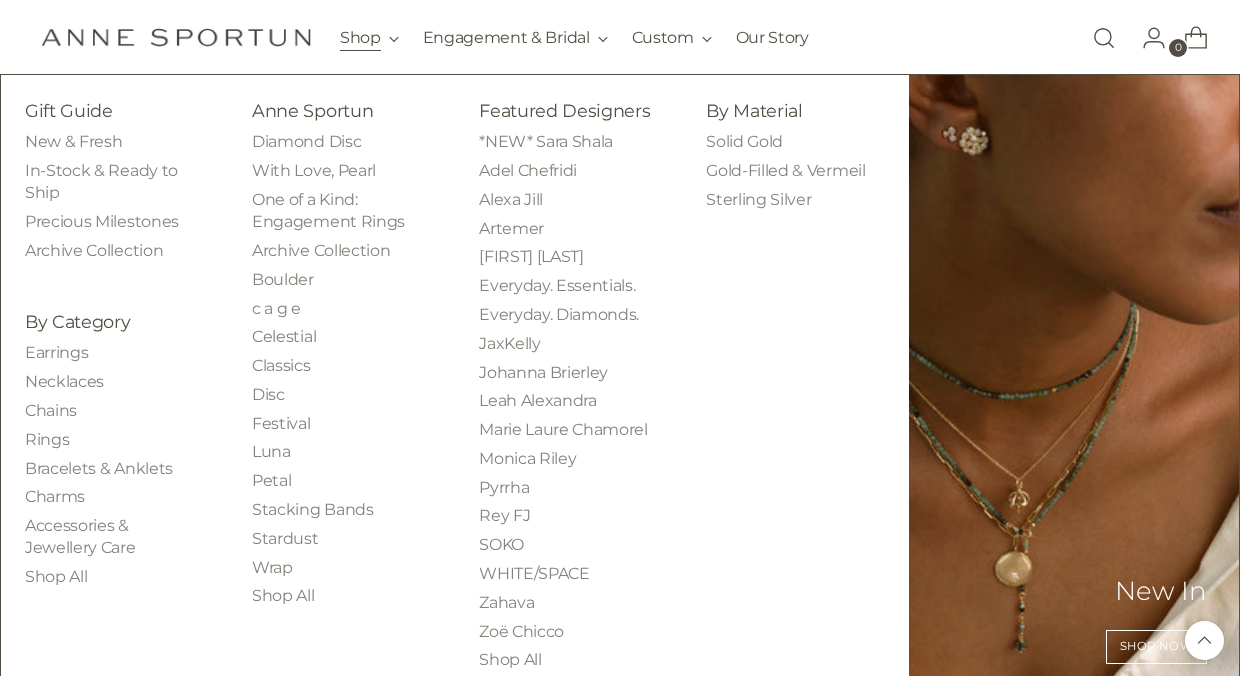 click on "Shop" at bounding box center (369, 38) 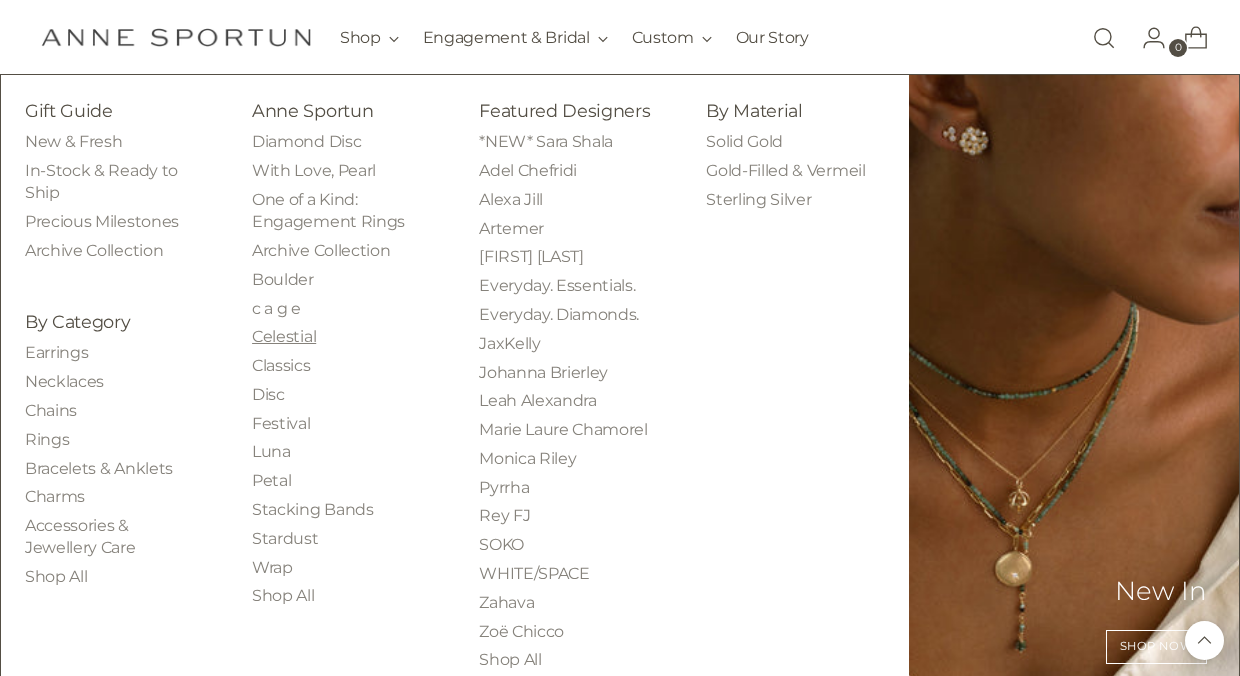 click on "Celestial" at bounding box center [284, 336] 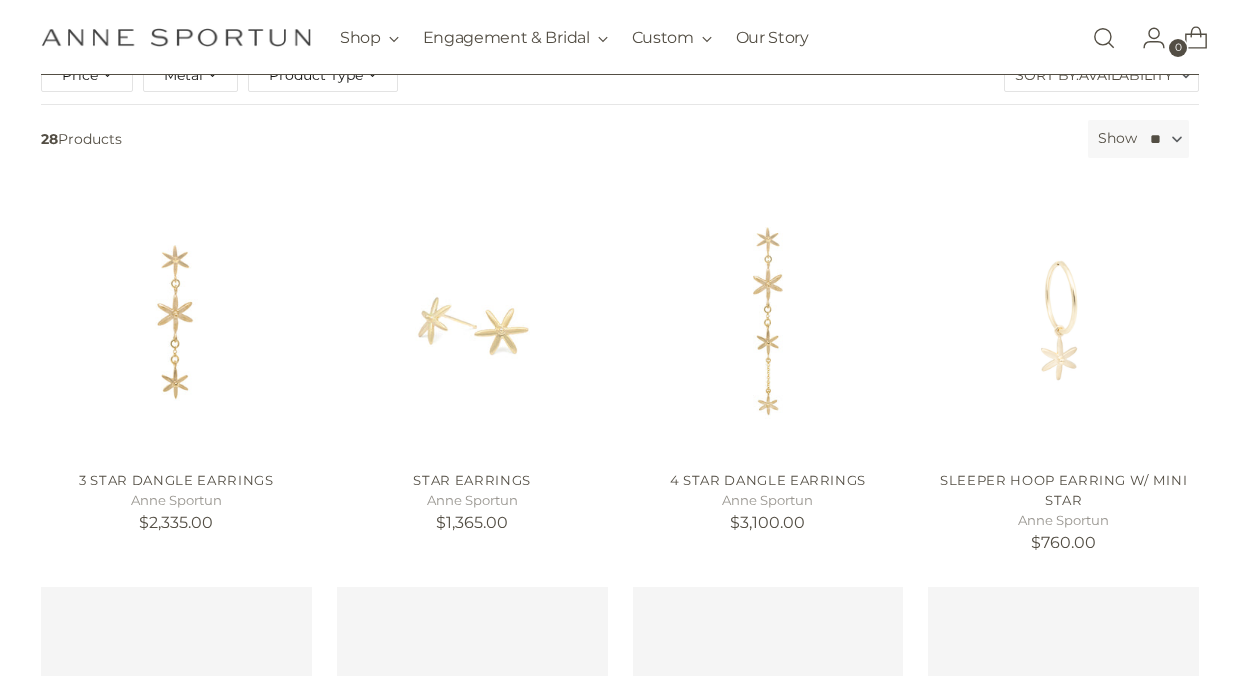 scroll, scrollTop: 342, scrollLeft: 0, axis: vertical 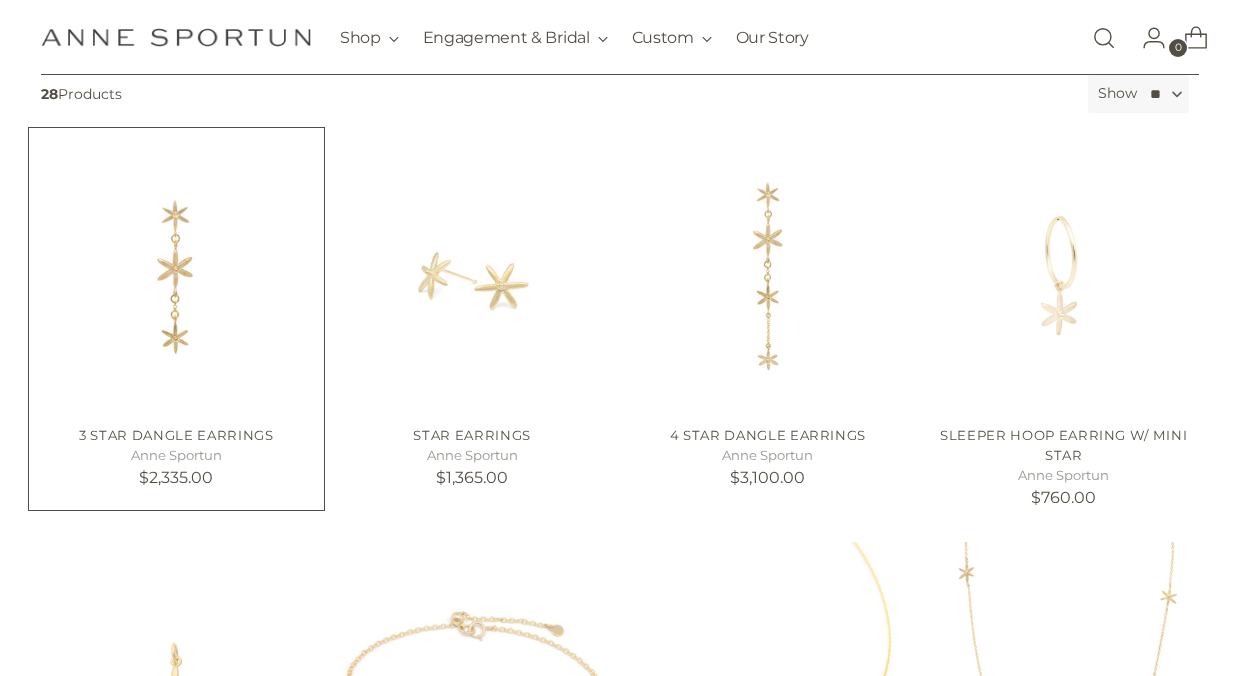 click at bounding box center (0, 0) 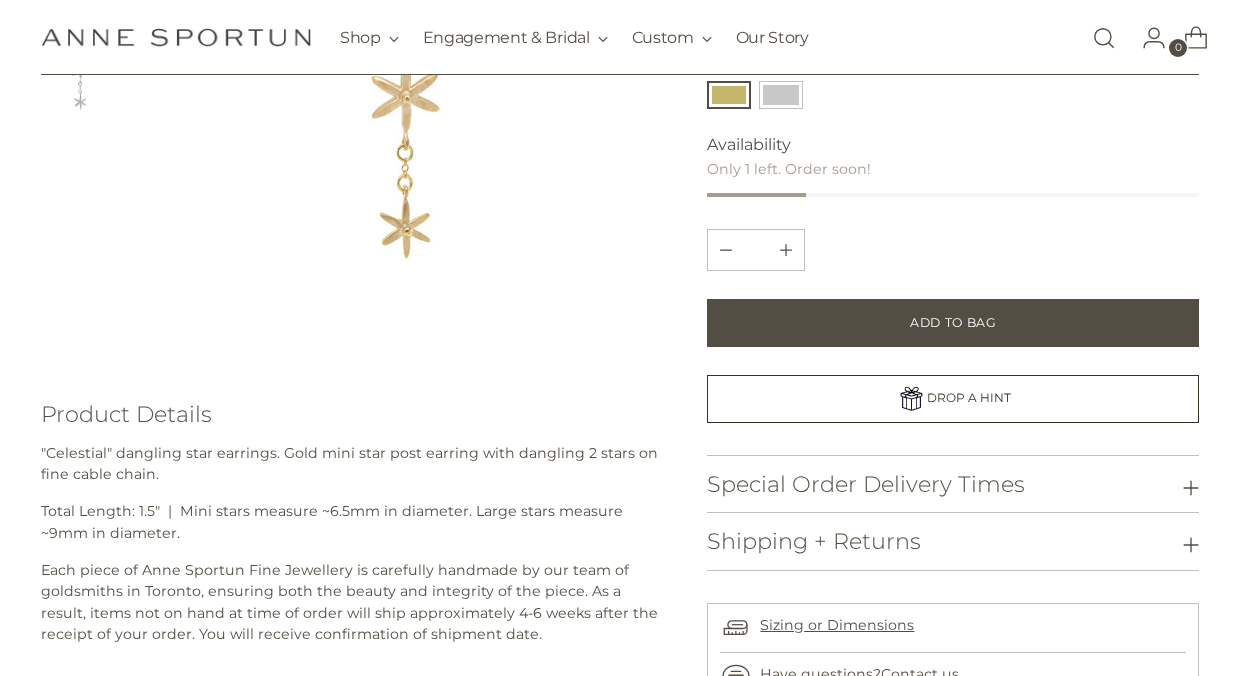 scroll, scrollTop: 349, scrollLeft: 0, axis: vertical 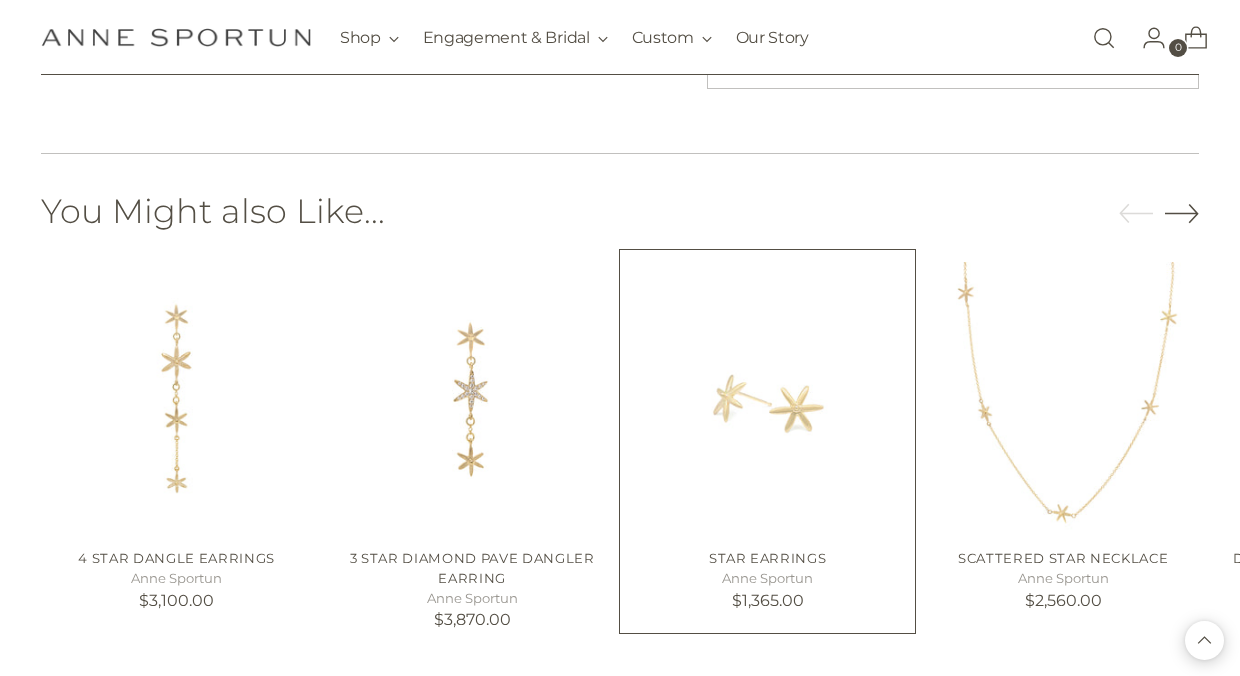 click at bounding box center (0, 0) 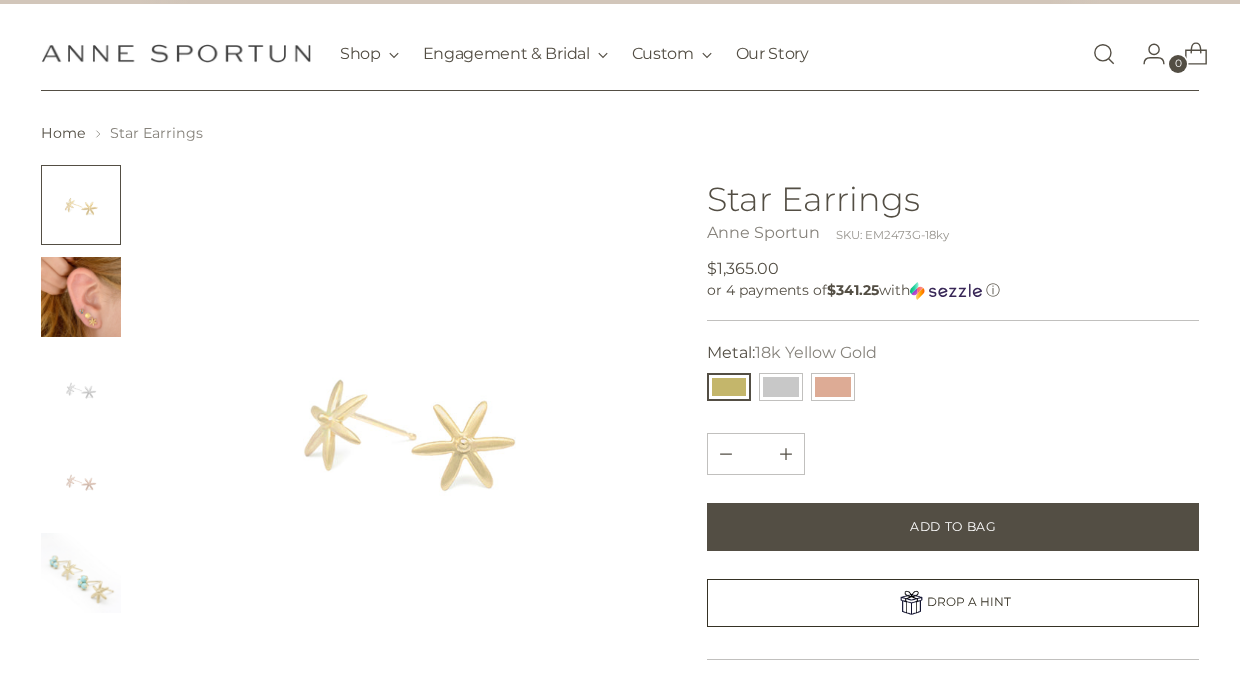 scroll, scrollTop: 32, scrollLeft: 0, axis: vertical 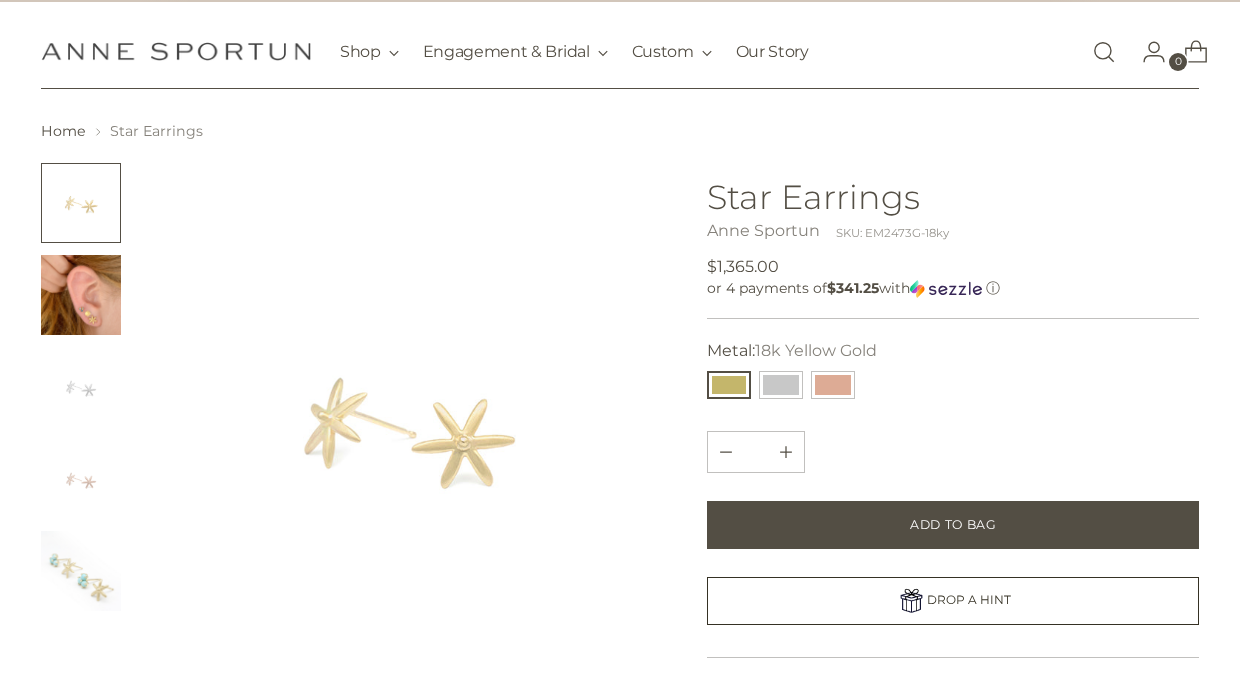 click at bounding box center (81, 295) 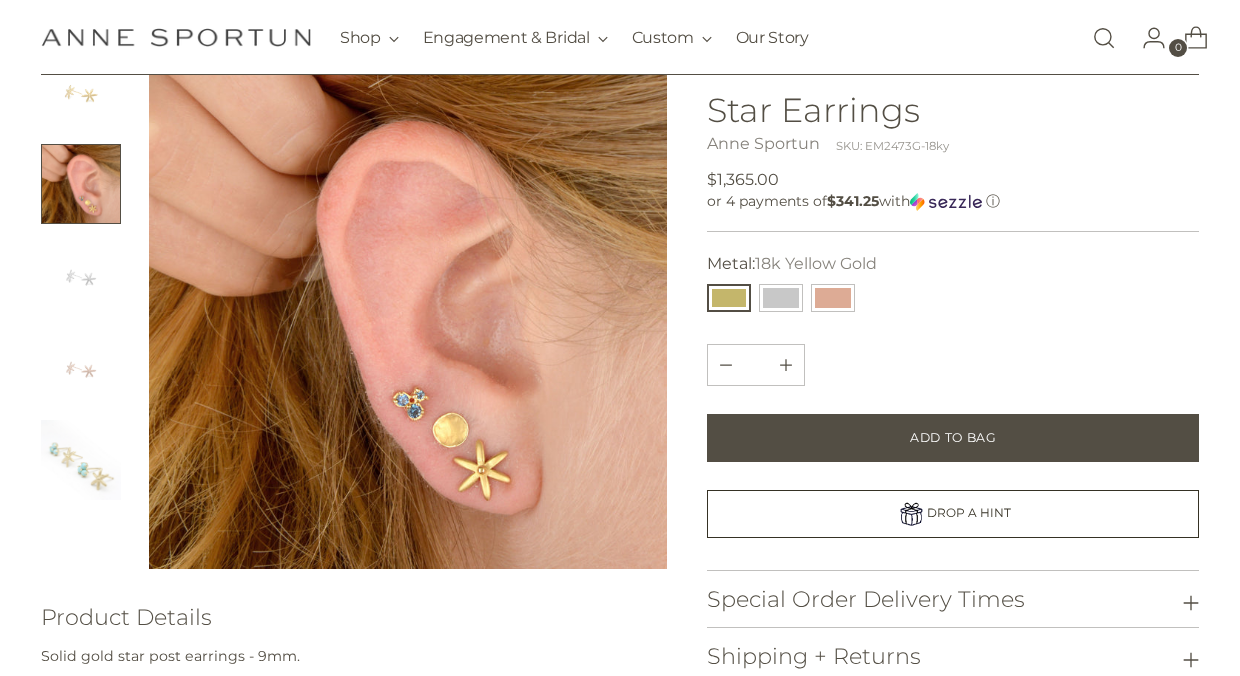 scroll, scrollTop: 146, scrollLeft: 0, axis: vertical 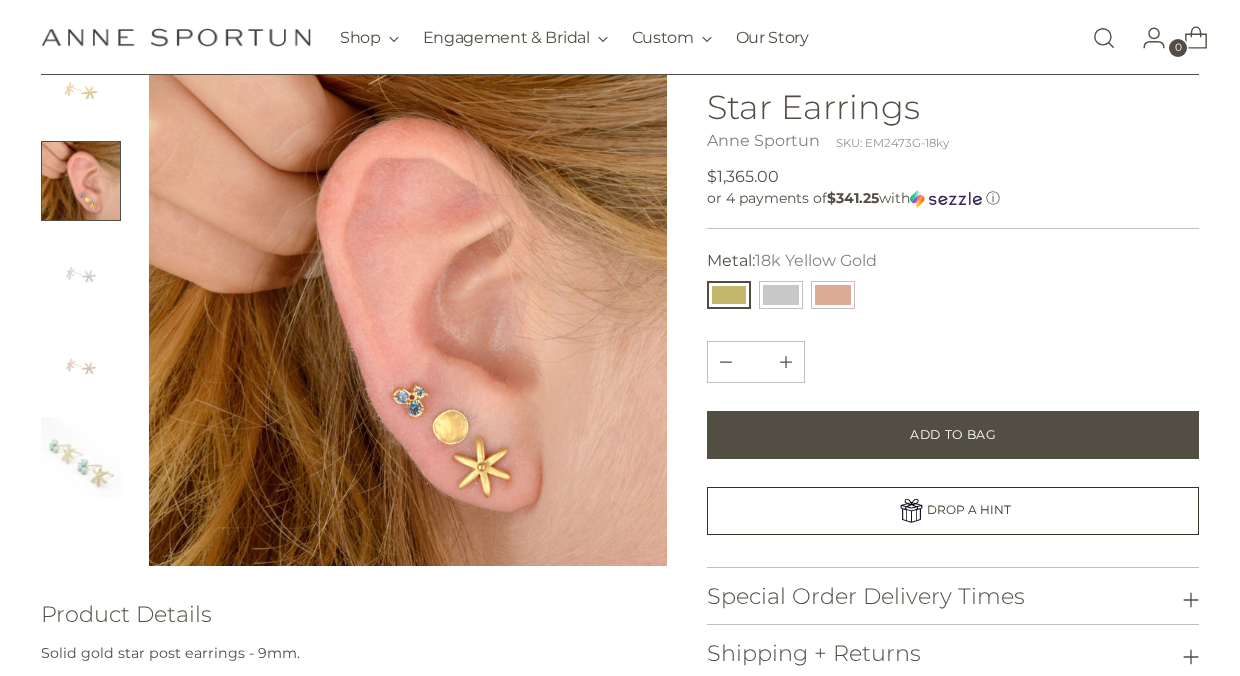 click at bounding box center [81, 457] 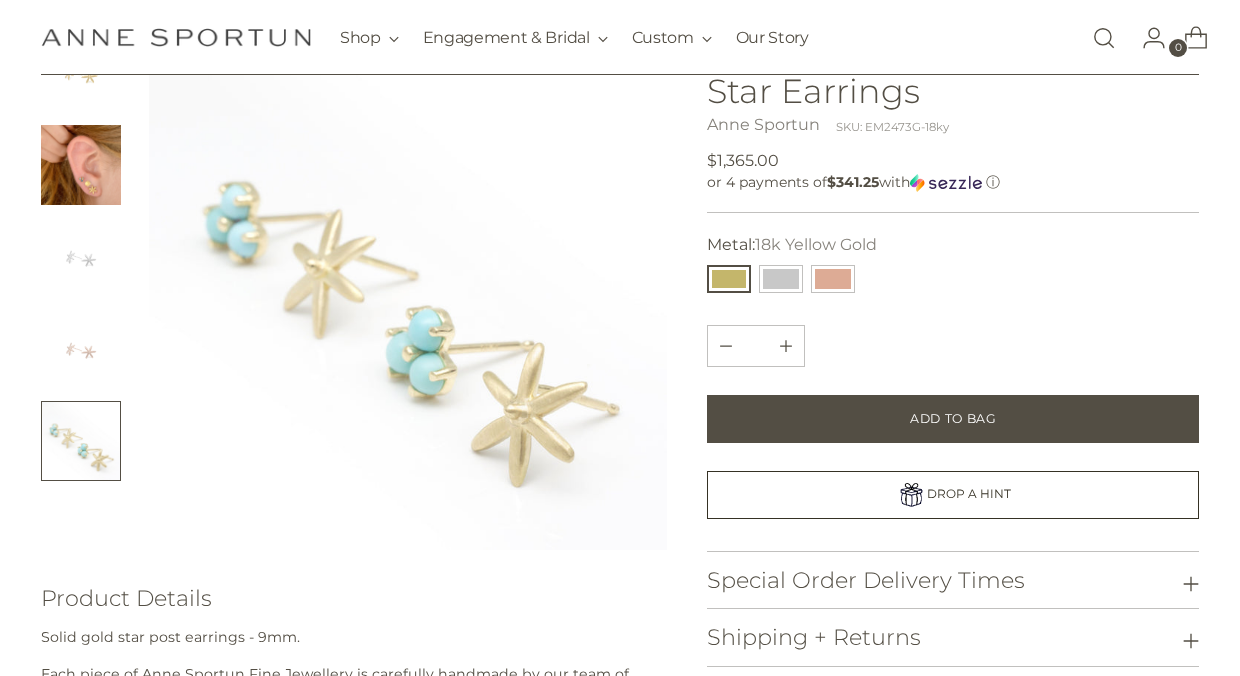 scroll, scrollTop: 97, scrollLeft: 0, axis: vertical 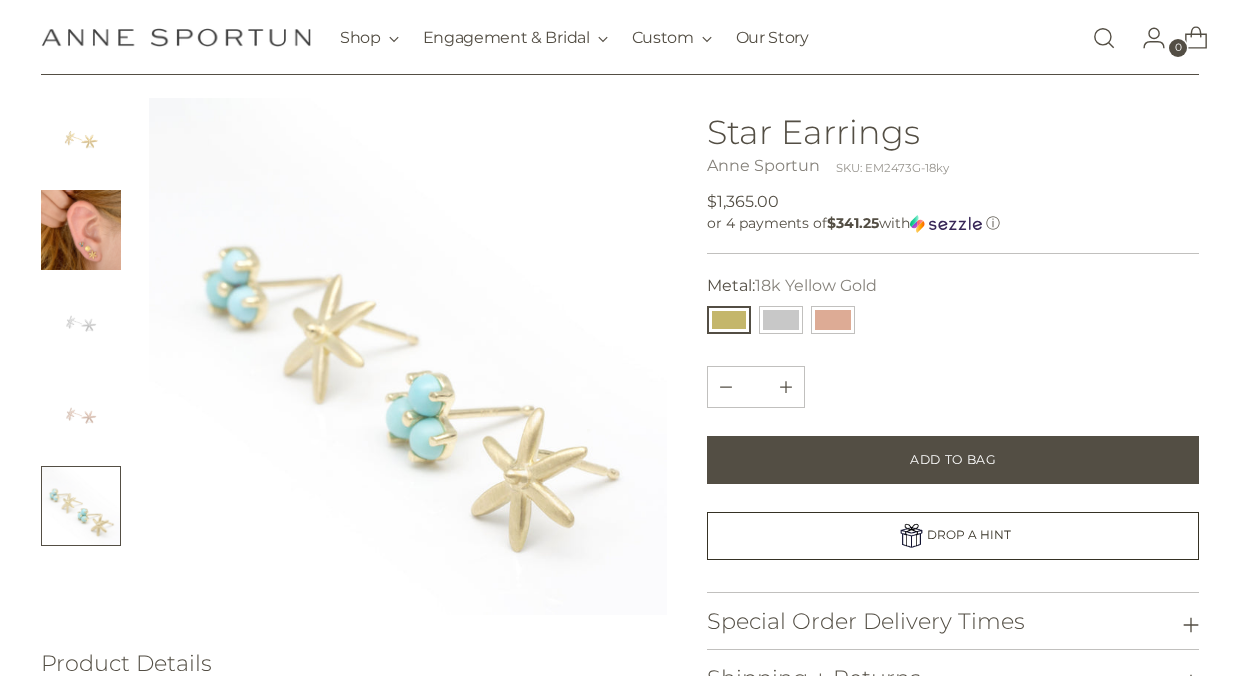 click at bounding box center (81, 230) 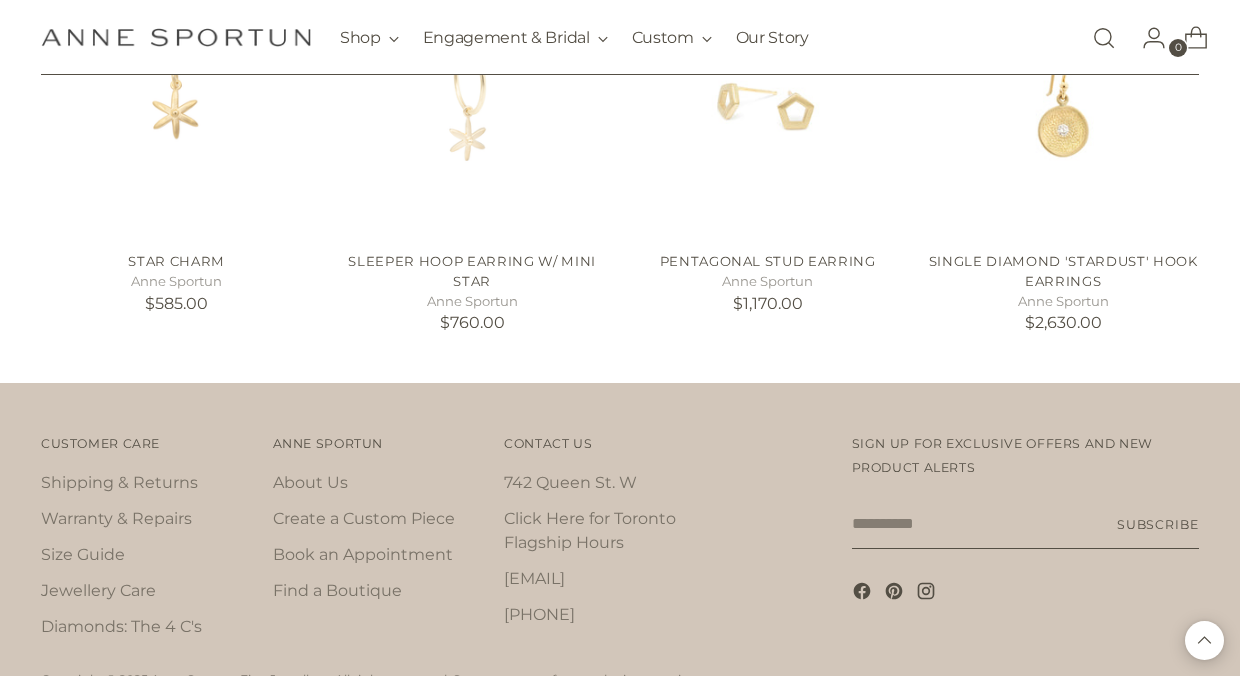 scroll, scrollTop: 1309, scrollLeft: 0, axis: vertical 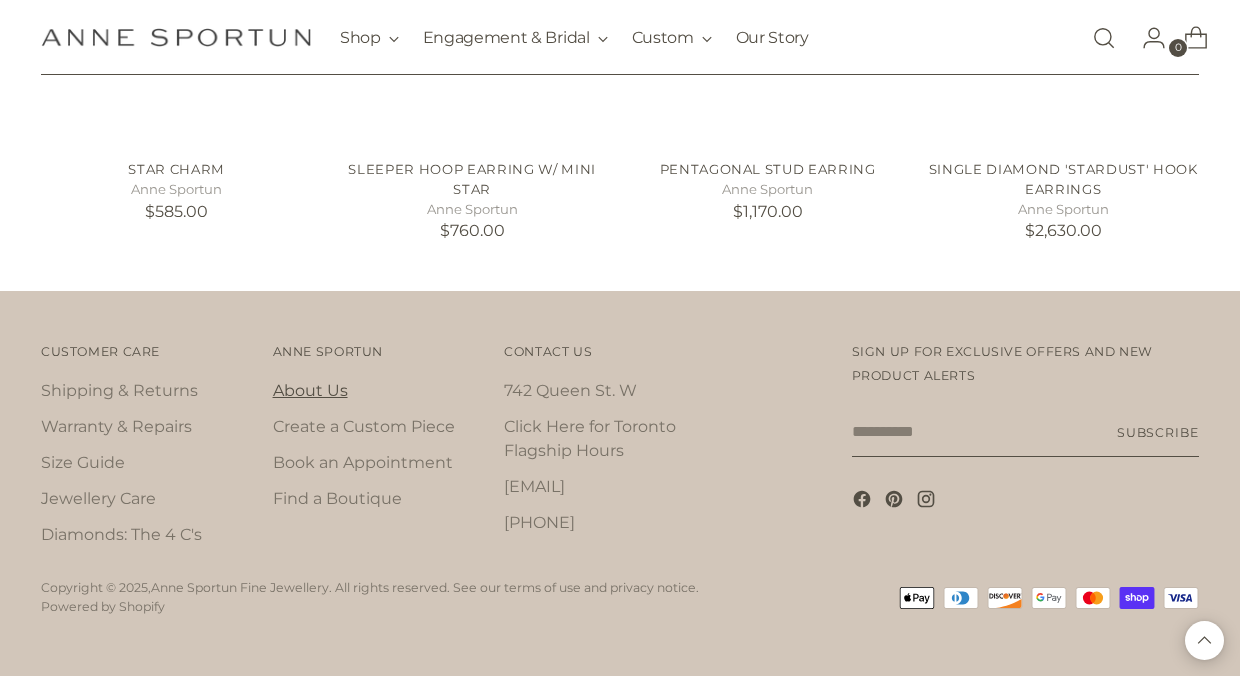 click on "About Us" at bounding box center (310, 390) 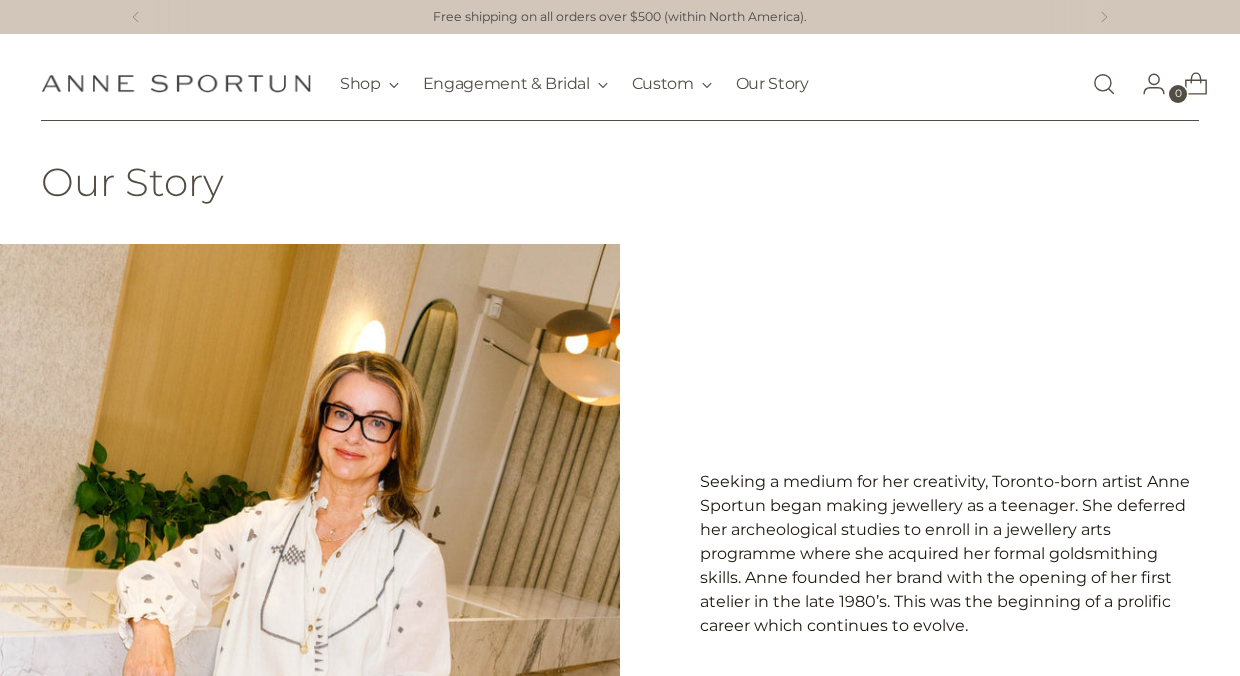 scroll, scrollTop: 0, scrollLeft: 0, axis: both 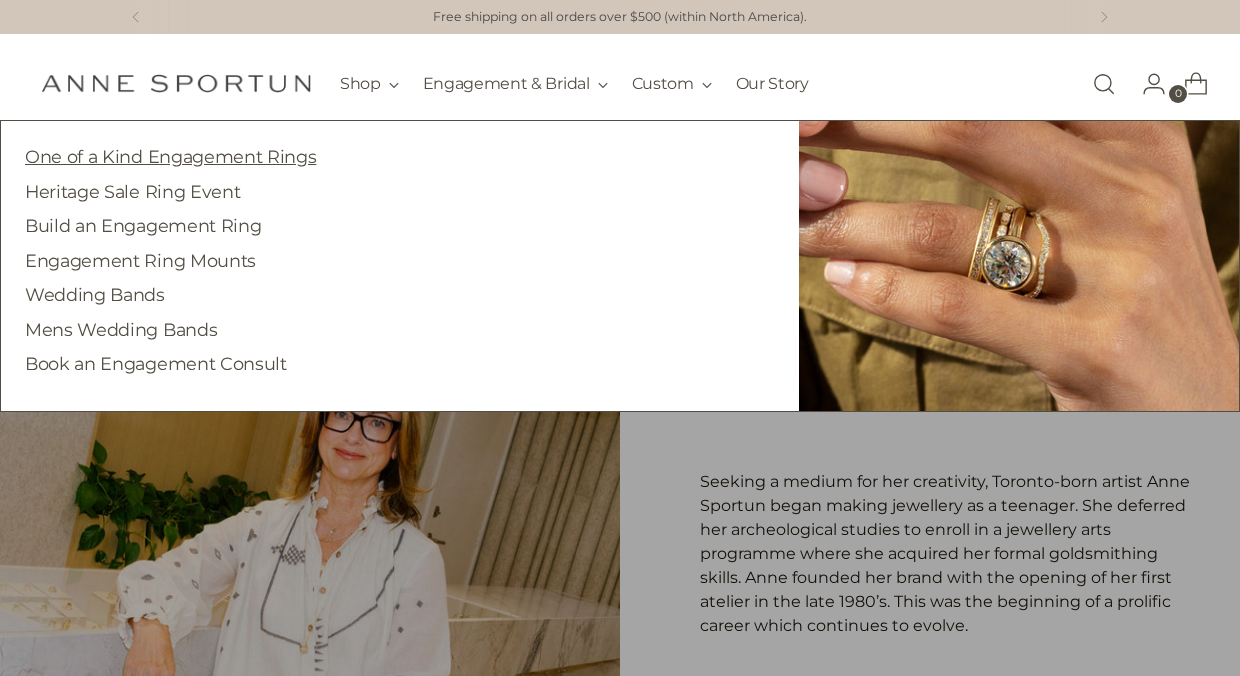 click on "One of a Kind Engagement Rings" at bounding box center [170, 156] 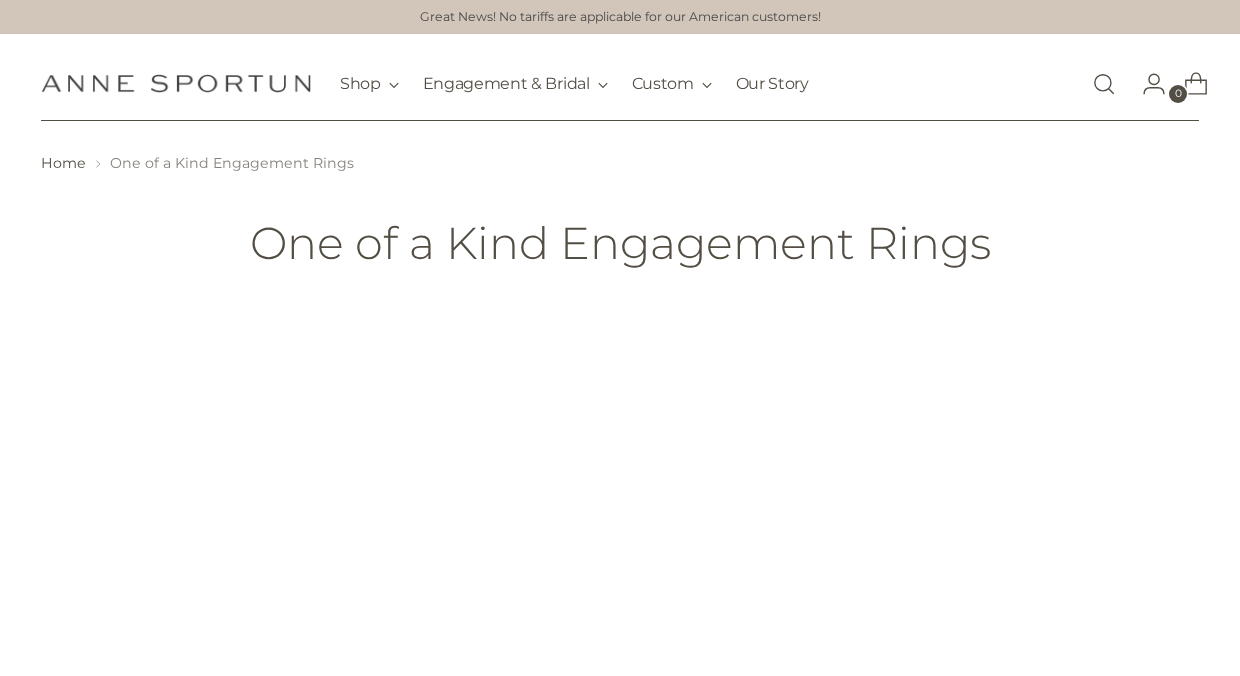scroll, scrollTop: 0, scrollLeft: 0, axis: both 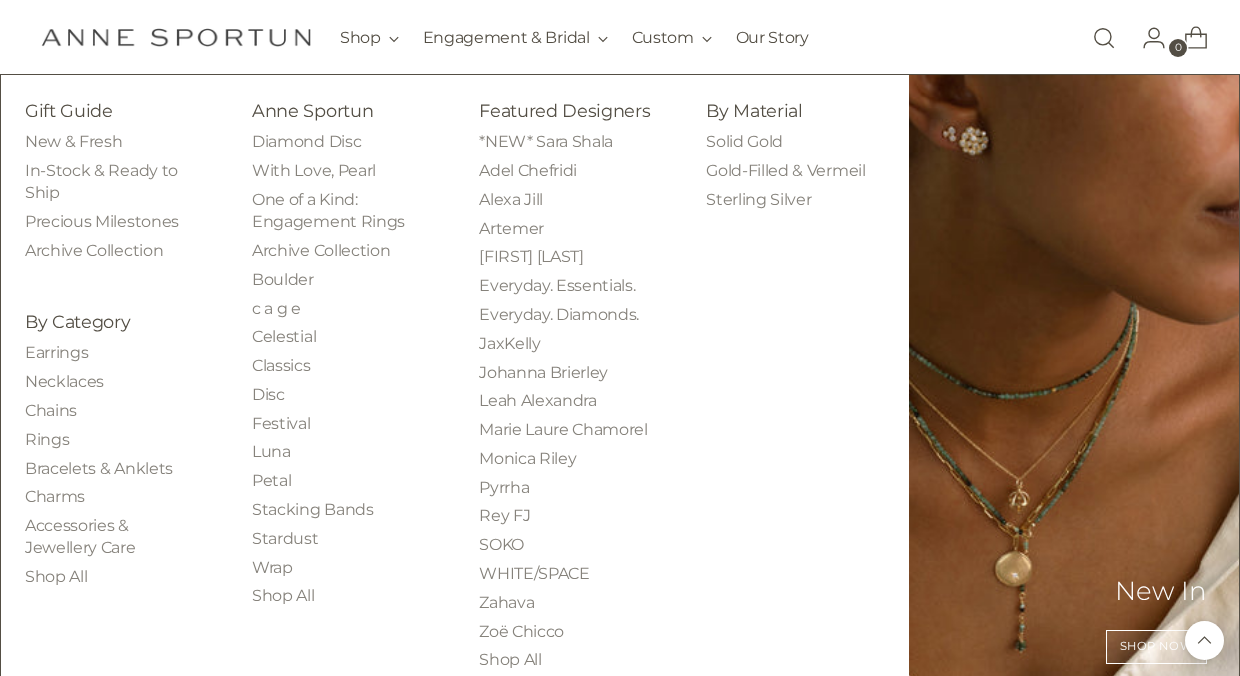 click on "Shop Now" at bounding box center (1157, 646) 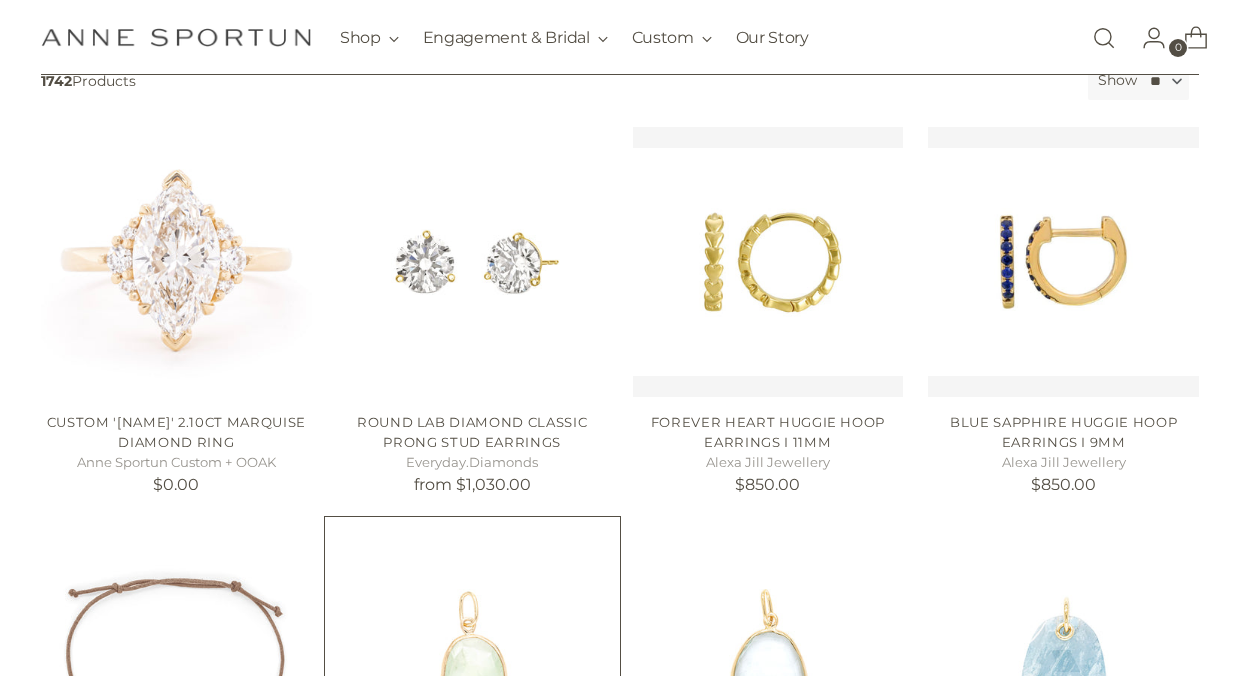 scroll, scrollTop: 358, scrollLeft: 0, axis: vertical 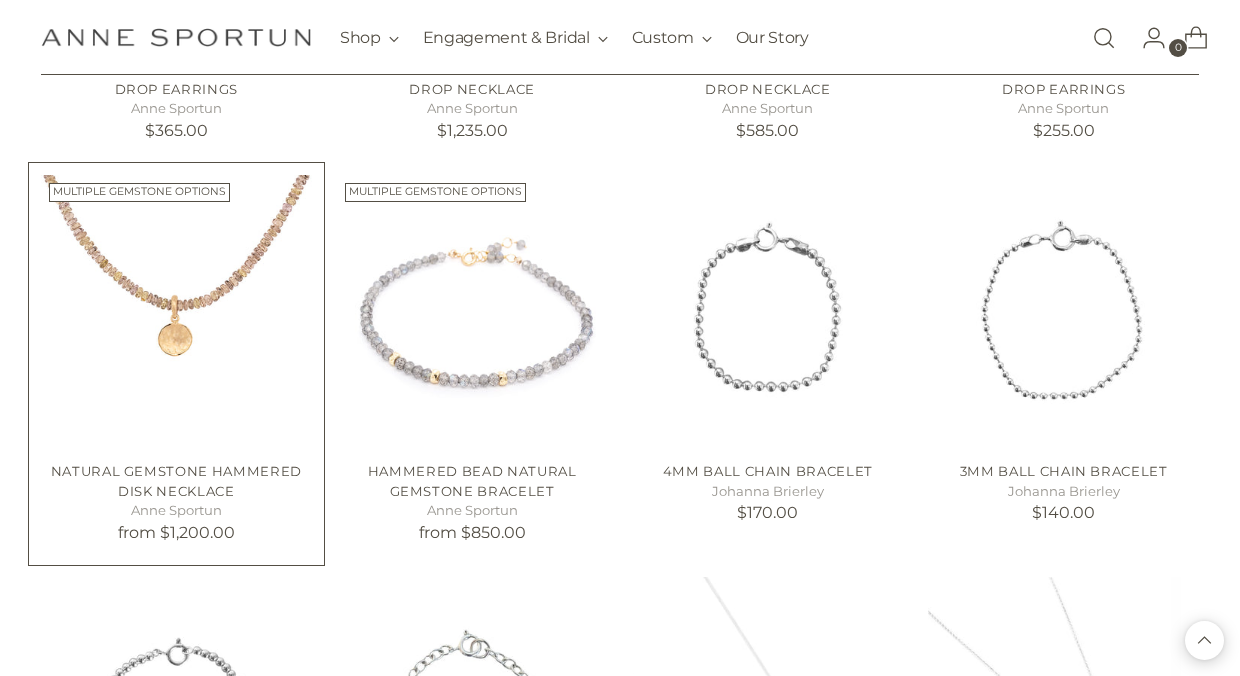click at bounding box center [0, 0] 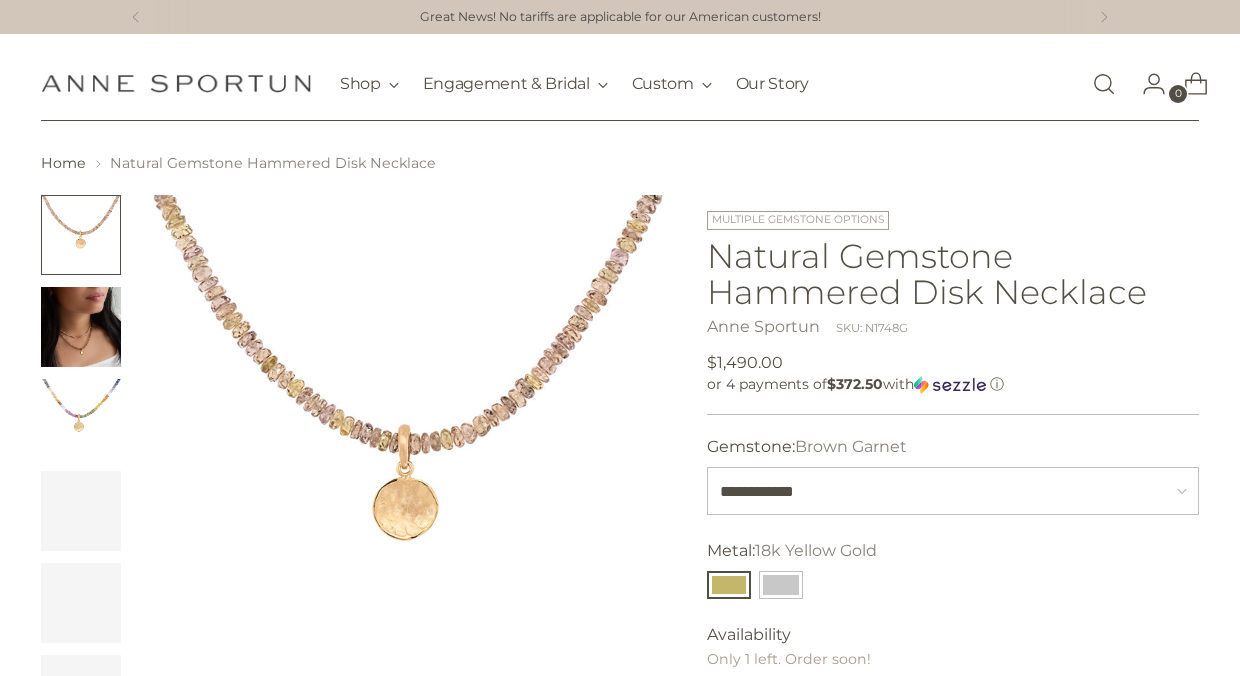 click at bounding box center [81, 327] 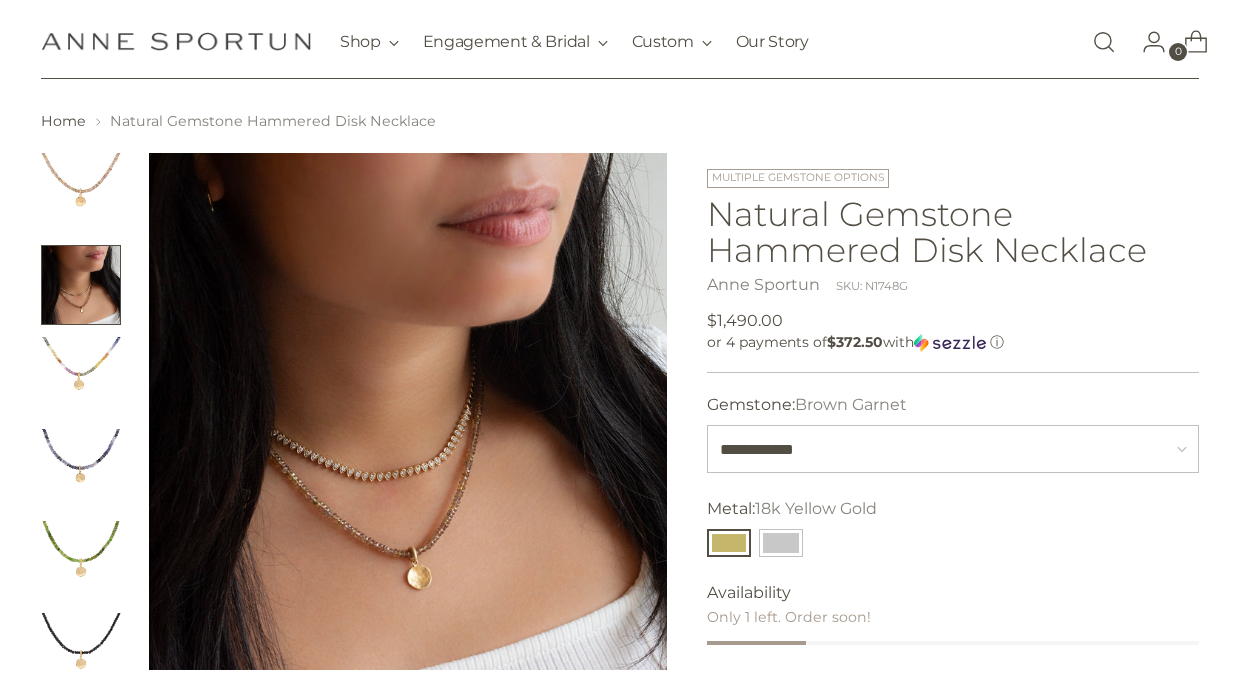 scroll, scrollTop: 42, scrollLeft: 0, axis: vertical 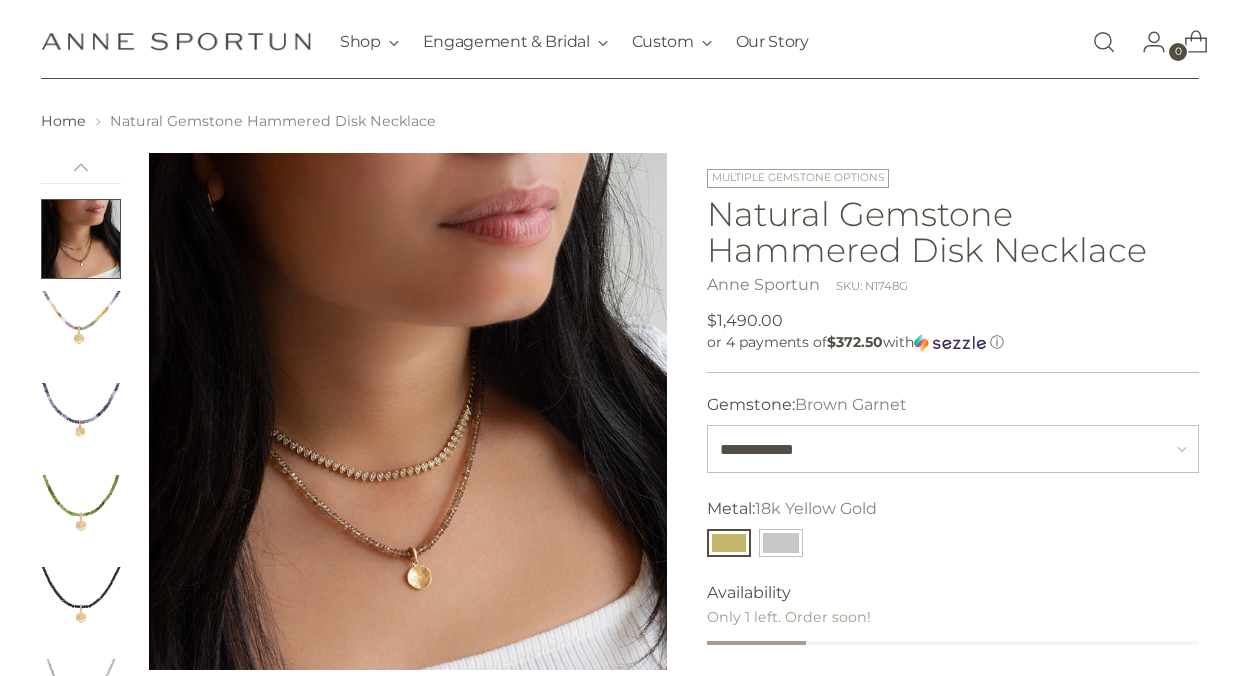 click at bounding box center [81, 331] 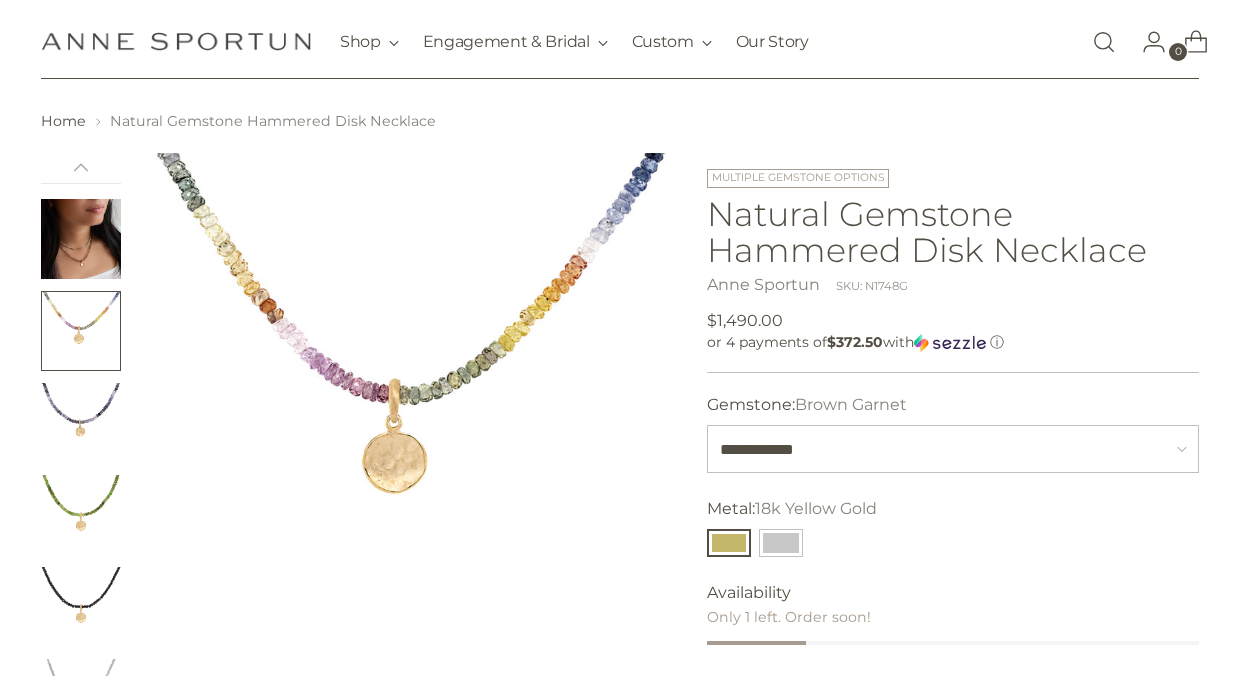 click at bounding box center (81, 423) 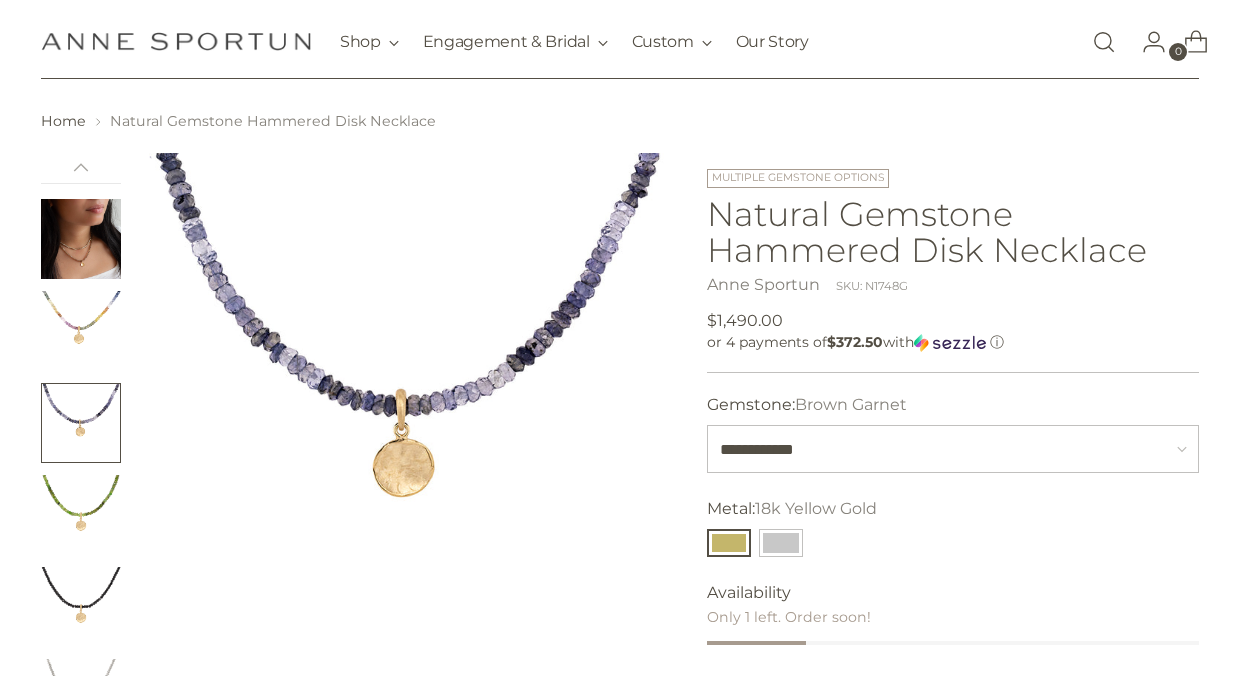 click at bounding box center (81, 515) 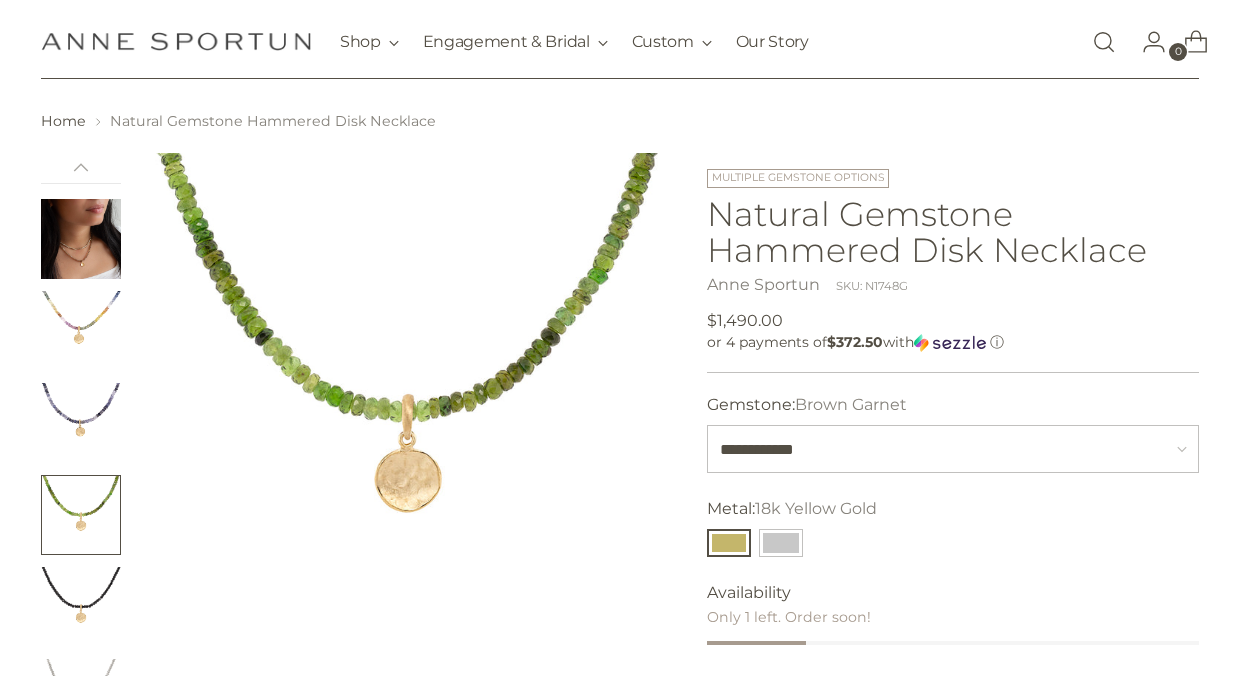 scroll, scrollTop: 112, scrollLeft: 0, axis: vertical 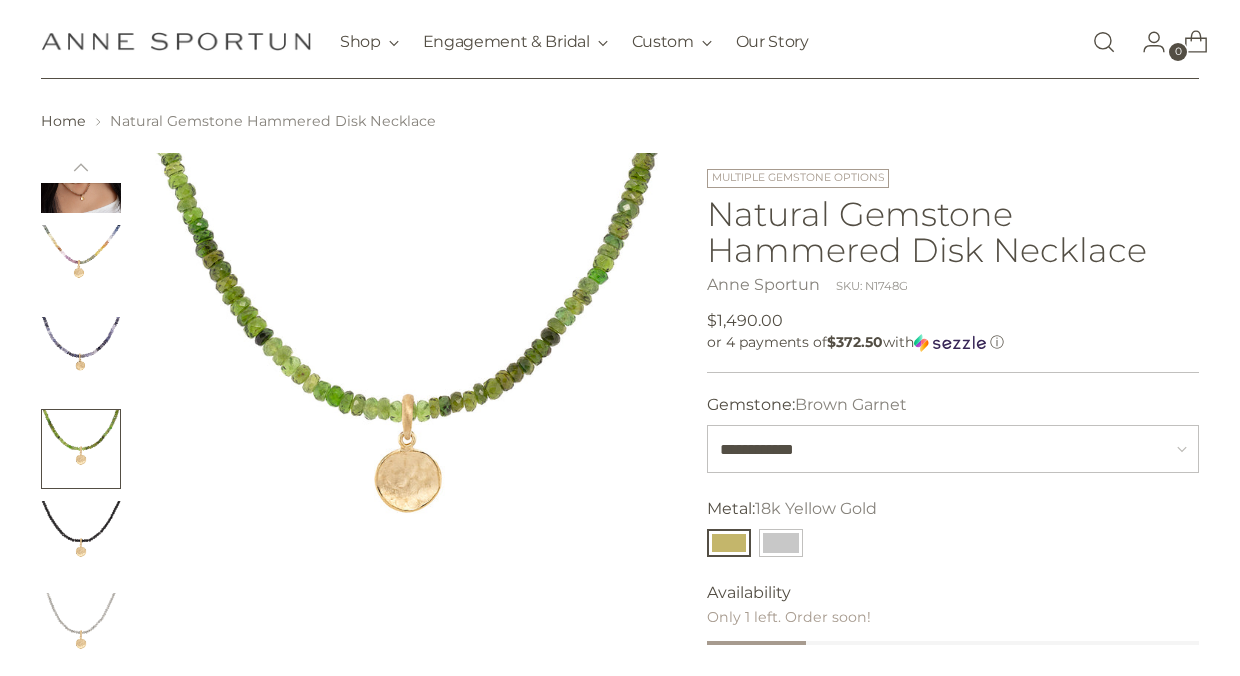 click at bounding box center (81, 541) 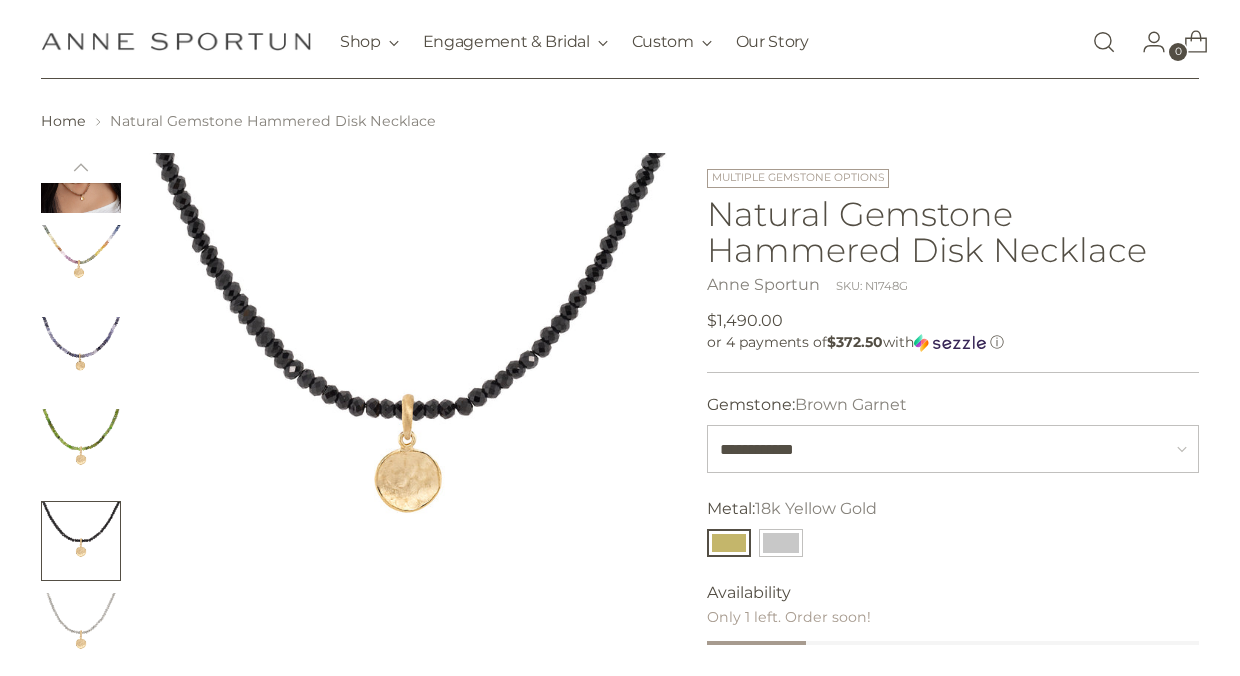 click at bounding box center [81, 633] 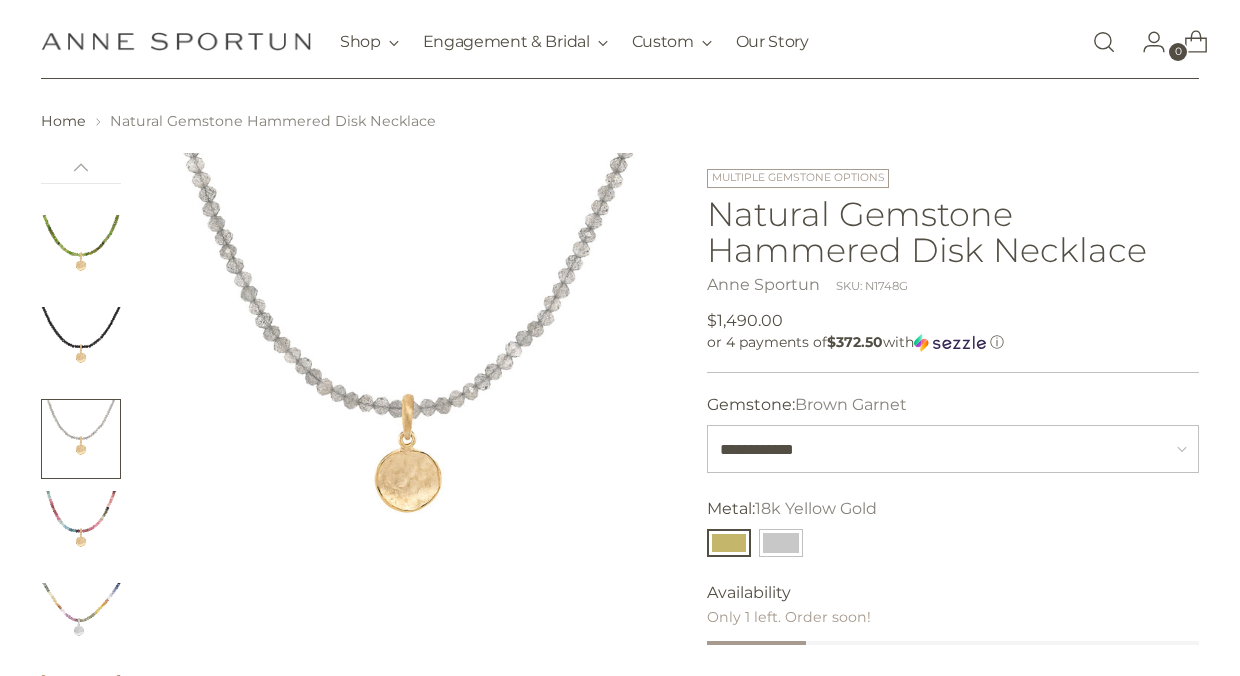scroll, scrollTop: 300, scrollLeft: 0, axis: vertical 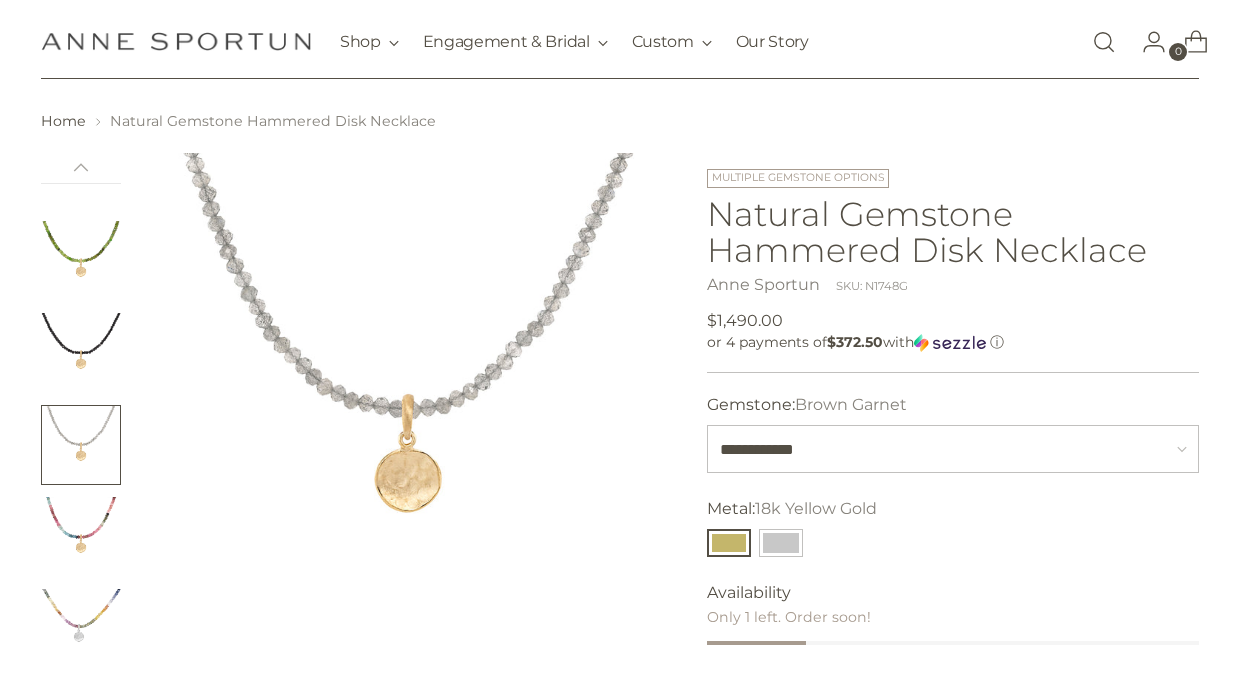 click at bounding box center [81, 537] 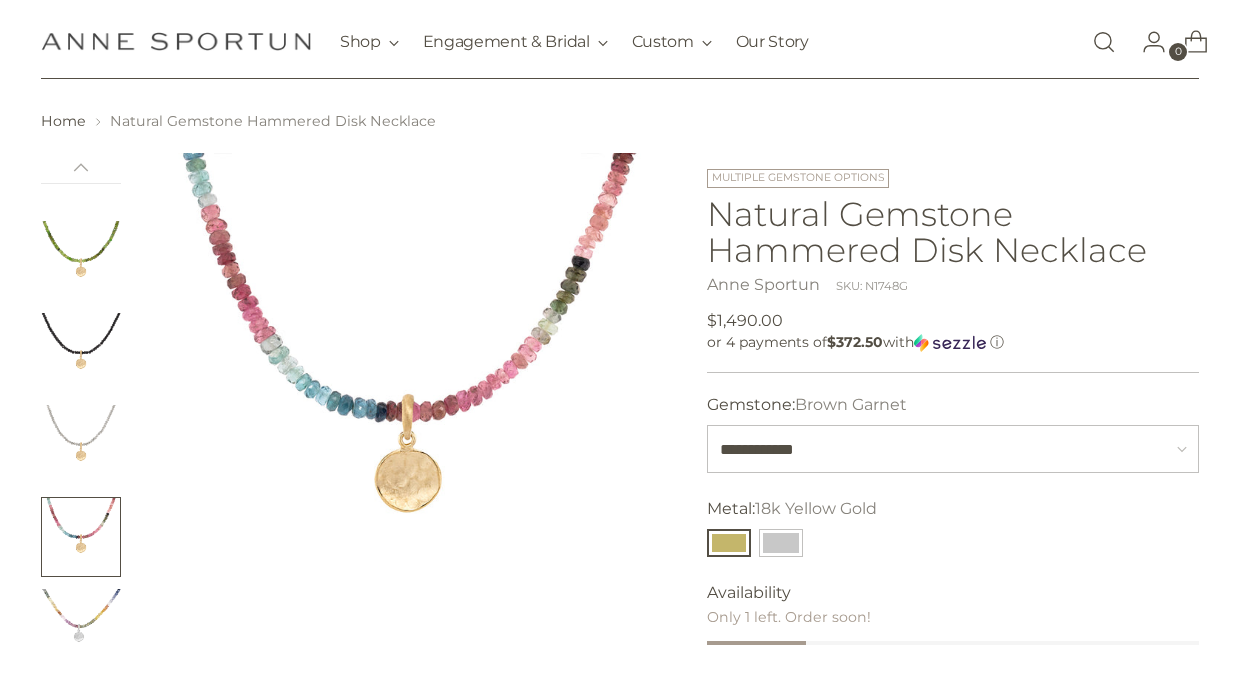click at bounding box center (81, 629) 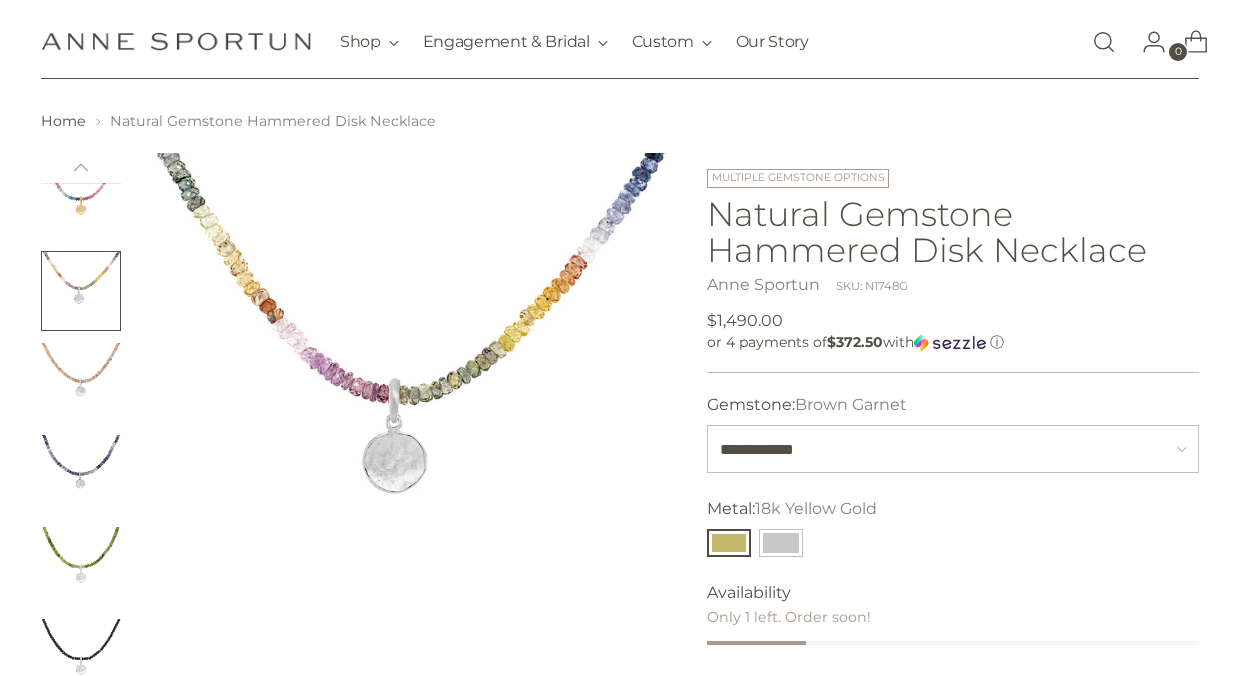scroll, scrollTop: 638, scrollLeft: 0, axis: vertical 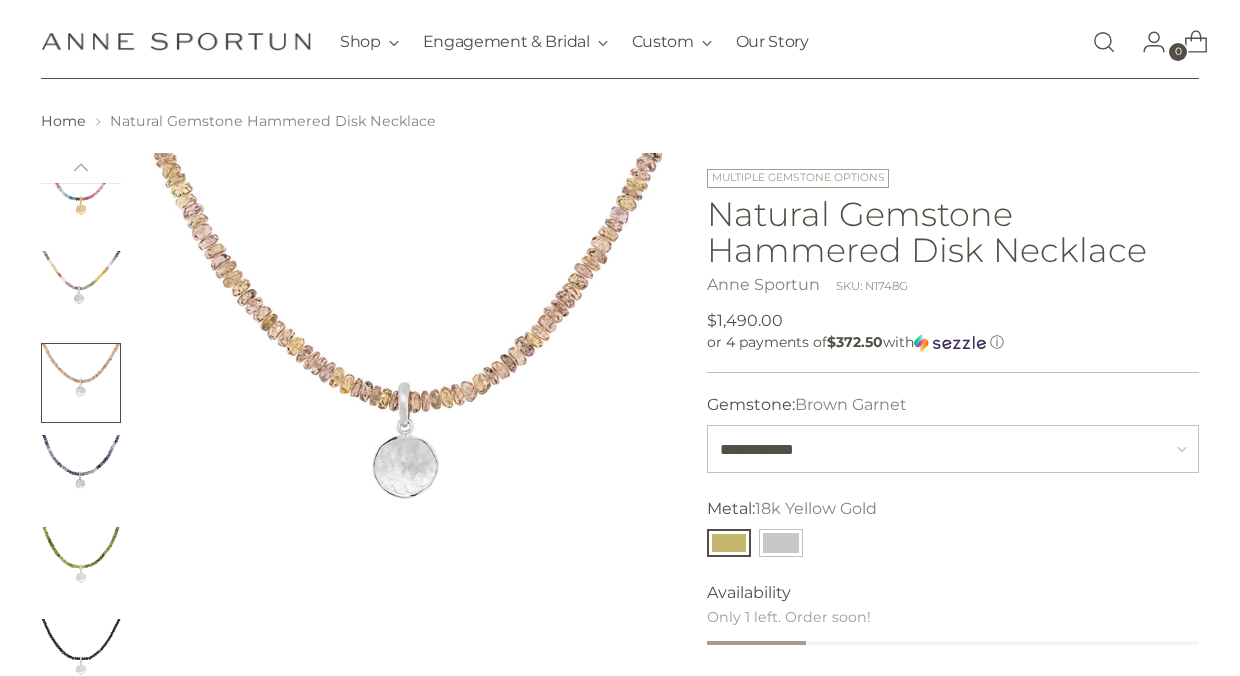 click at bounding box center [81, 475] 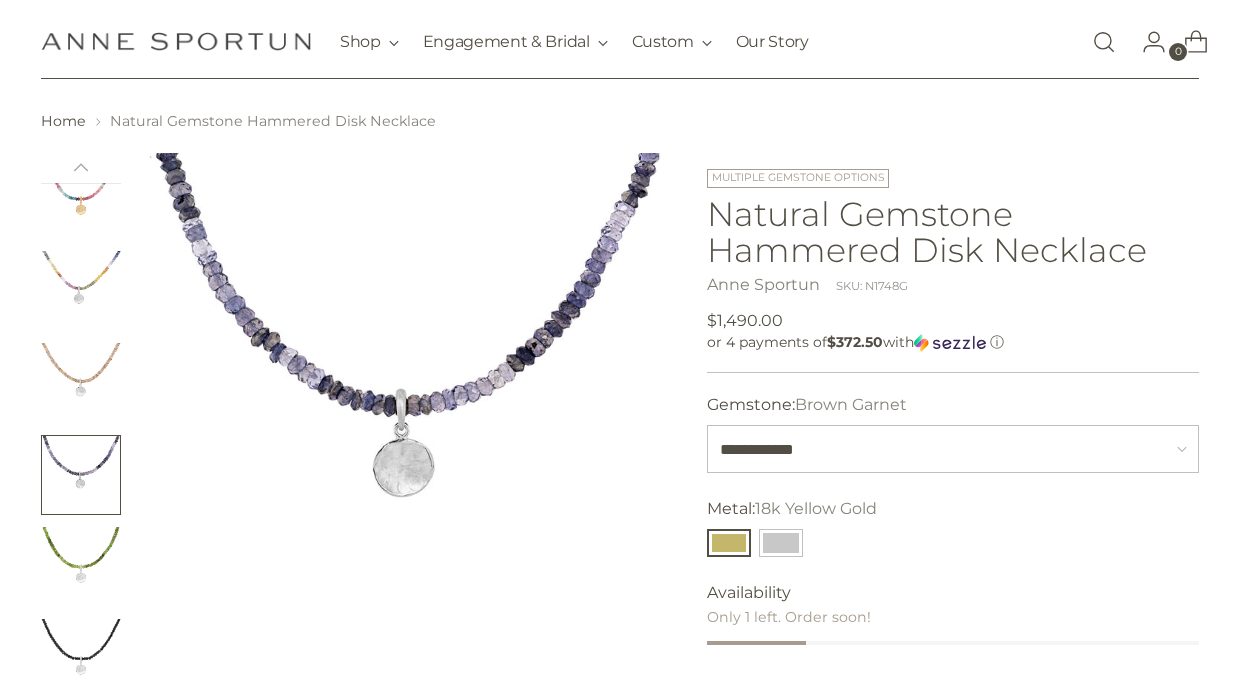 click at bounding box center [81, 383] 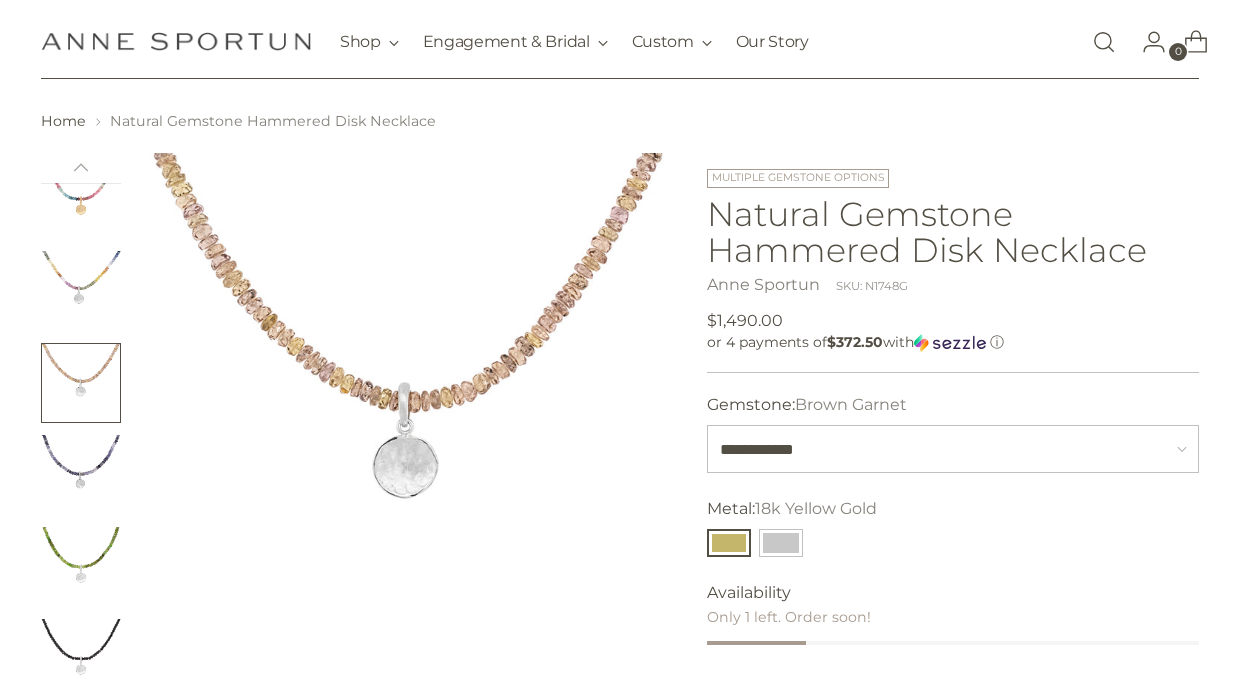 scroll, scrollTop: 160, scrollLeft: 0, axis: vertical 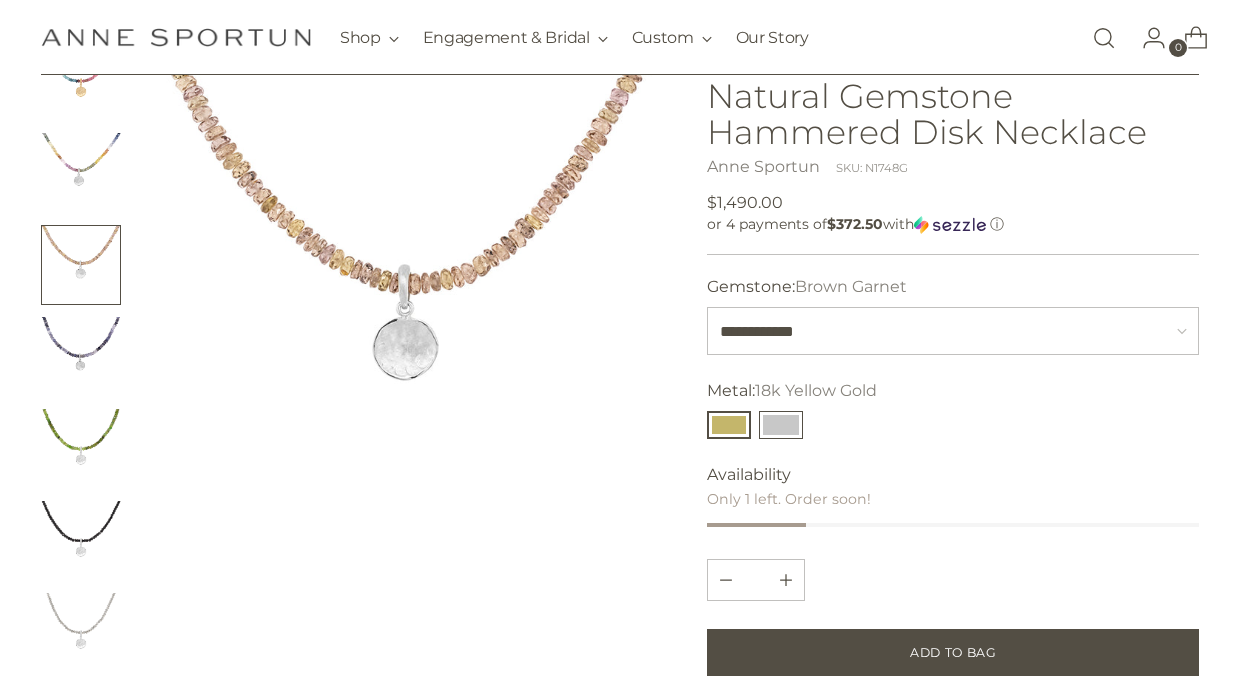click at bounding box center [781, 425] 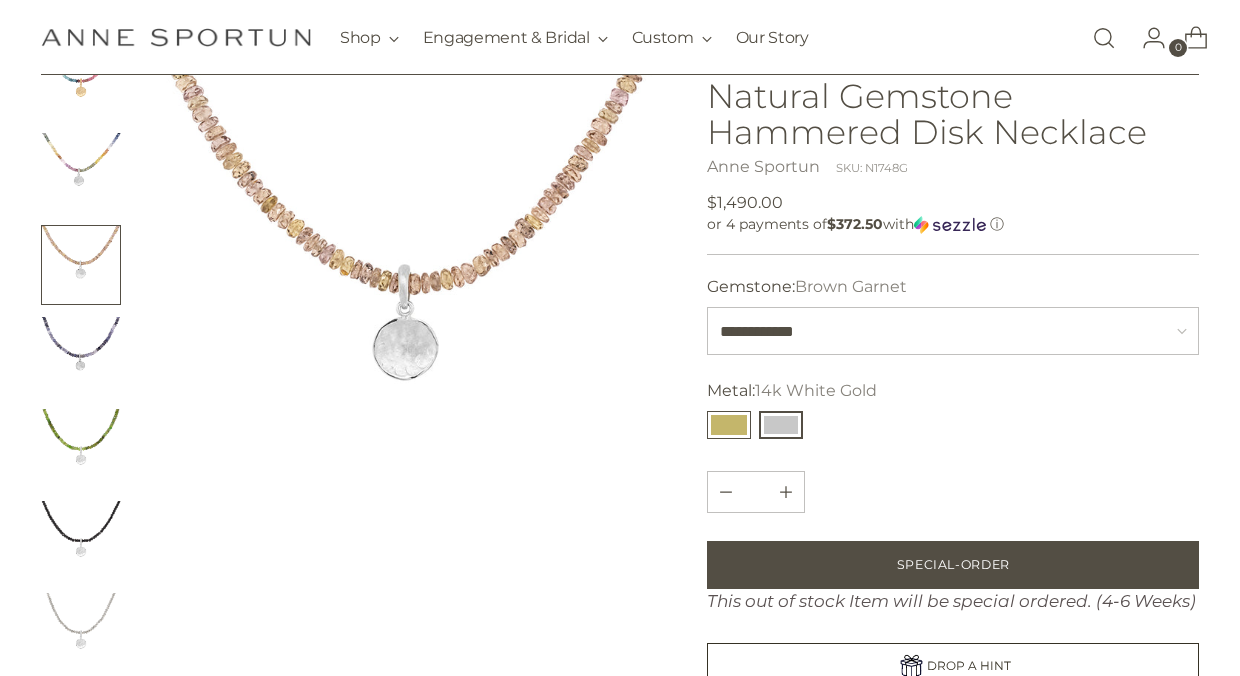click at bounding box center [729, 425] 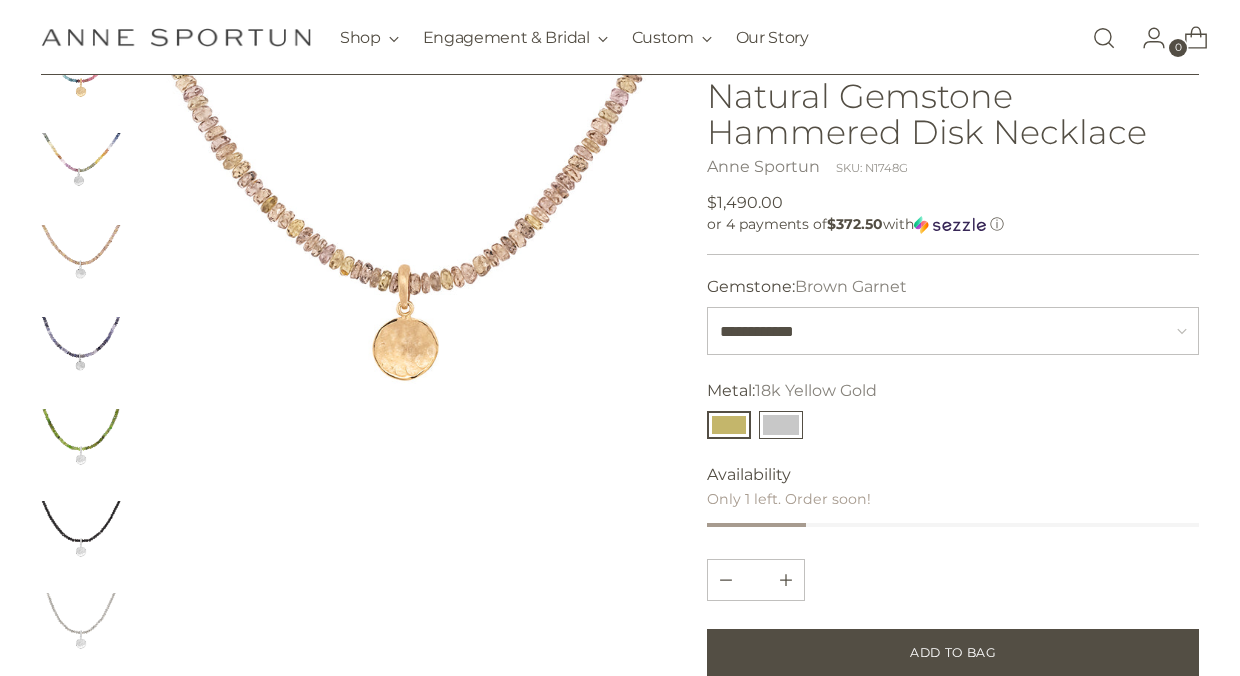 click at bounding box center (781, 425) 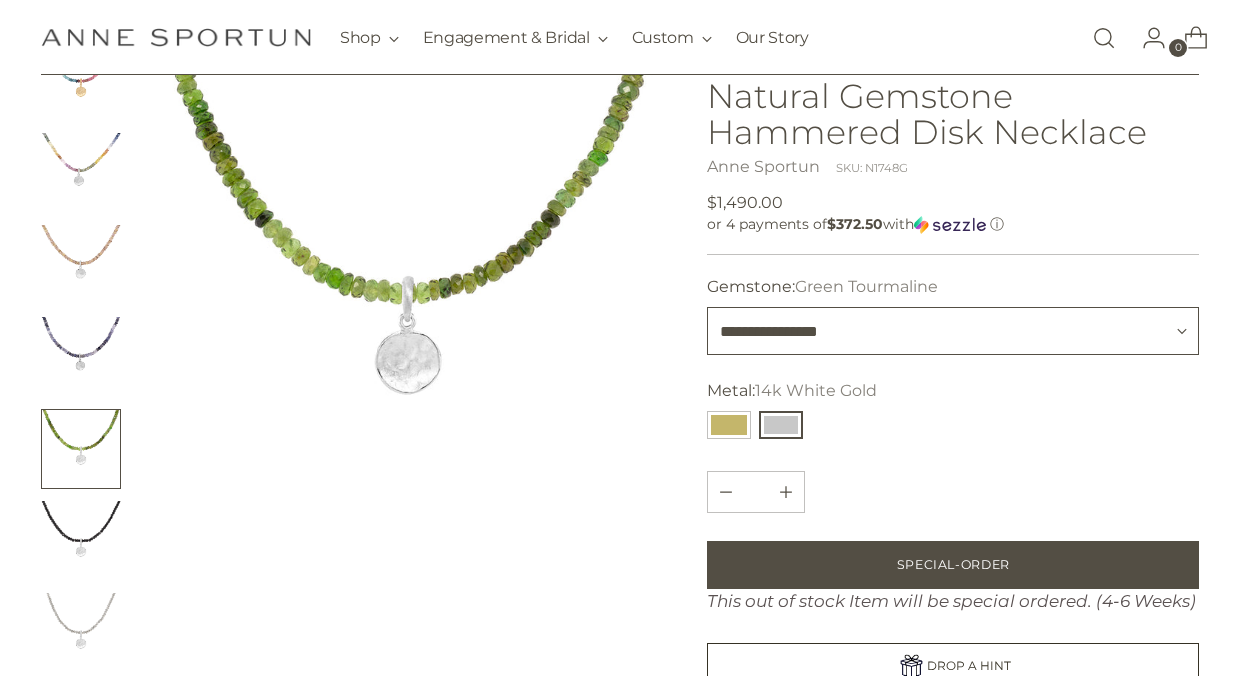 select on "**********" 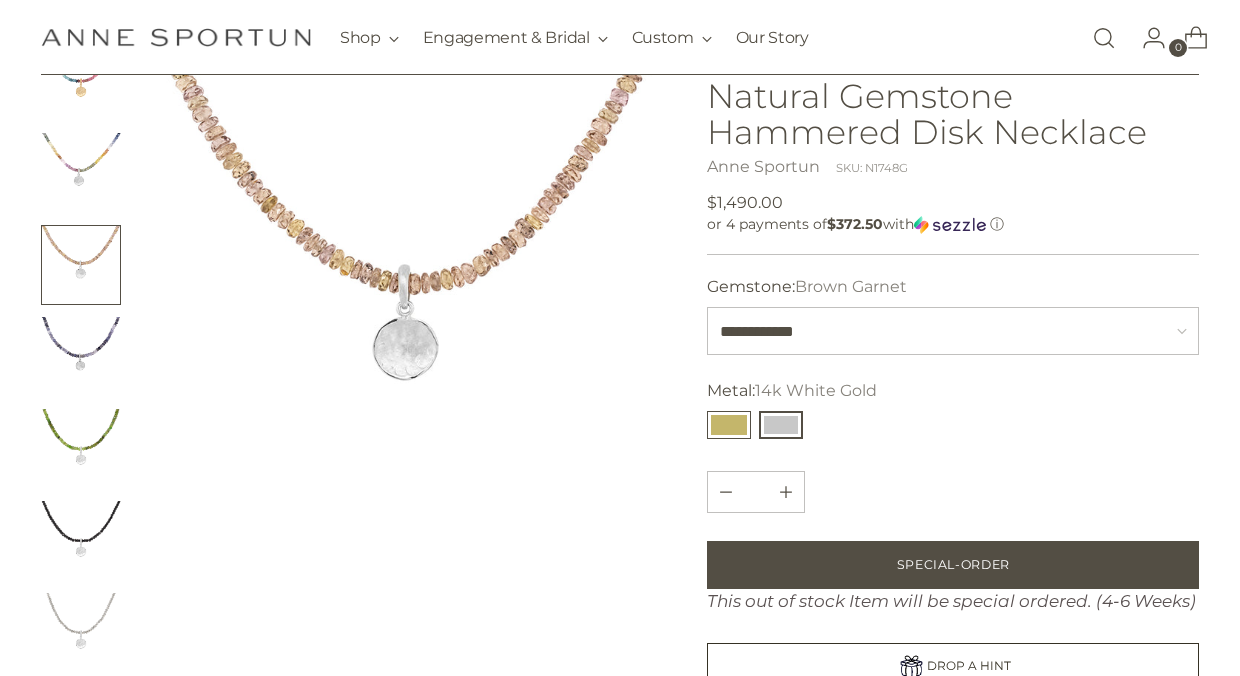click at bounding box center [729, 425] 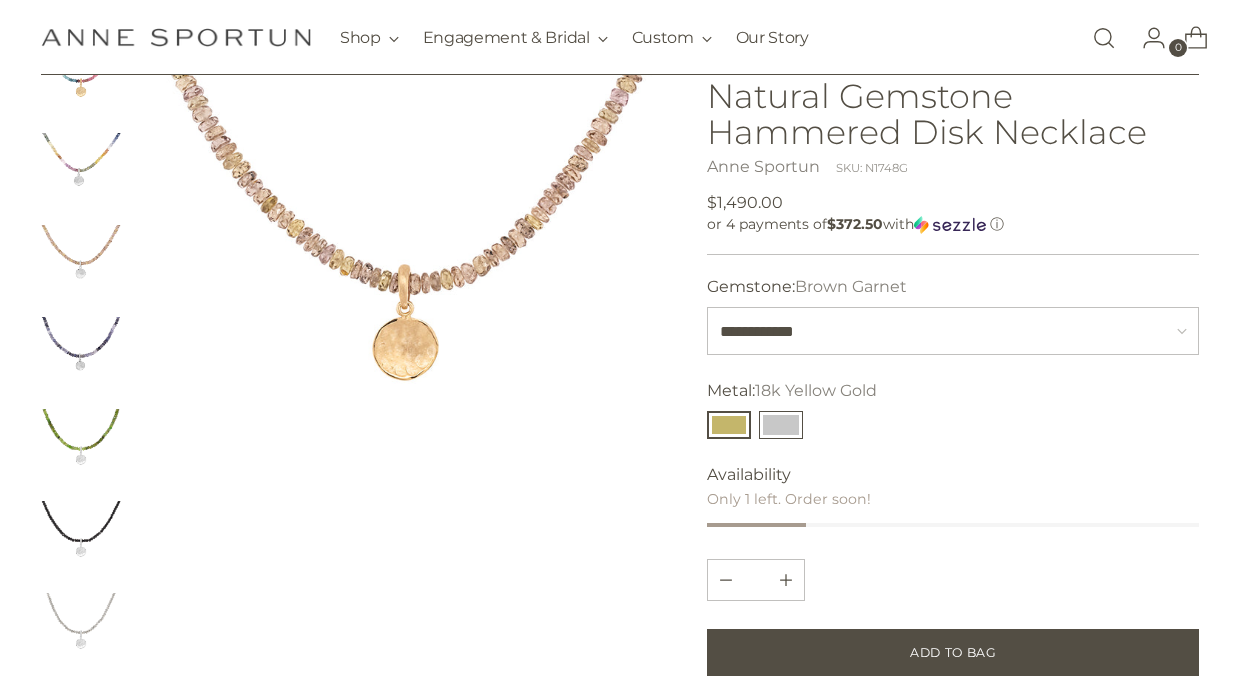 click at bounding box center (781, 425) 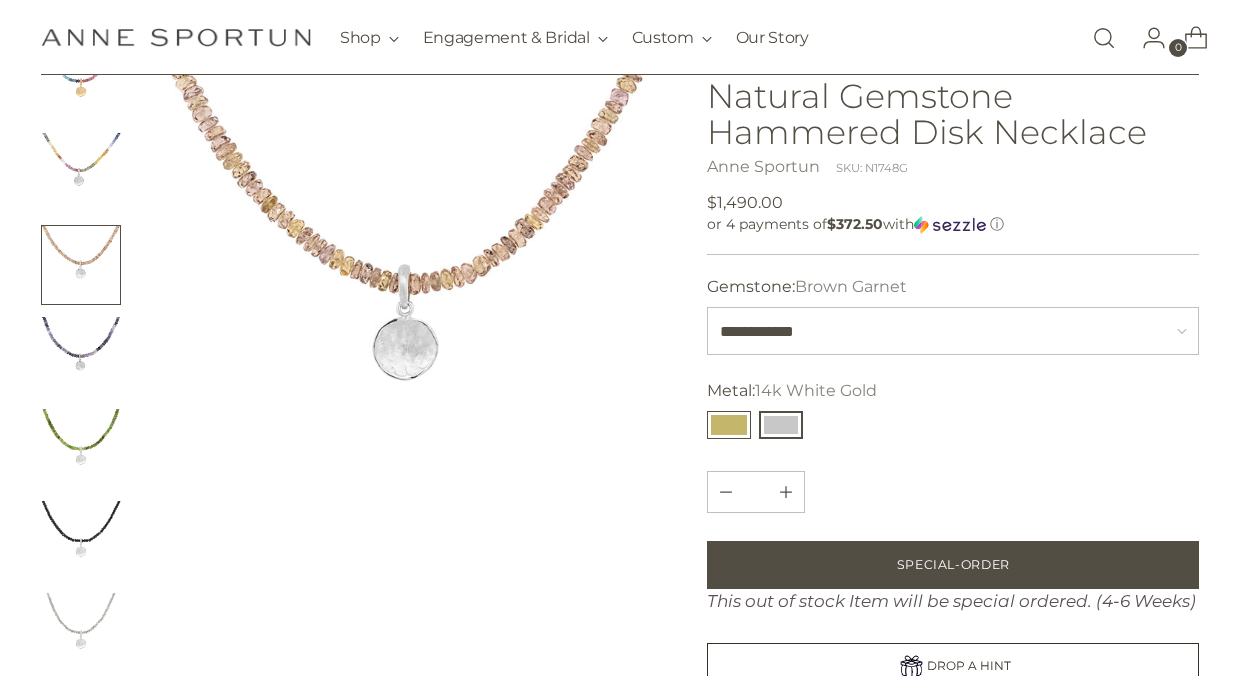click at bounding box center [729, 425] 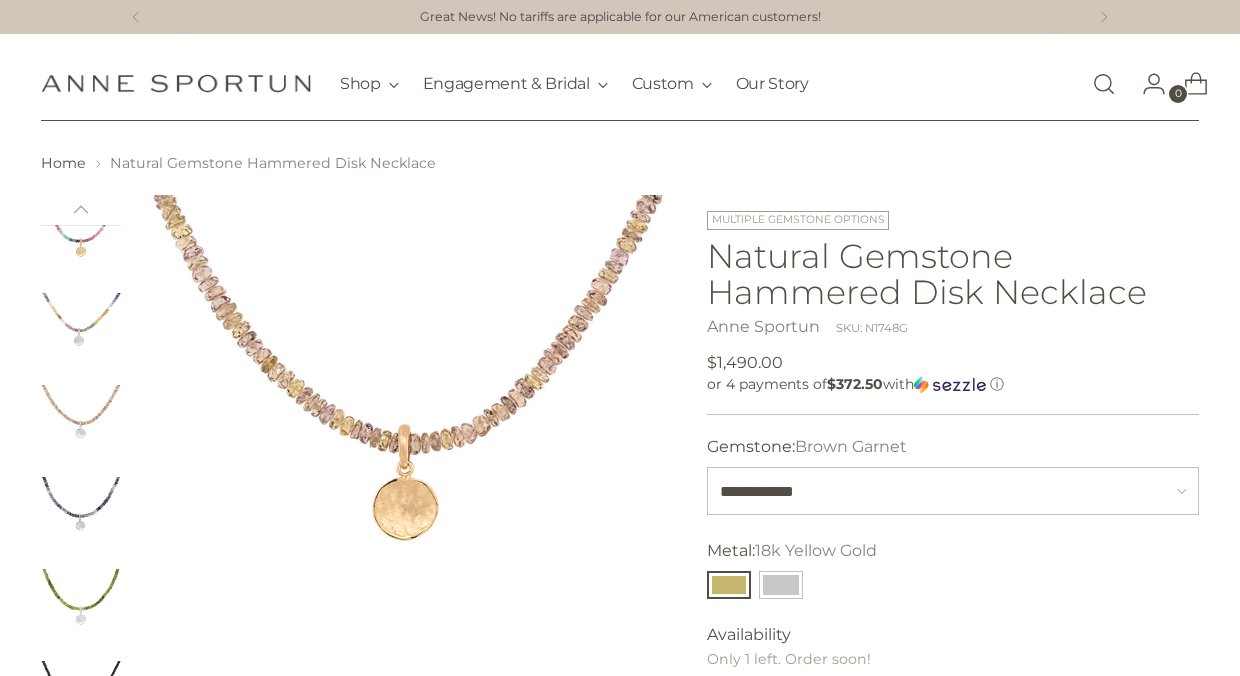 scroll, scrollTop: 0, scrollLeft: 0, axis: both 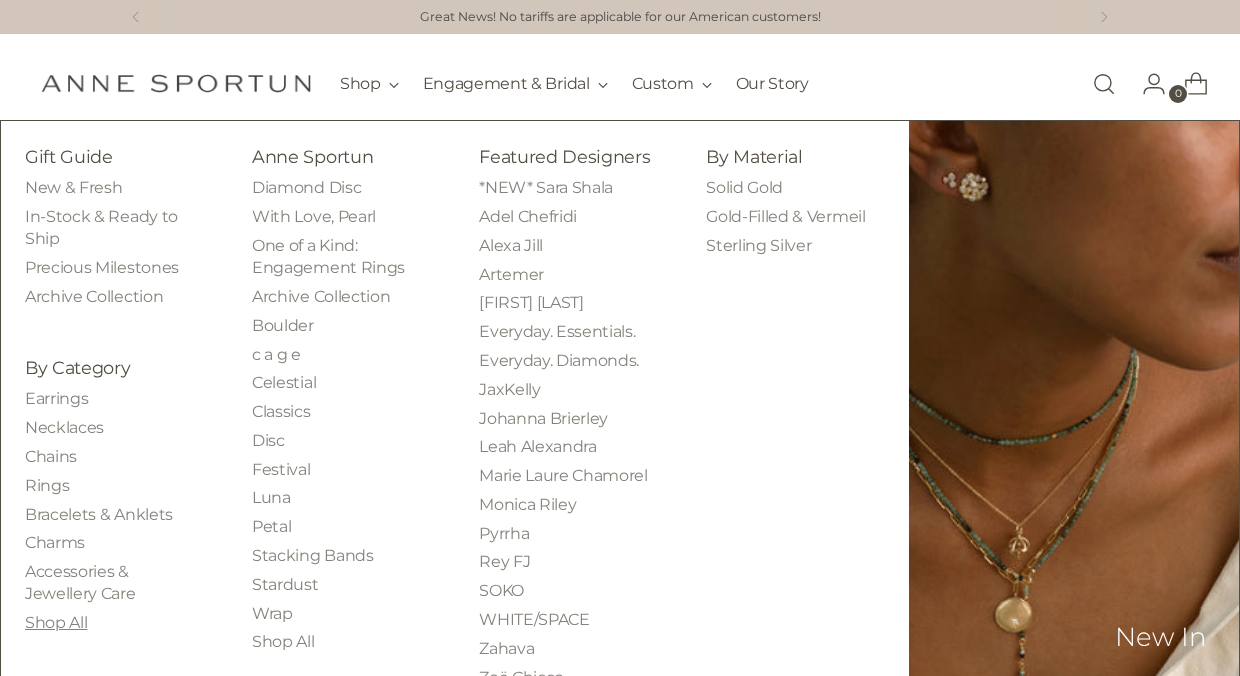 click on "Shop All" at bounding box center (56, 622) 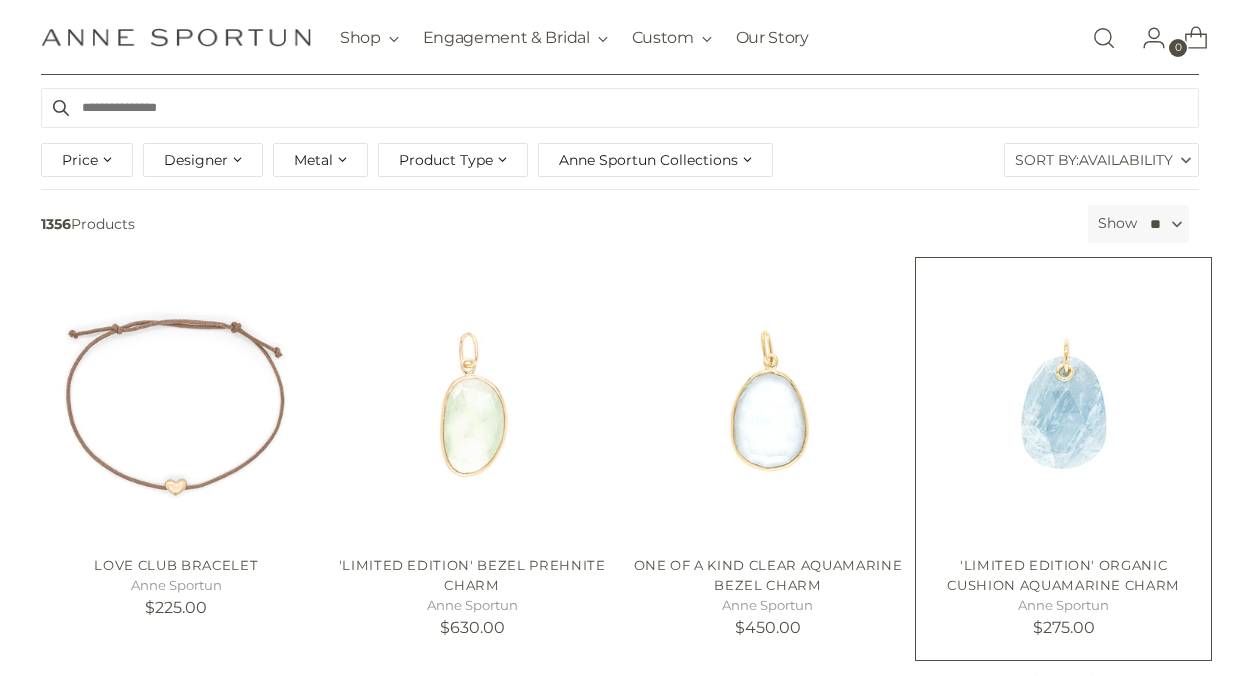 scroll, scrollTop: 216, scrollLeft: 0, axis: vertical 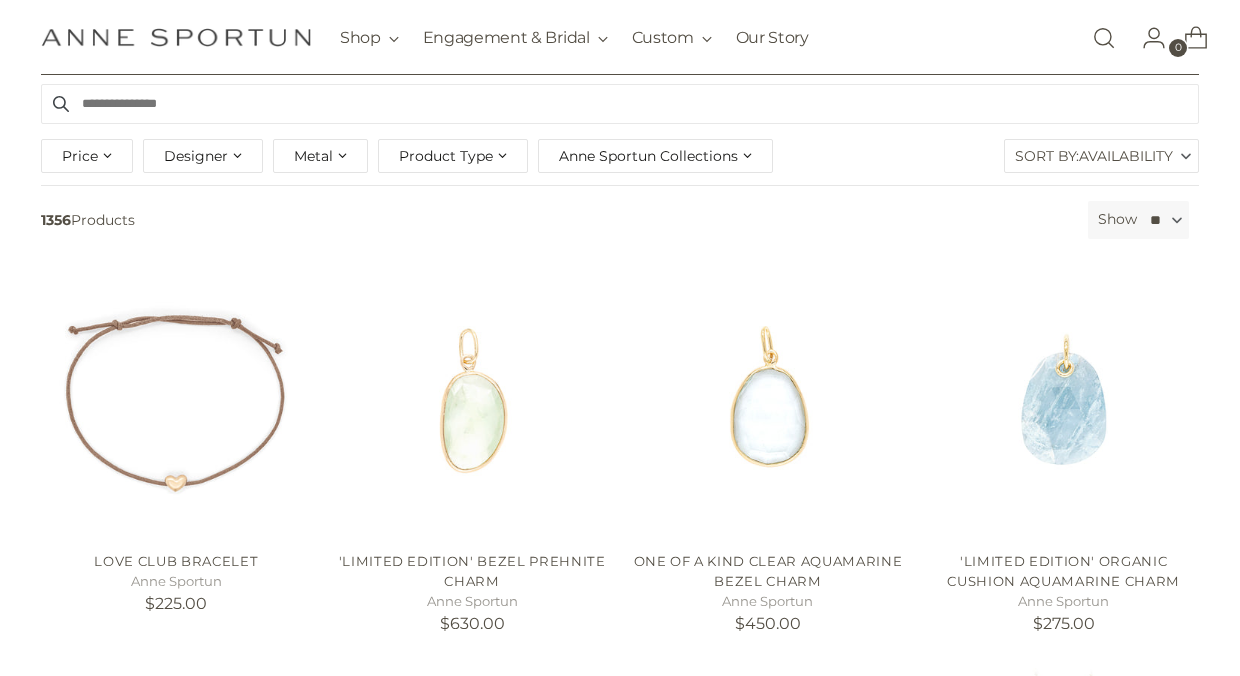 click on "Show" at bounding box center [1117, 219] 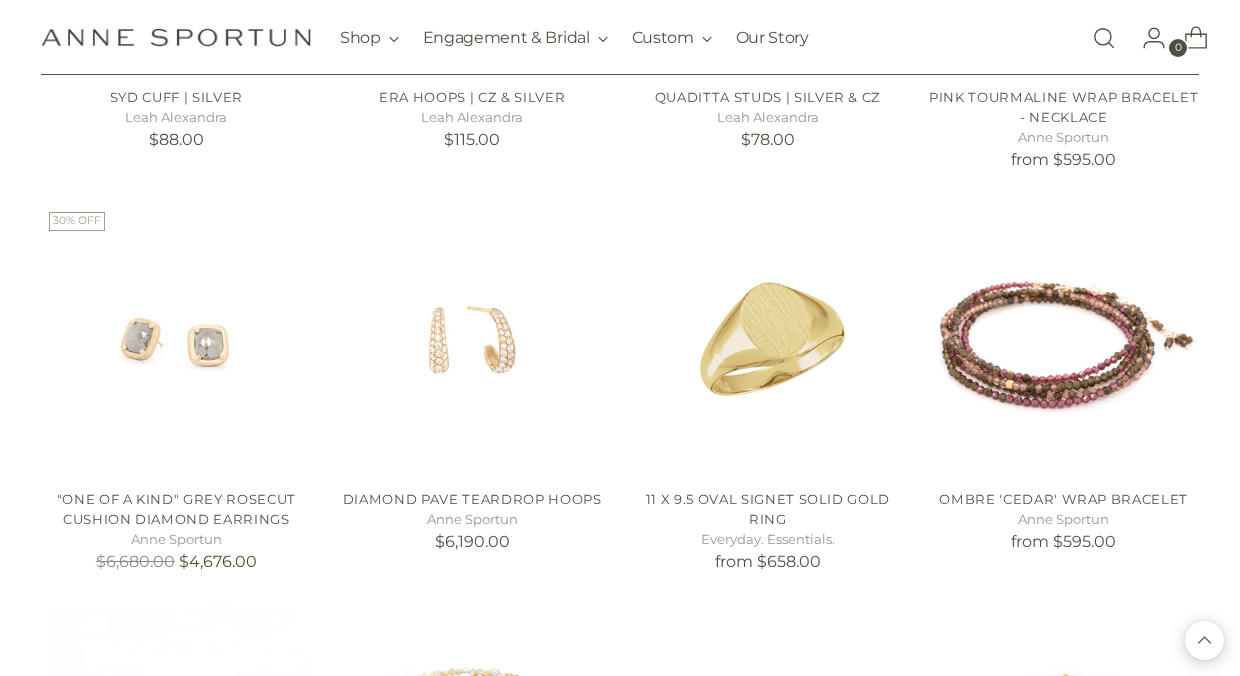 scroll, scrollTop: 19175, scrollLeft: 0, axis: vertical 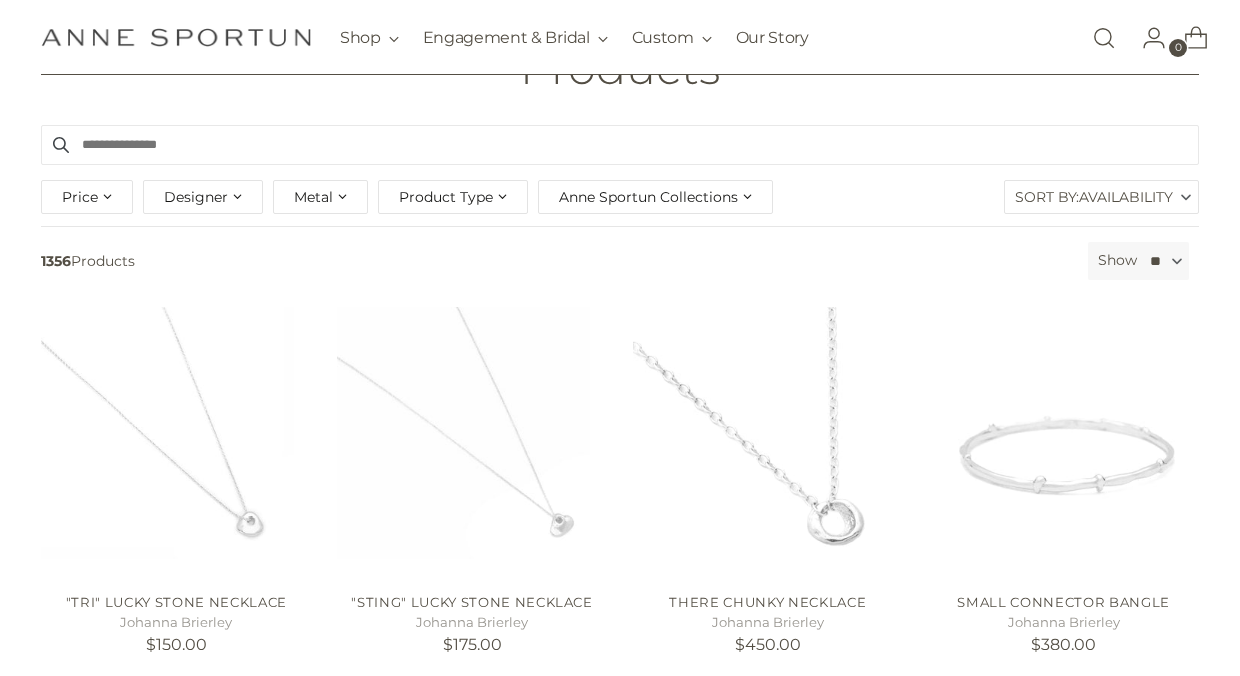 click on "Price" at bounding box center [87, 197] 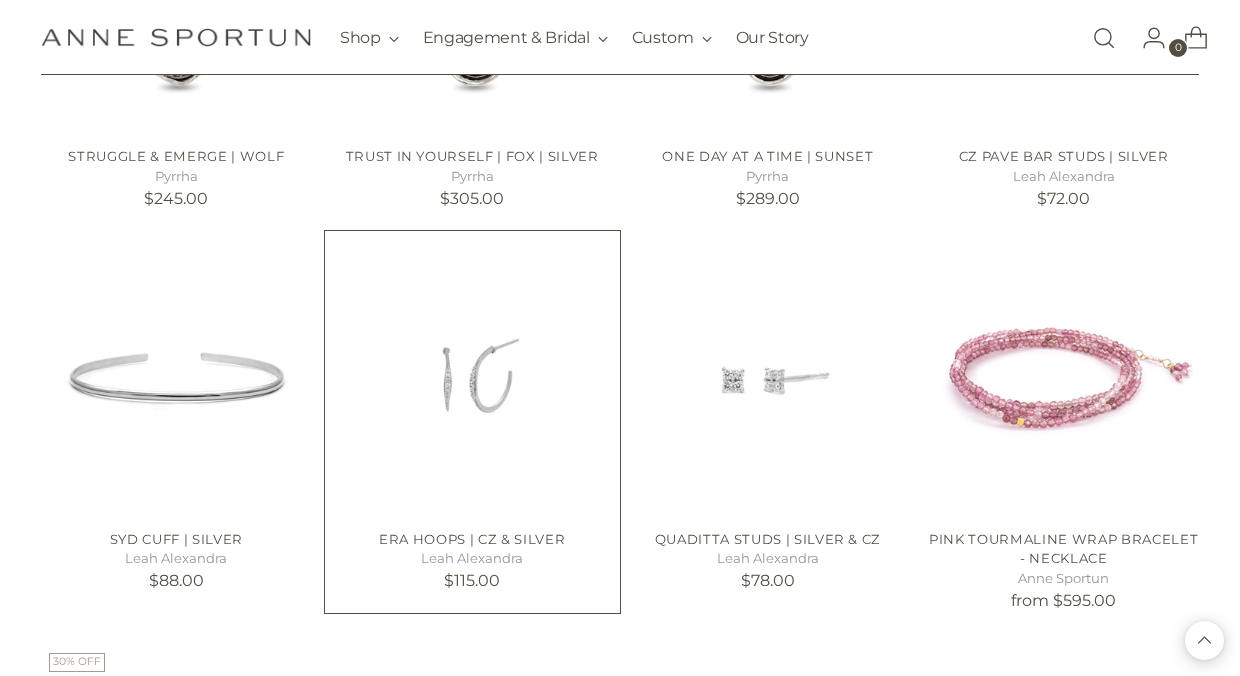 scroll, scrollTop: 20342, scrollLeft: 0, axis: vertical 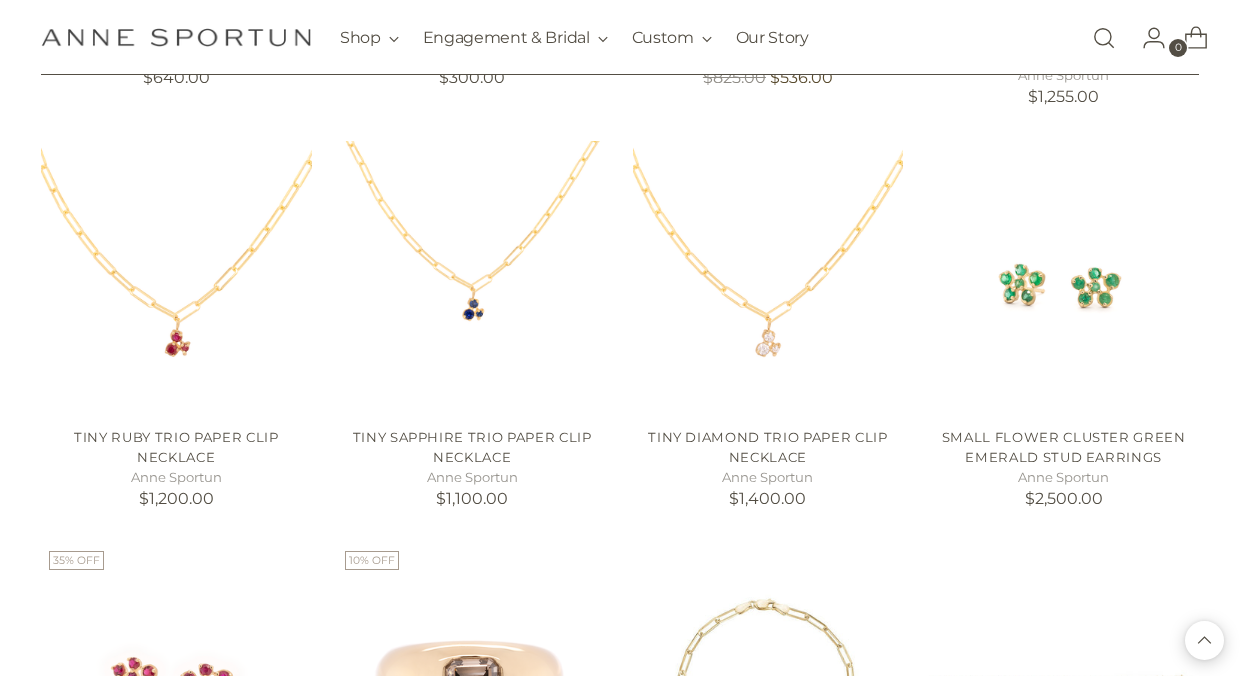 click at bounding box center [176, 37] 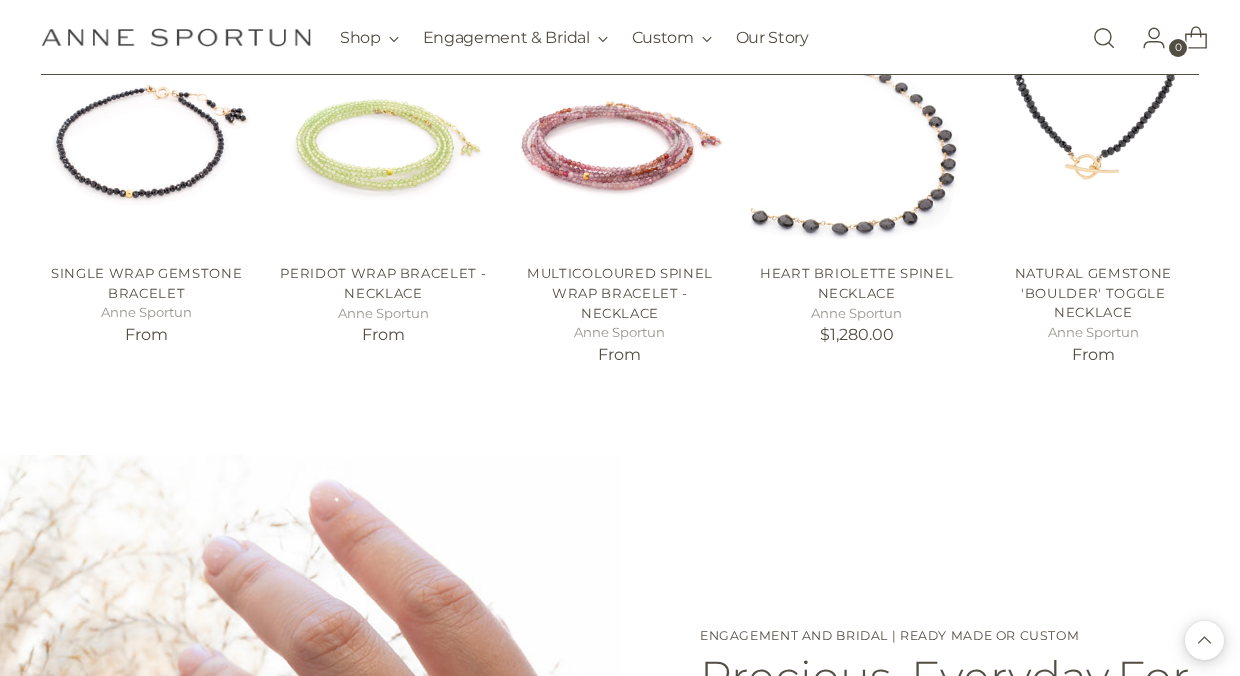 scroll, scrollTop: 798, scrollLeft: 0, axis: vertical 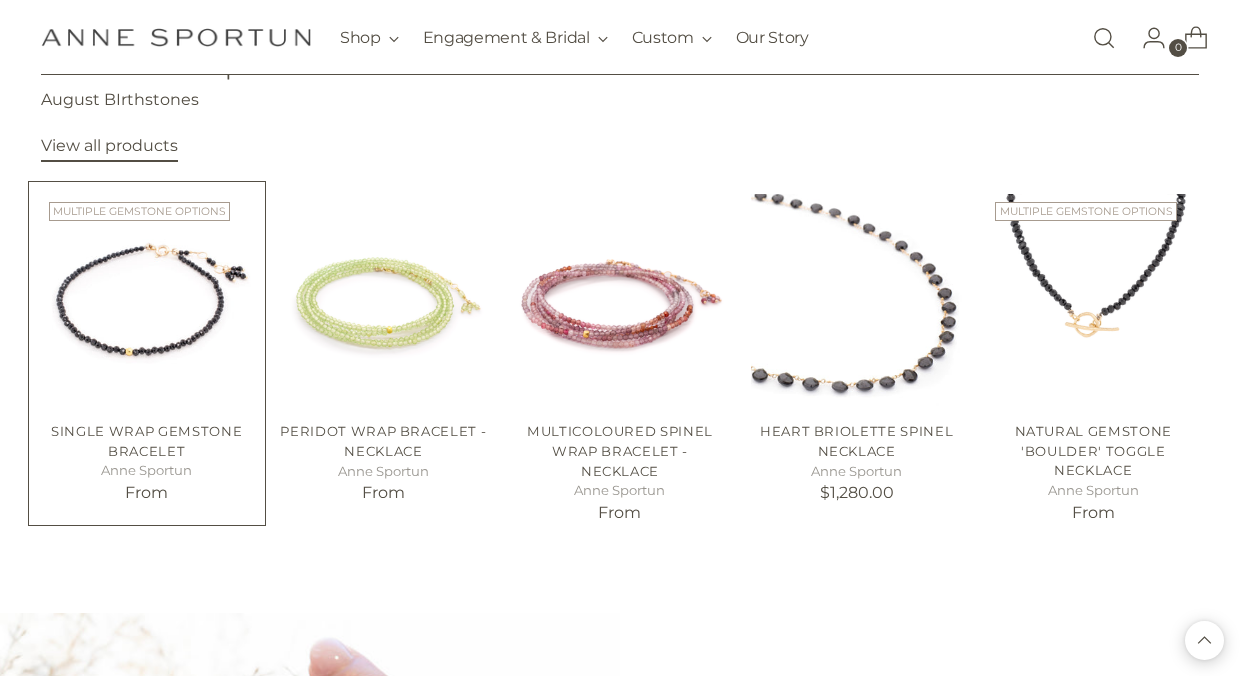 click at bounding box center [0, 0] 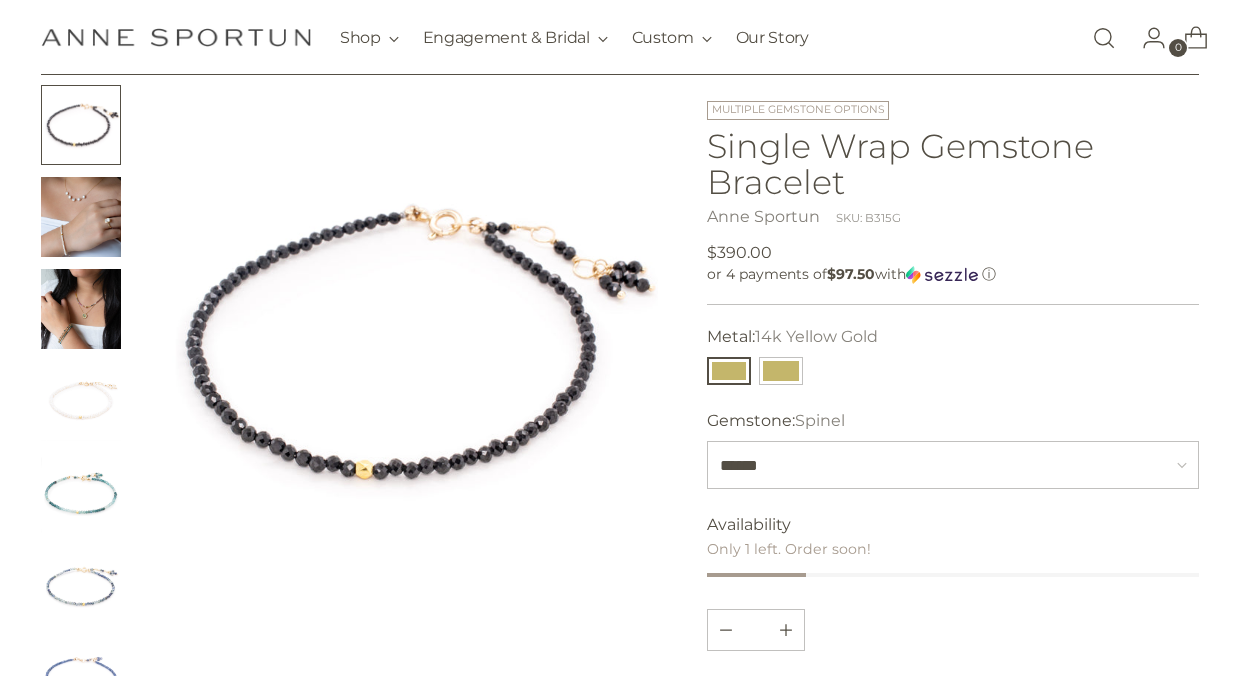 scroll, scrollTop: 110, scrollLeft: 0, axis: vertical 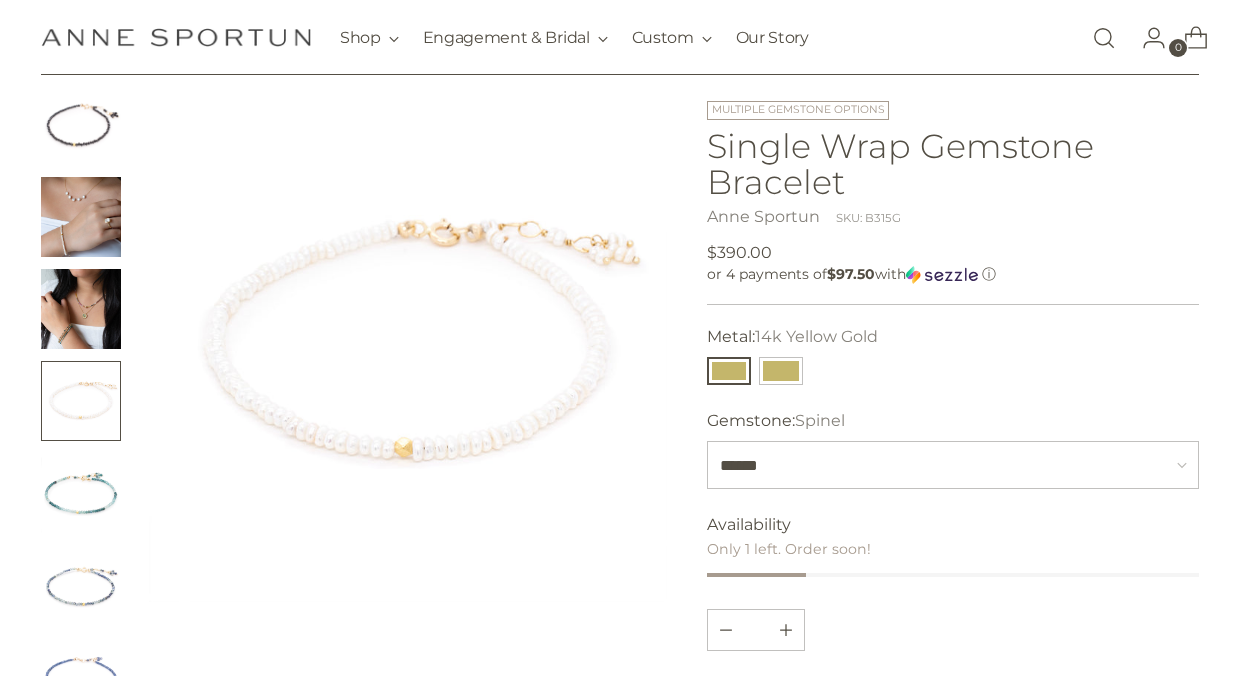 click at bounding box center (81, 493) 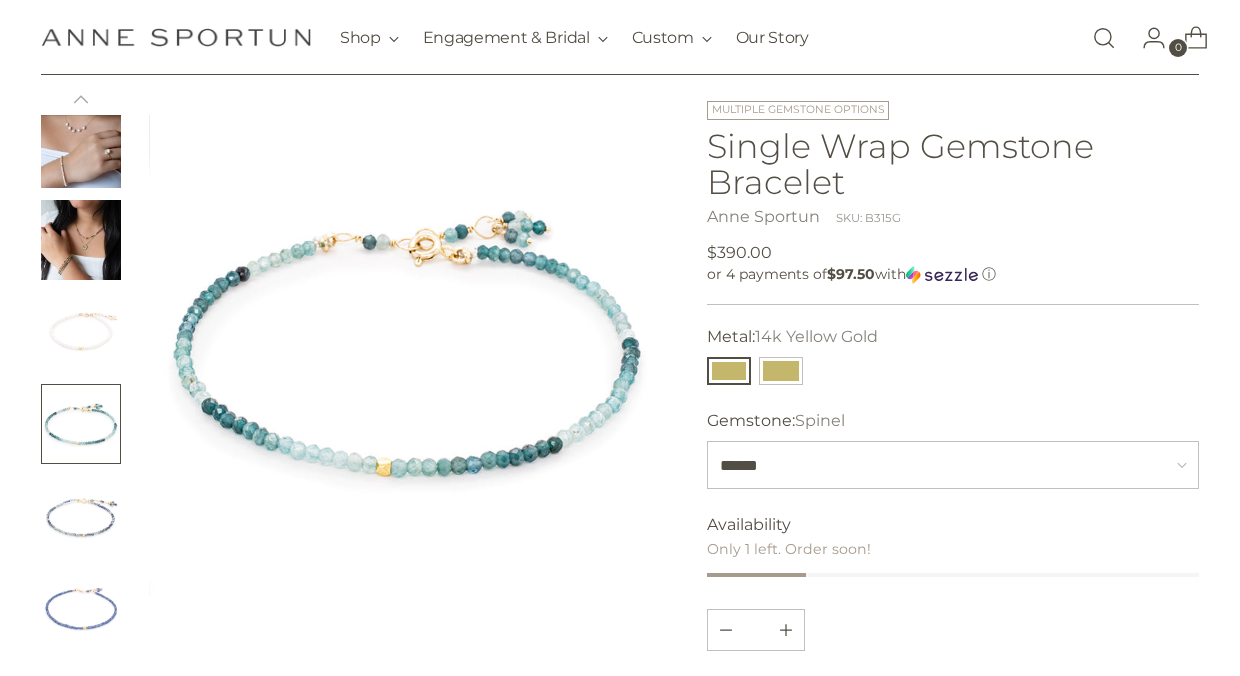 scroll, scrollTop: 92, scrollLeft: 0, axis: vertical 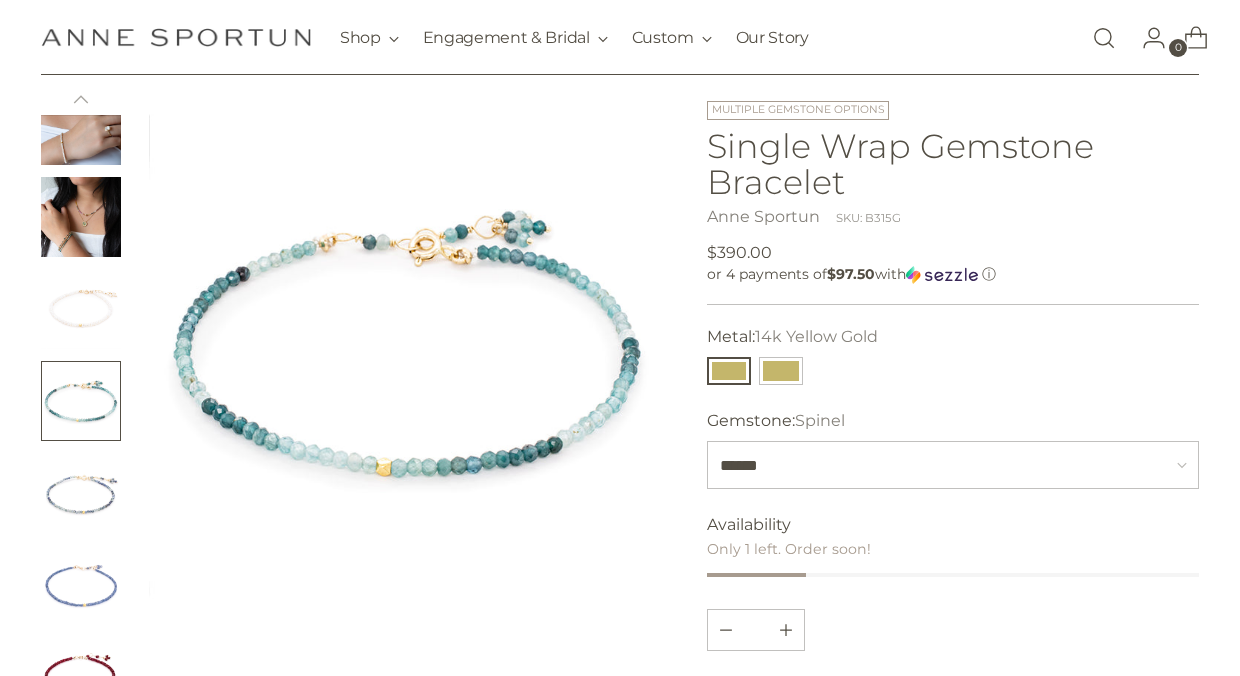 click at bounding box center [81, 493] 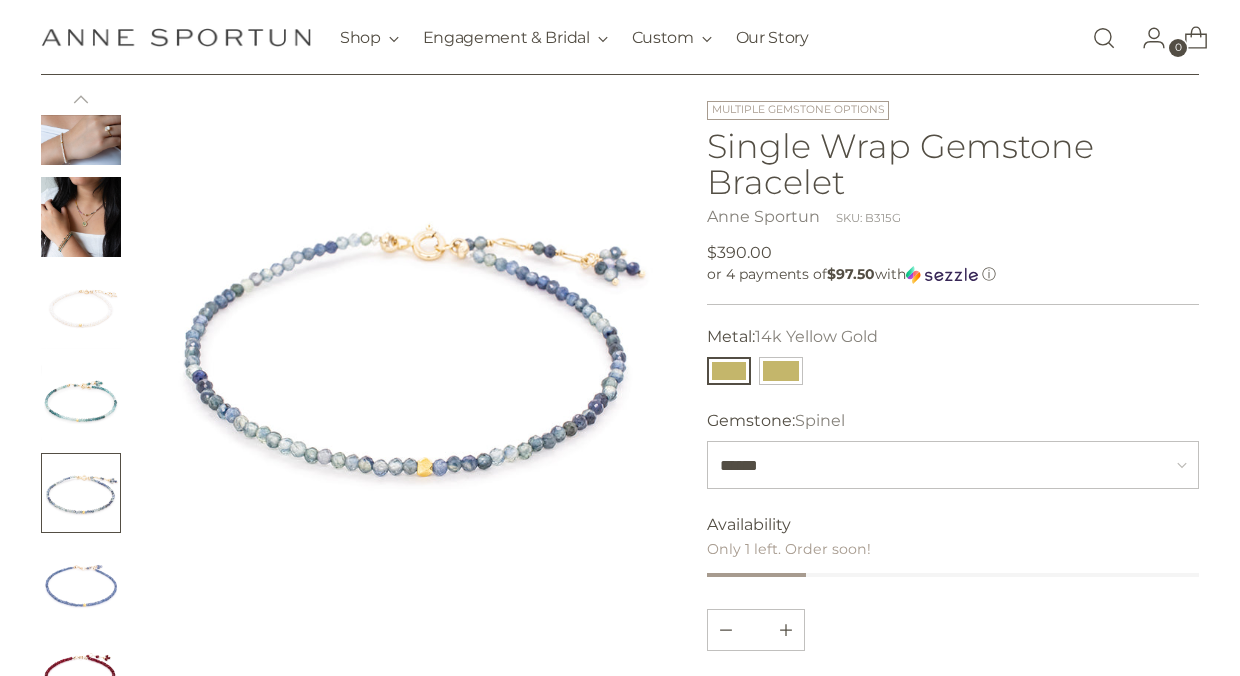 click at bounding box center [81, 585] 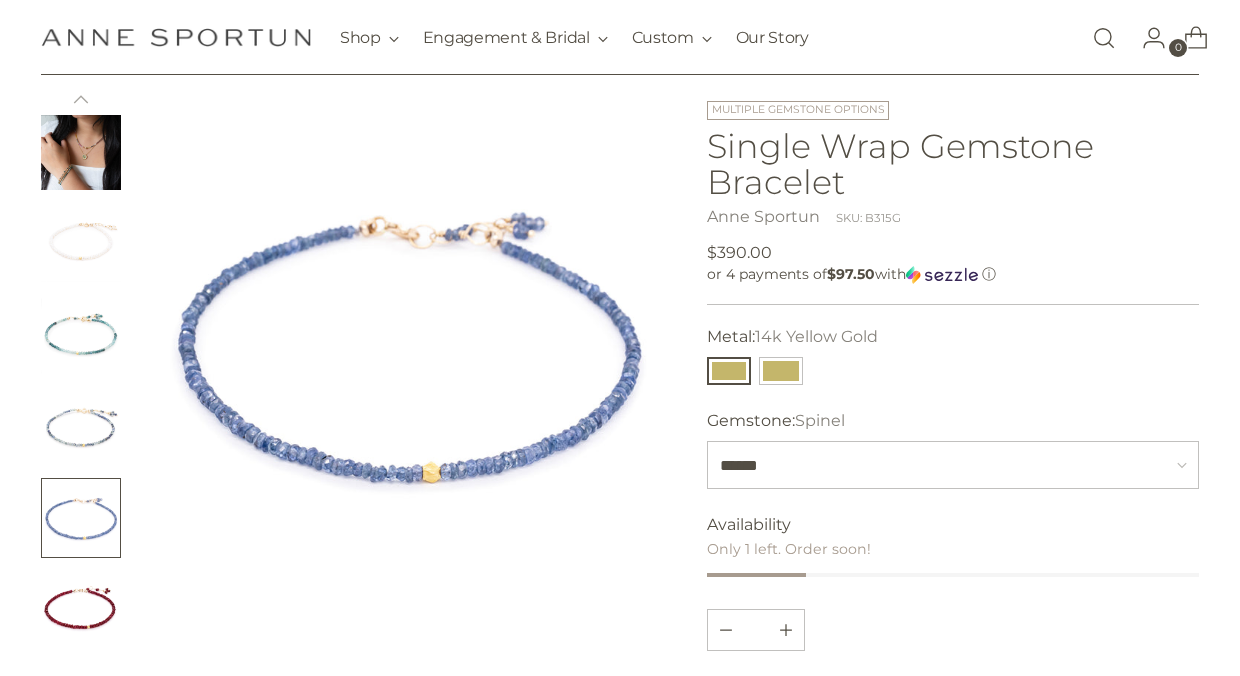 scroll, scrollTop: 161, scrollLeft: 0, axis: vertical 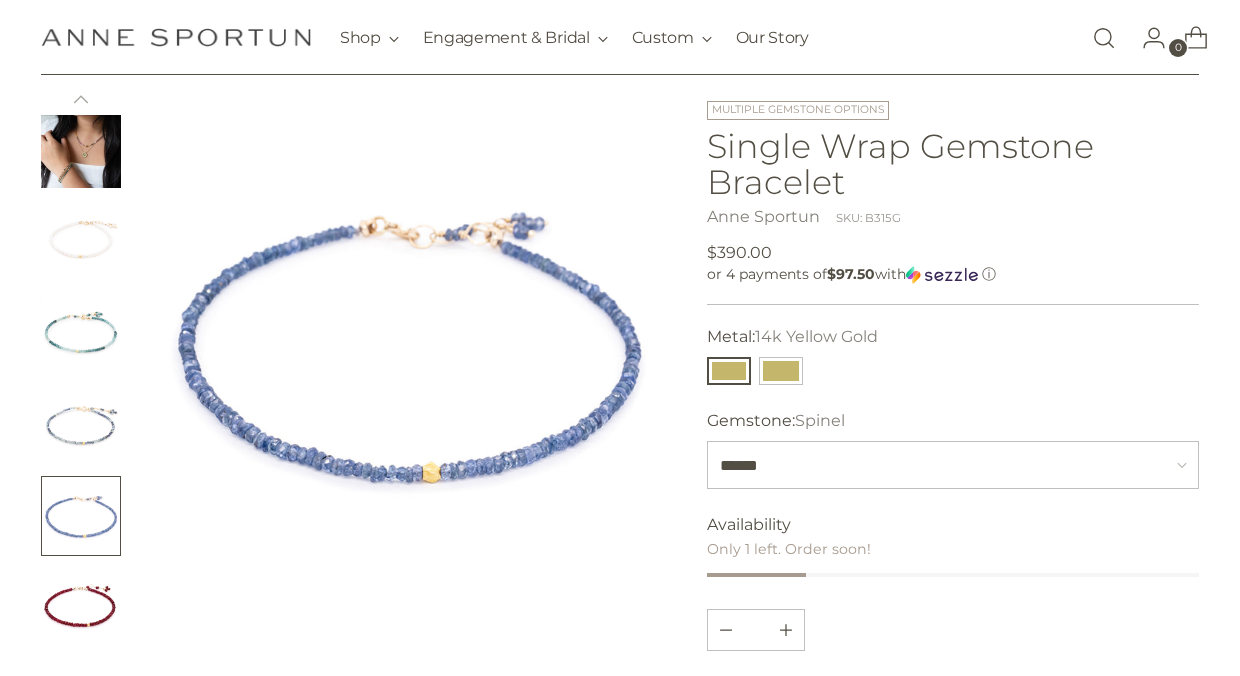 click at bounding box center (81, 608) 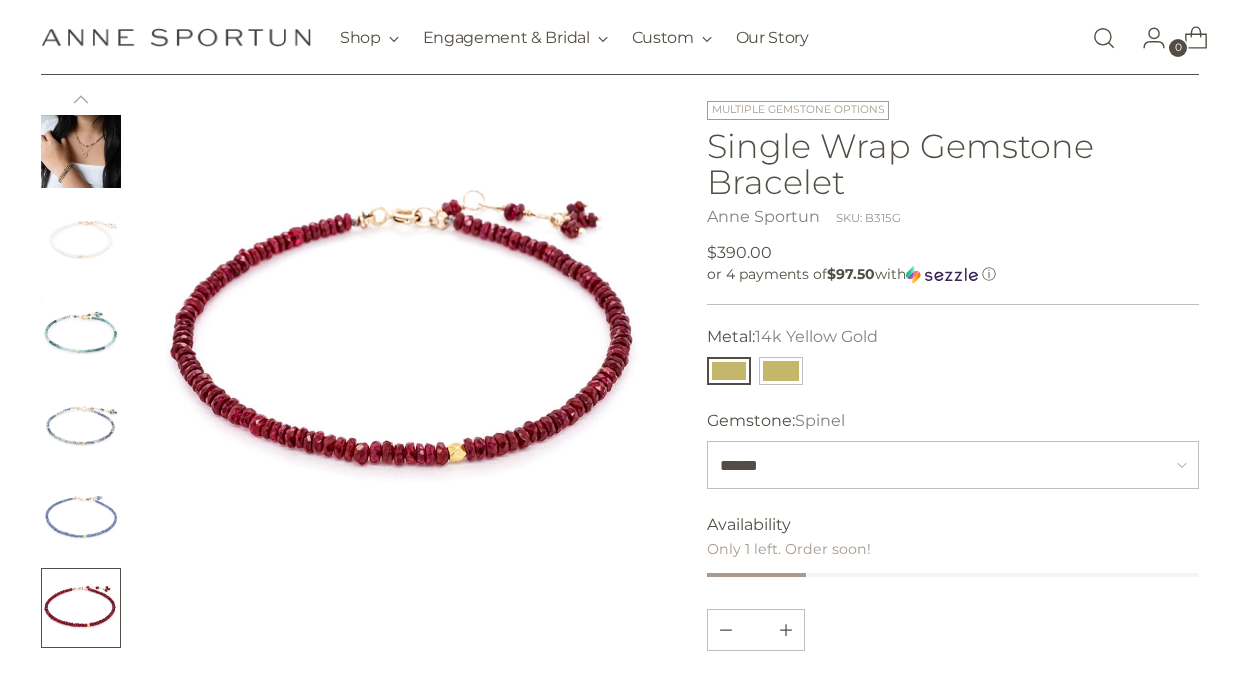 click at bounding box center [81, 608] 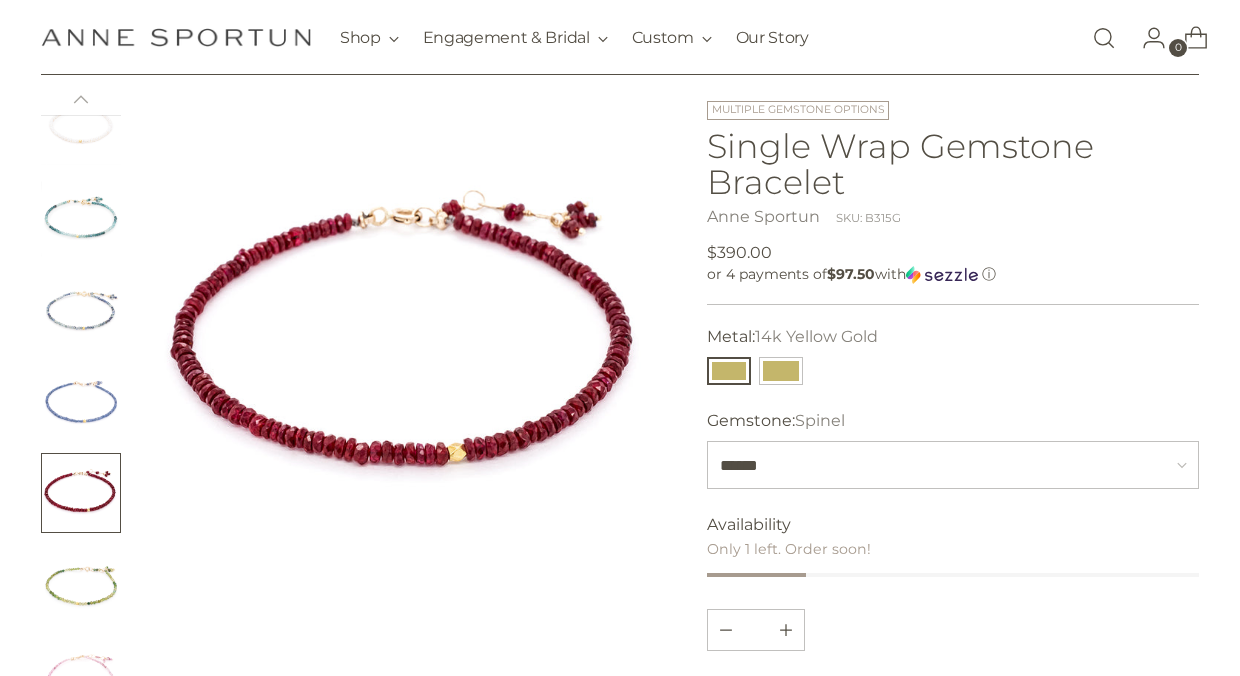 scroll, scrollTop: 303, scrollLeft: 0, axis: vertical 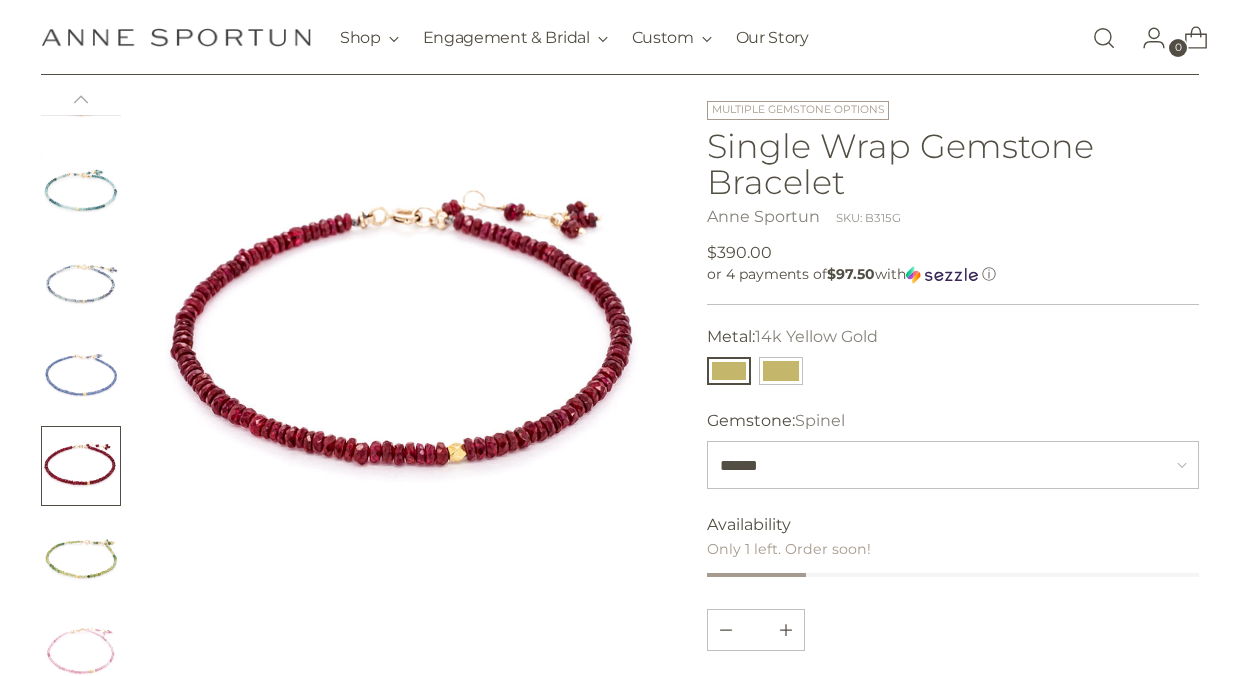 click at bounding box center (81, 558) 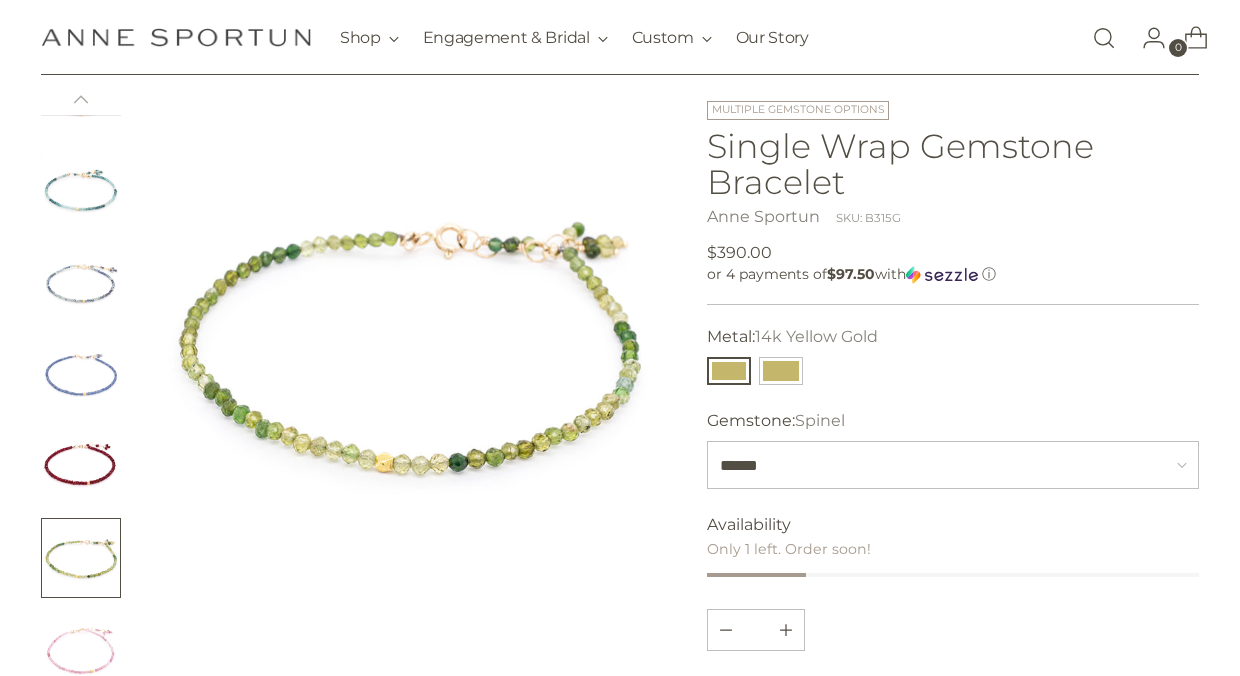 click at bounding box center (81, 558) 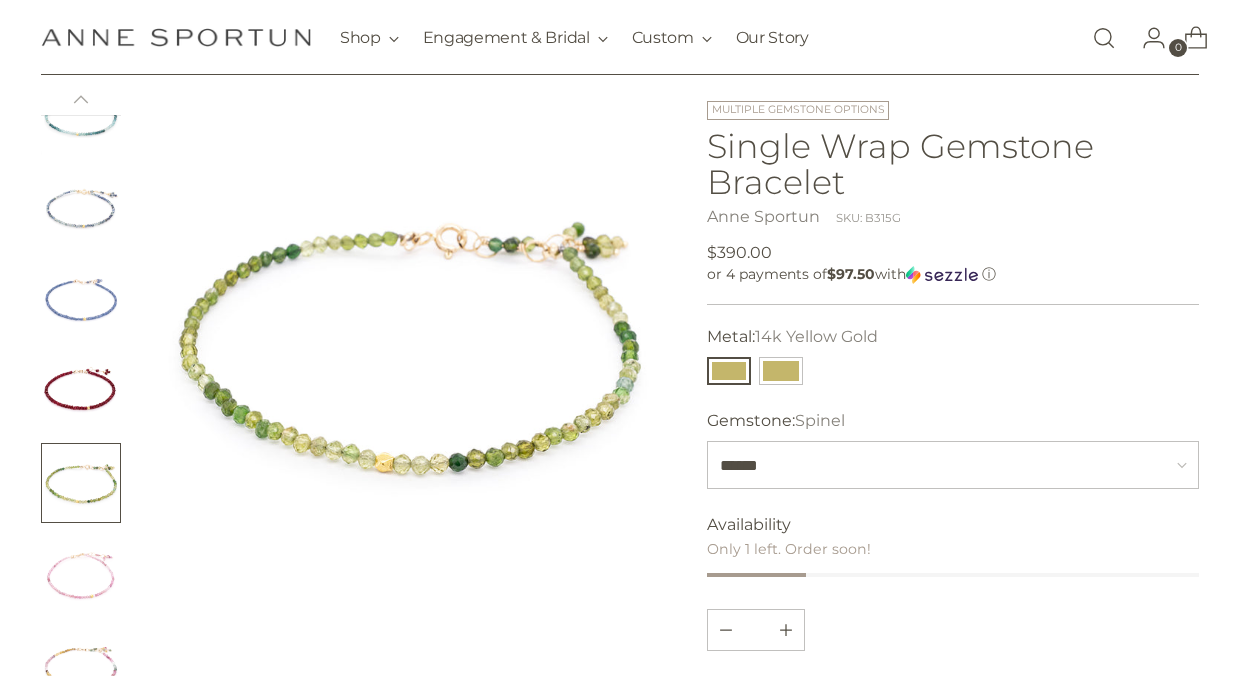 scroll, scrollTop: 383, scrollLeft: 0, axis: vertical 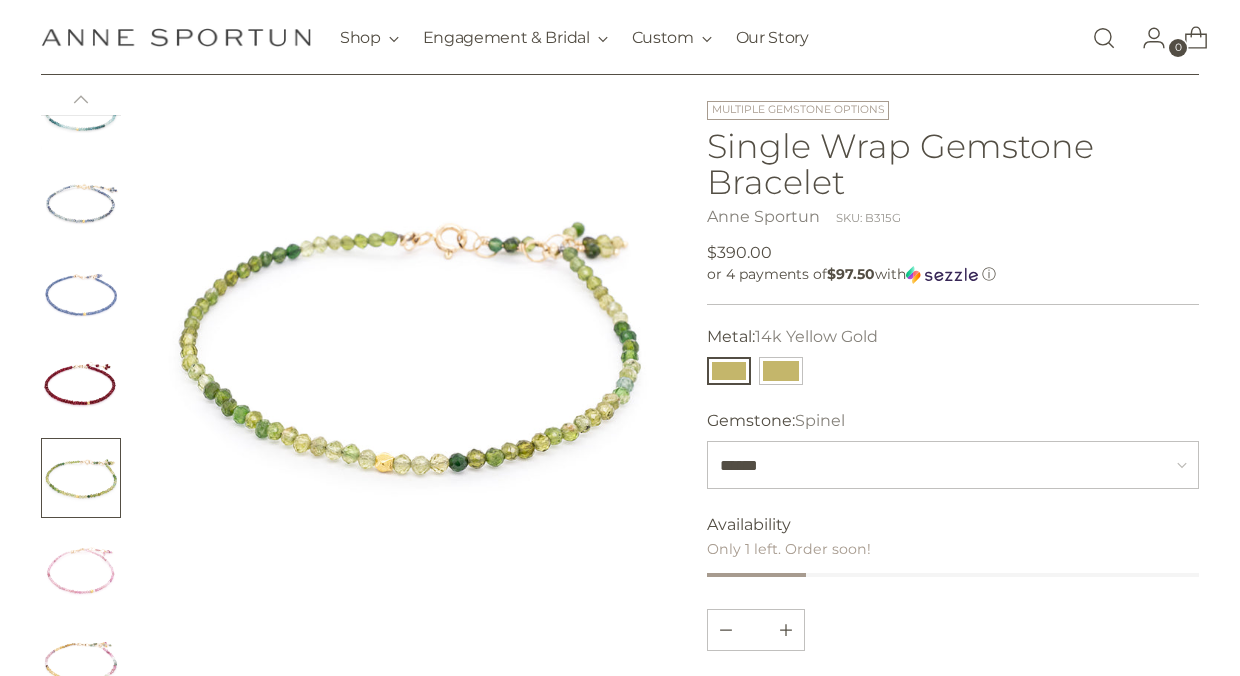 click at bounding box center [81, 570] 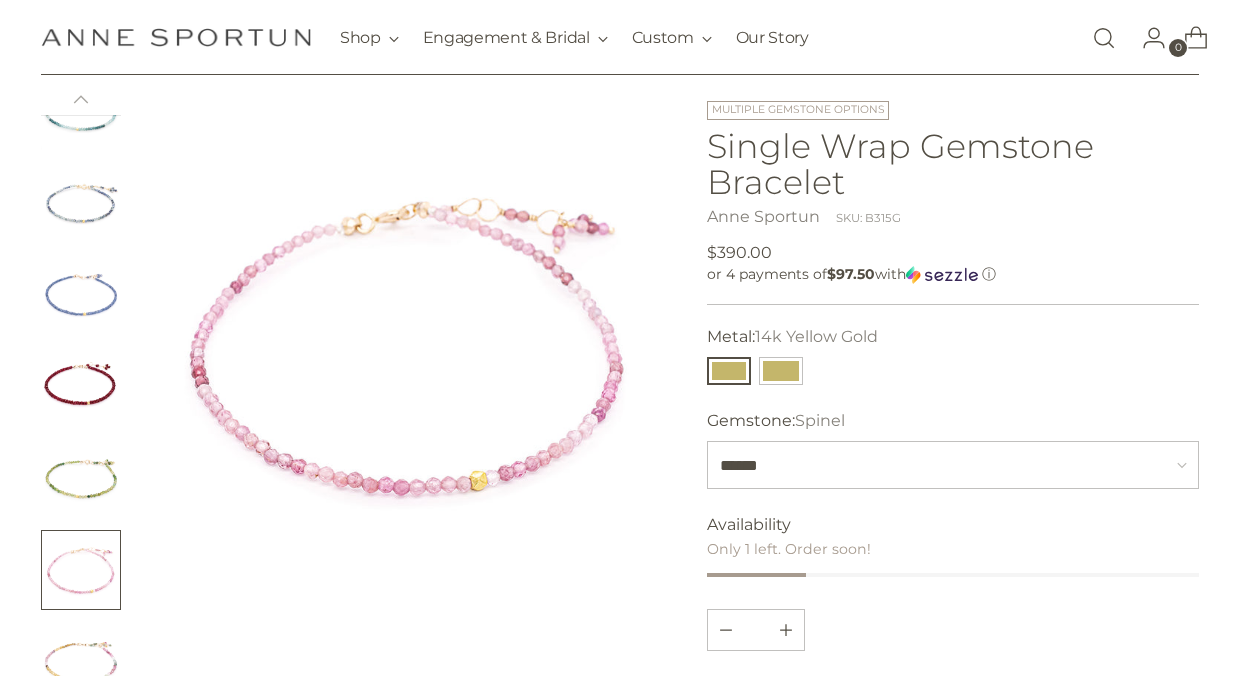 click at bounding box center [81, 662] 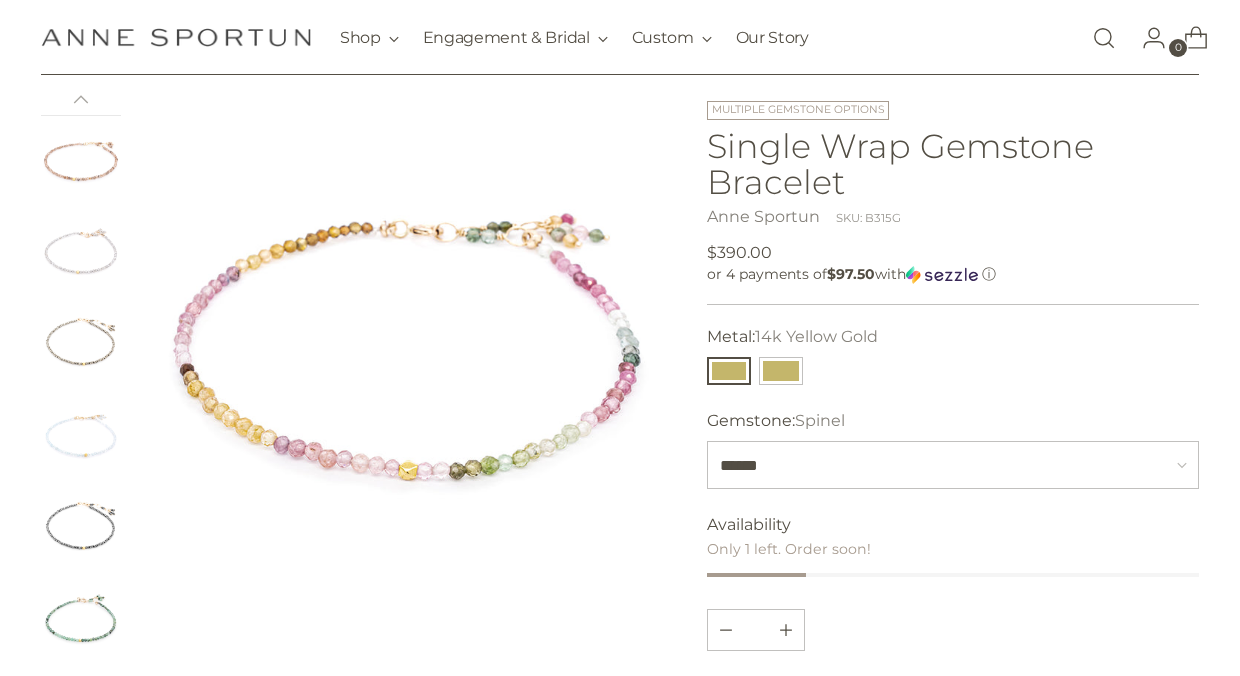 scroll, scrollTop: 1057, scrollLeft: 0, axis: vertical 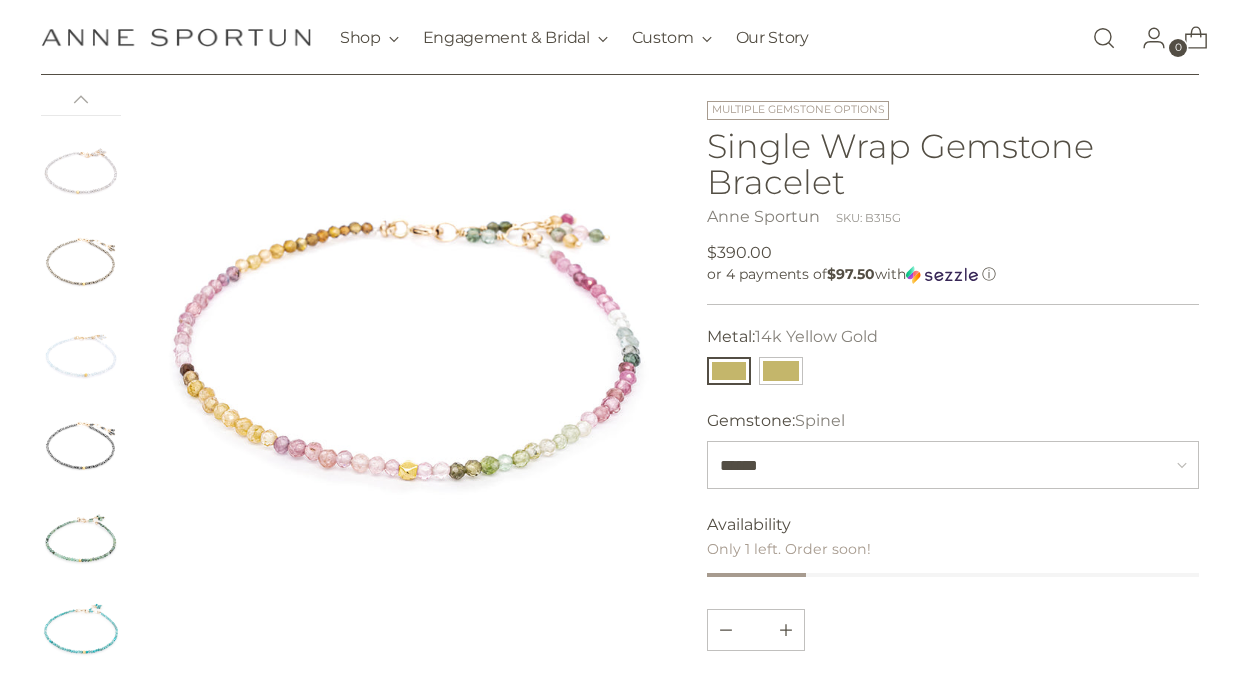 click at bounding box center [81, 264] 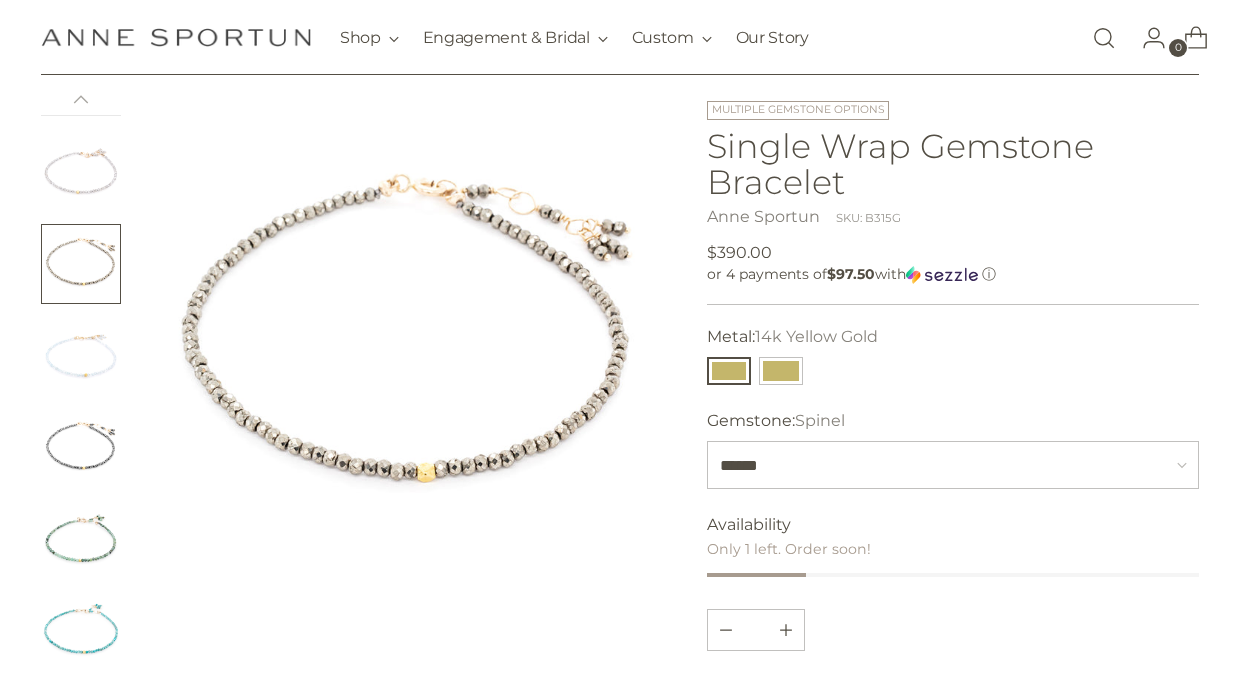 click at bounding box center [81, 172] 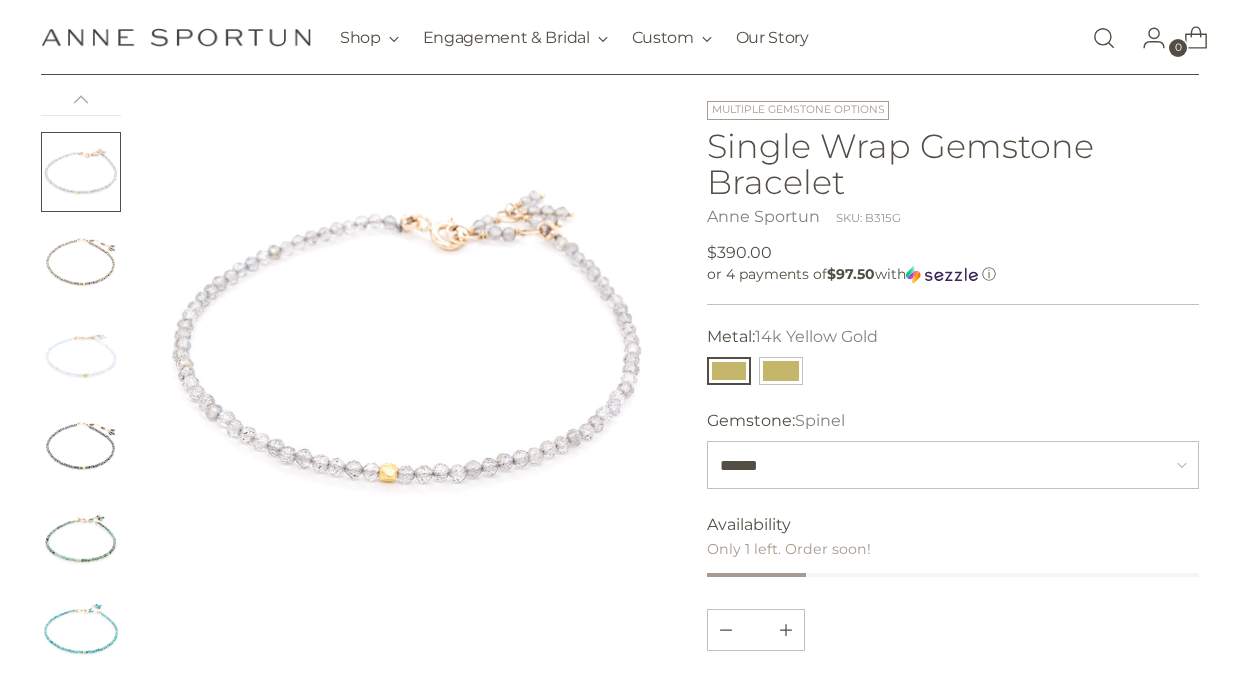 click at bounding box center [81, 448] 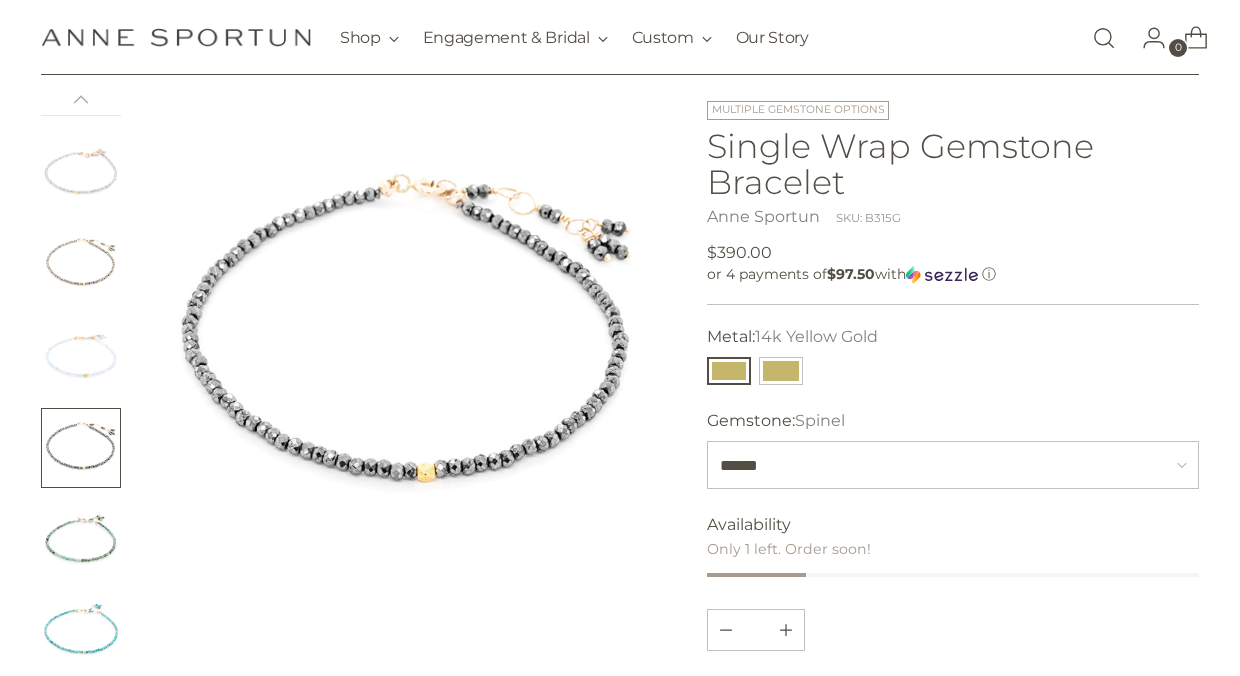 click at bounding box center (81, 540) 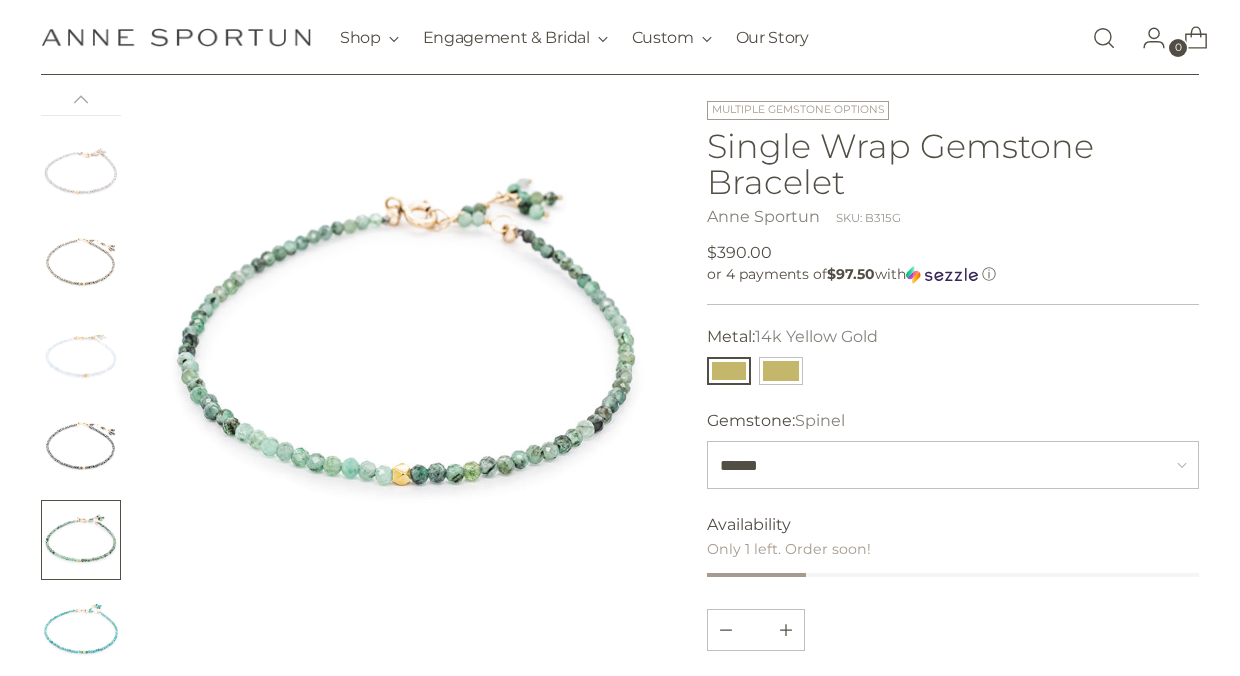 click at bounding box center (81, 632) 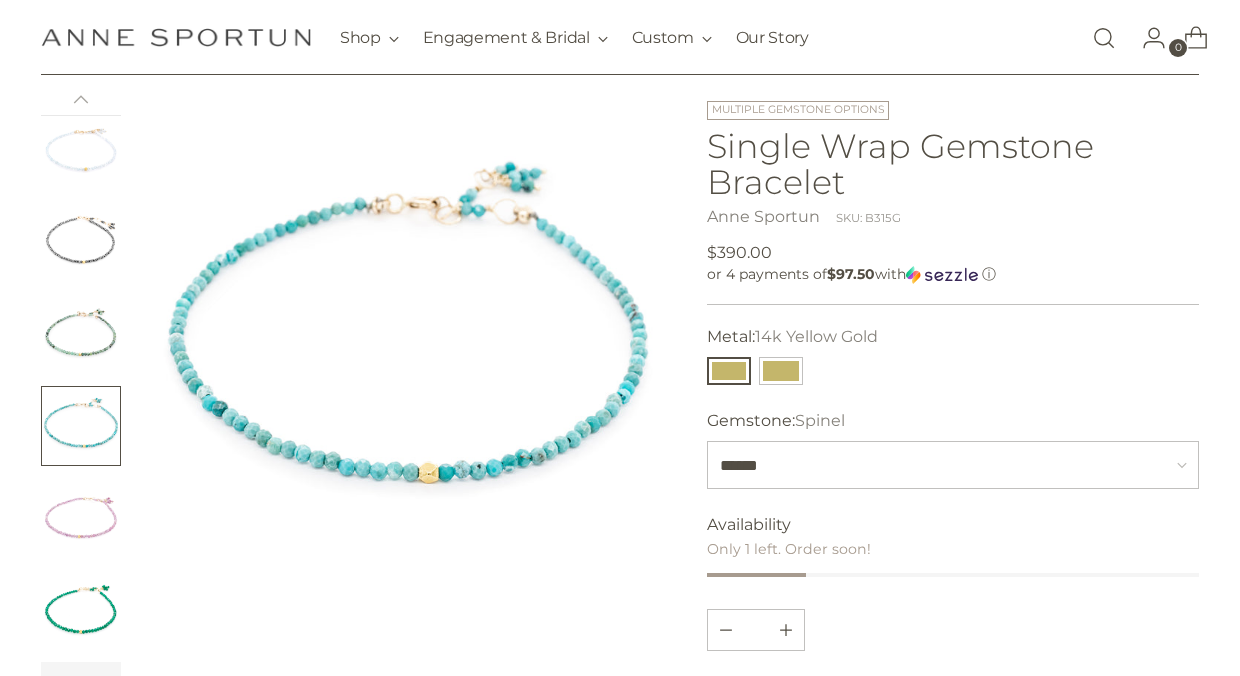 scroll, scrollTop: 1276, scrollLeft: 0, axis: vertical 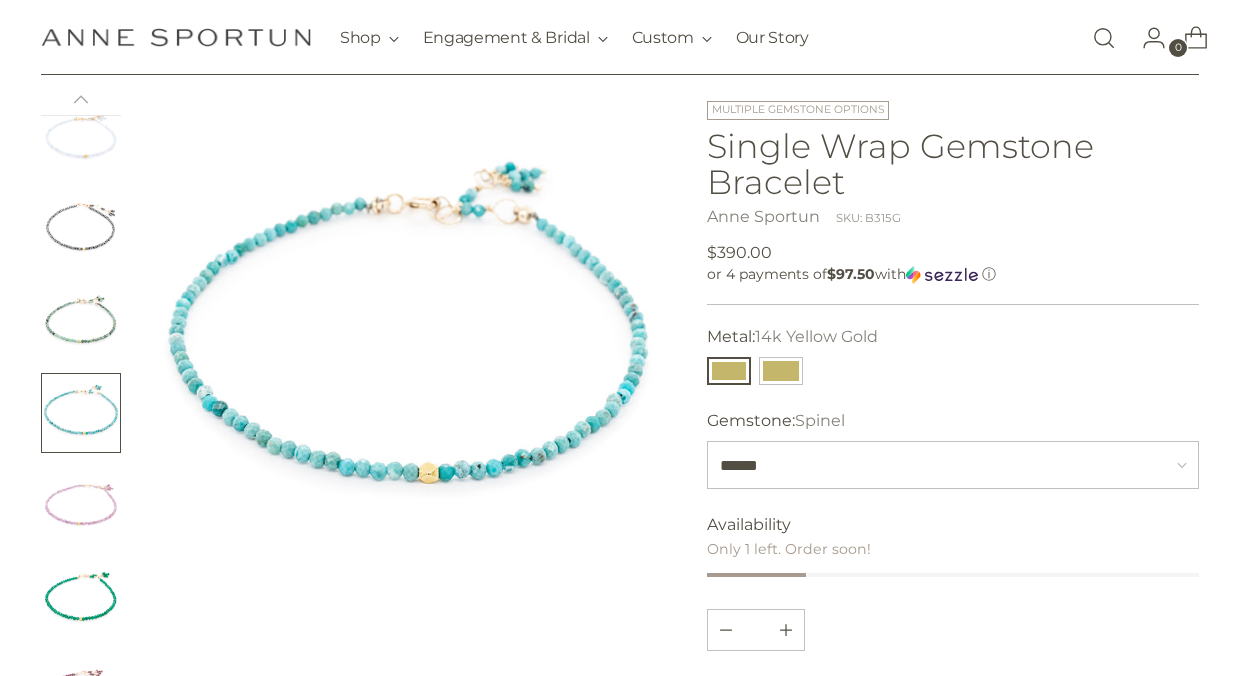click at bounding box center (81, 505) 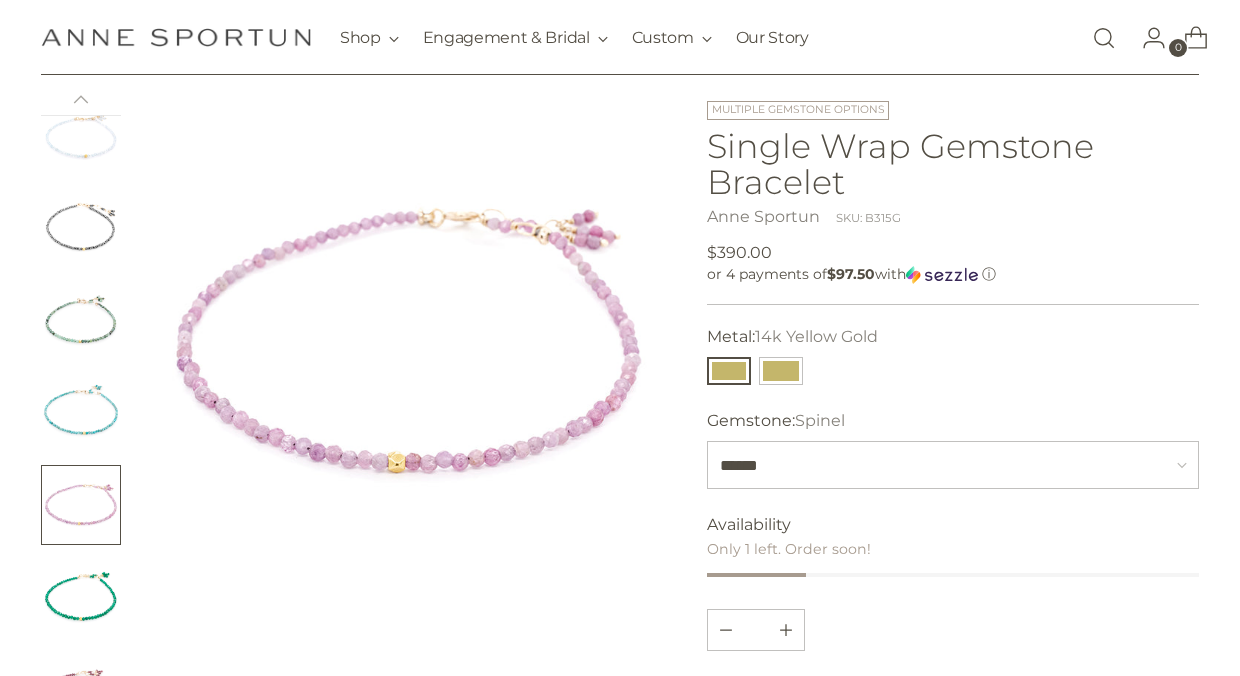 click at bounding box center [81, 597] 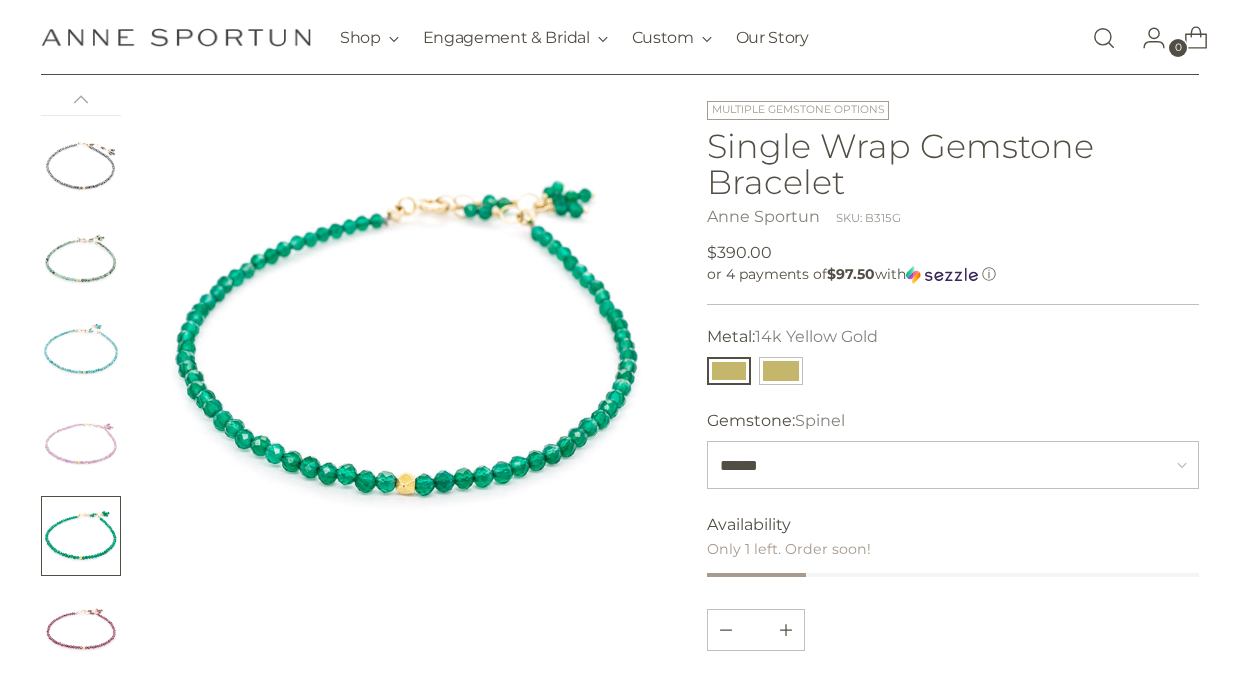 scroll, scrollTop: 1412, scrollLeft: 0, axis: vertical 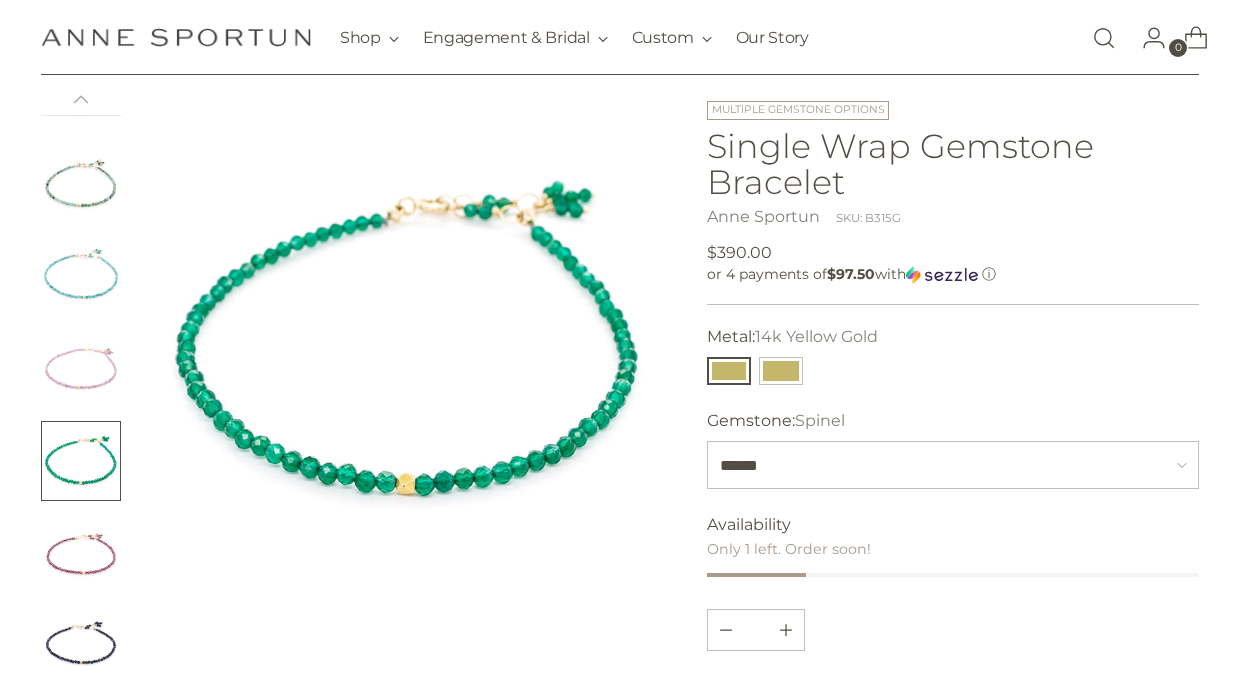 click at bounding box center [81, 369] 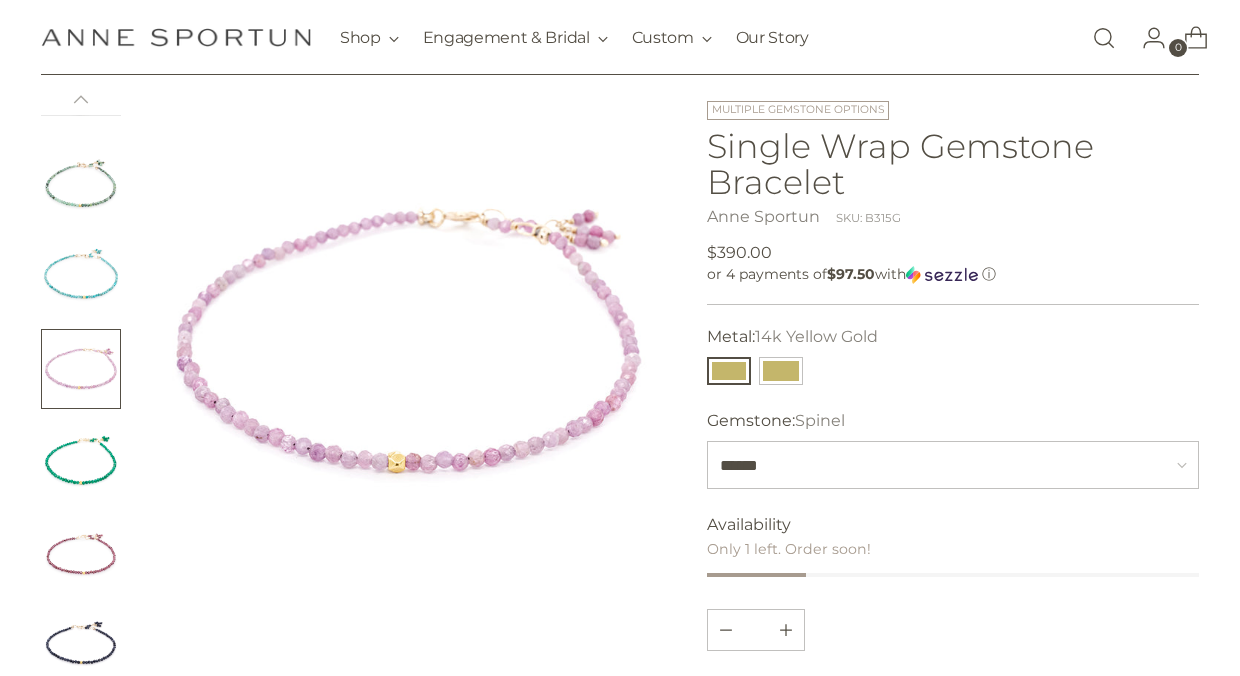 click at bounding box center (81, 553) 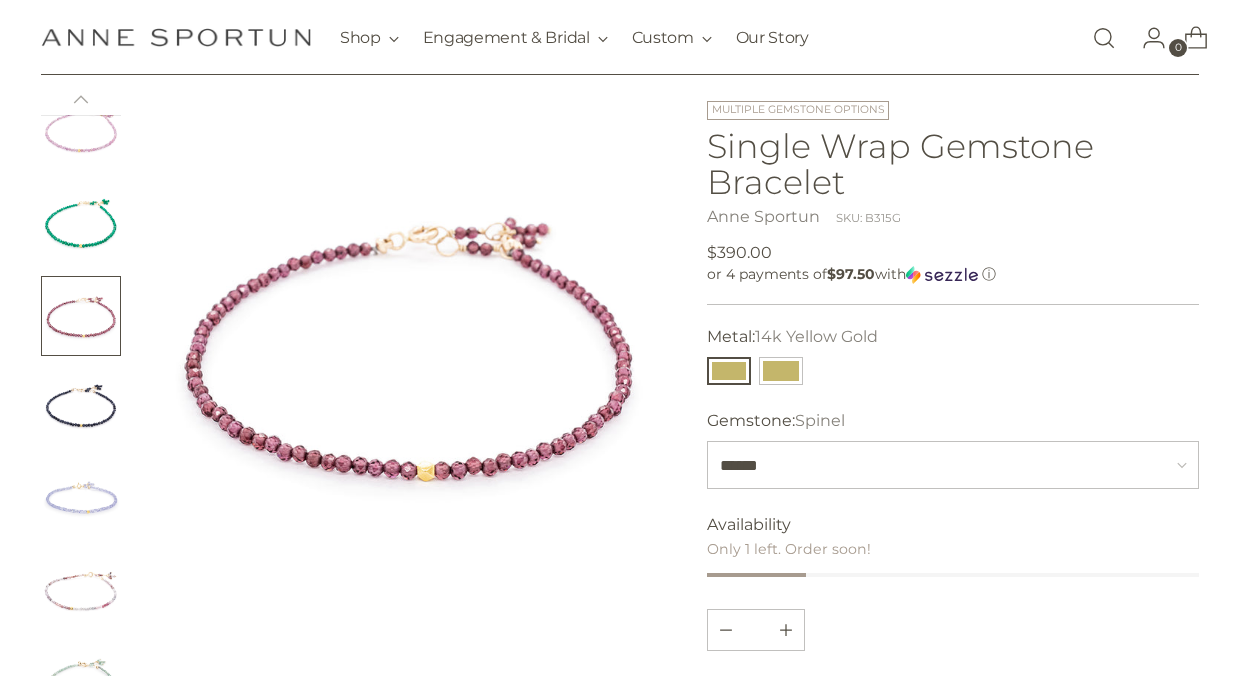 click at bounding box center (81, 592) 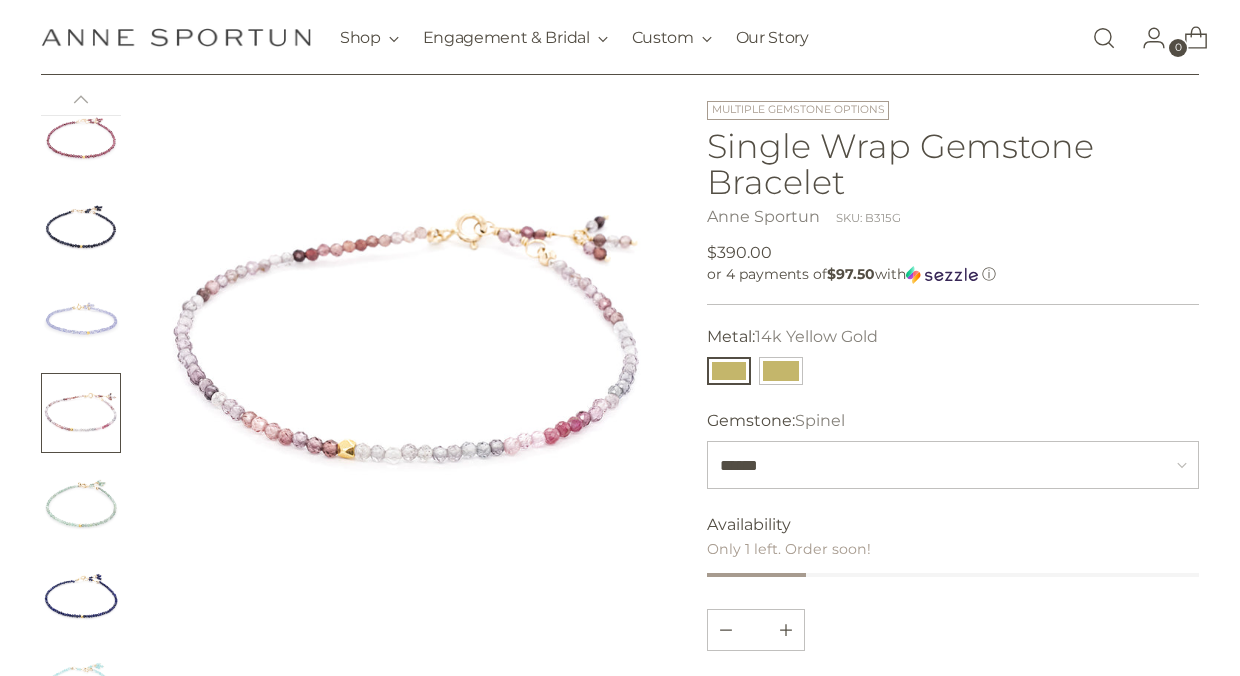 click at bounding box center (81, 597) 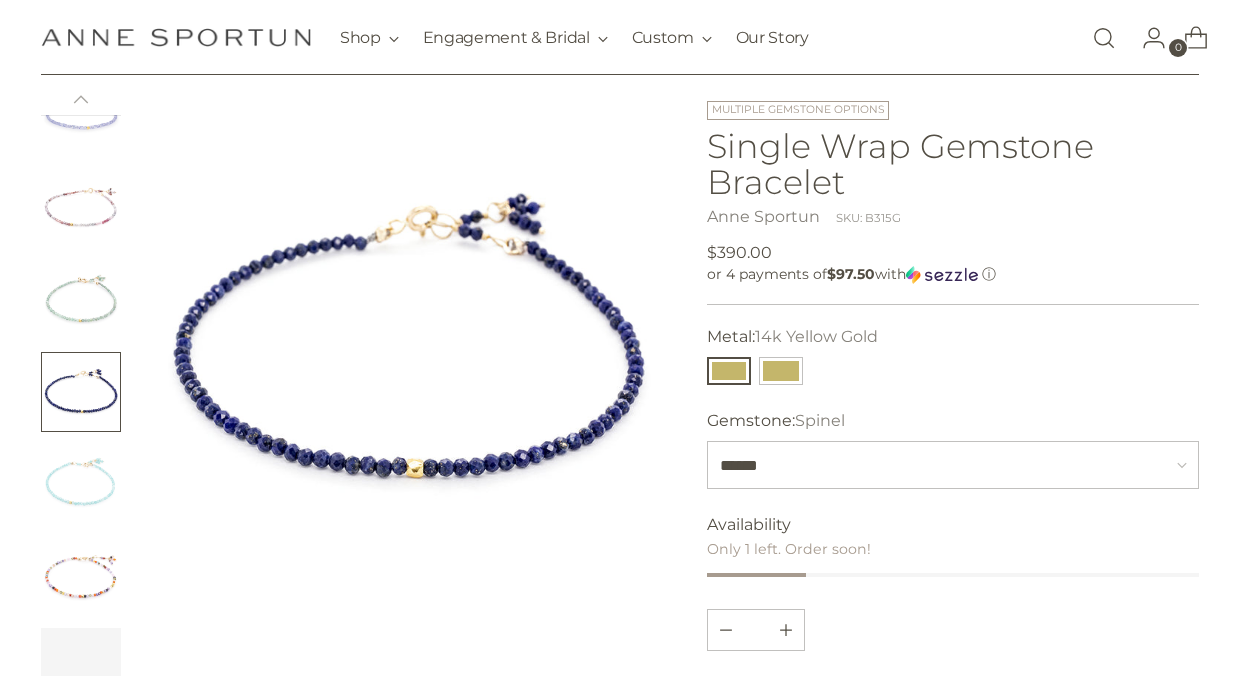 scroll, scrollTop: 2196, scrollLeft: 0, axis: vertical 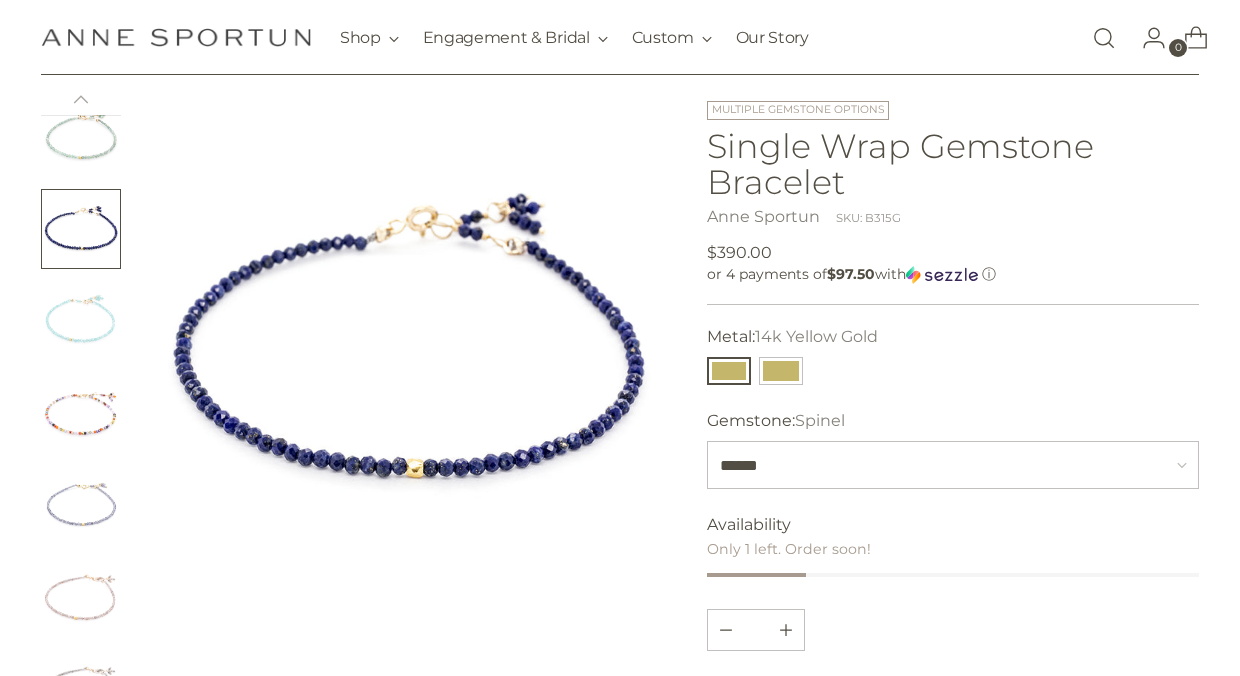 click at bounding box center (81, 413) 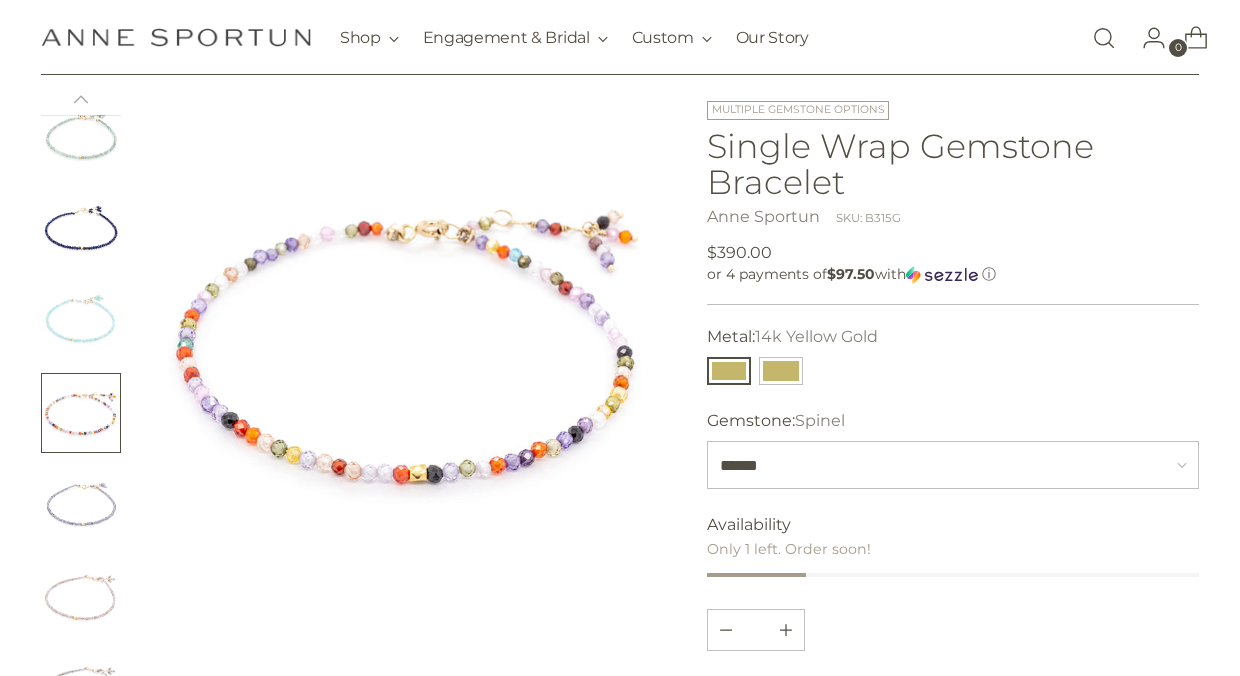 click at bounding box center [81, 505] 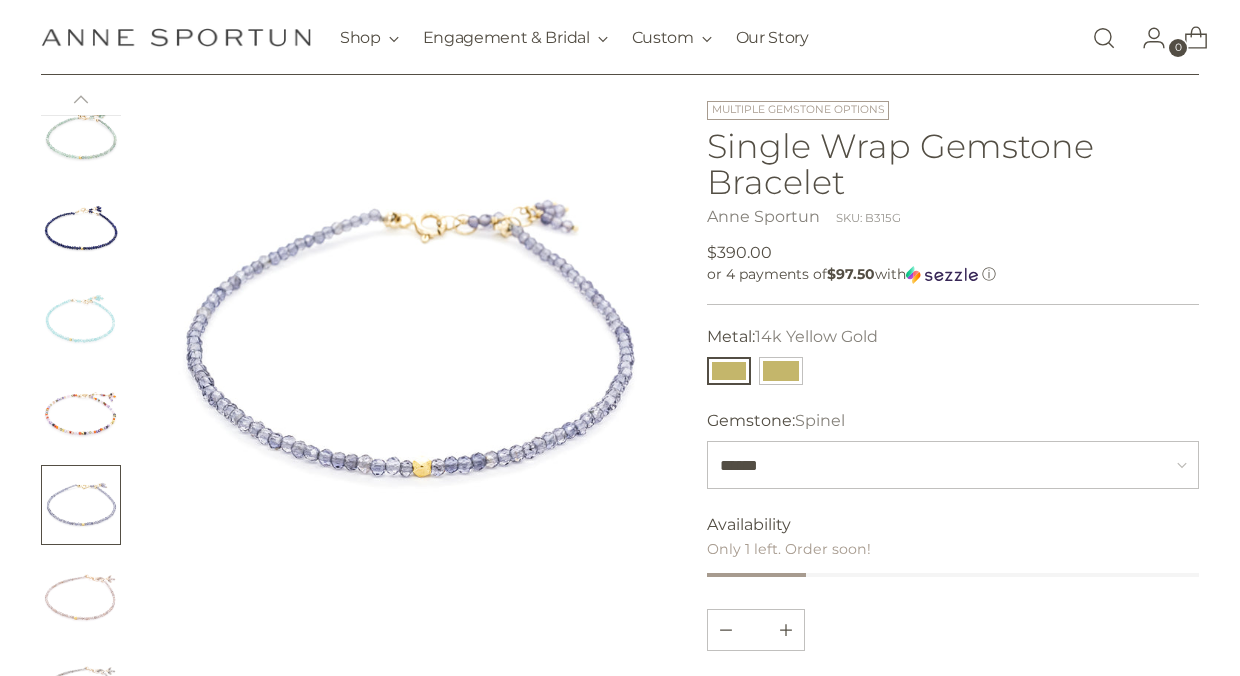 click at bounding box center (81, 597) 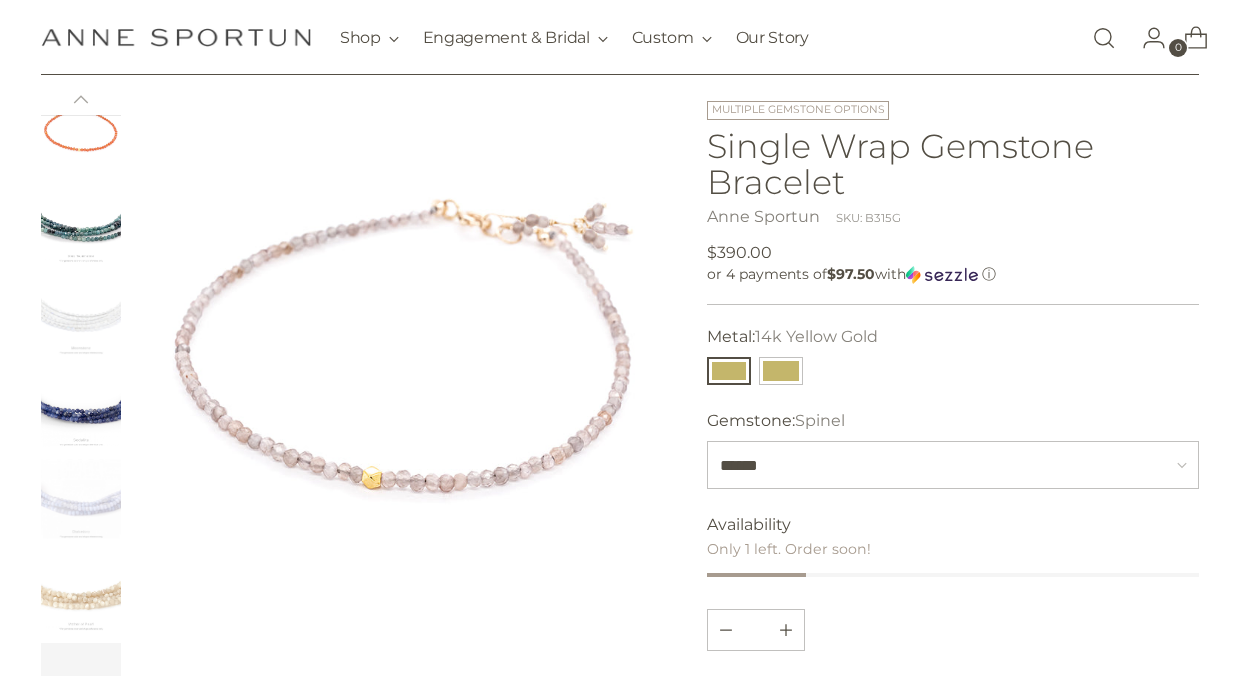 scroll, scrollTop: 2938, scrollLeft: 0, axis: vertical 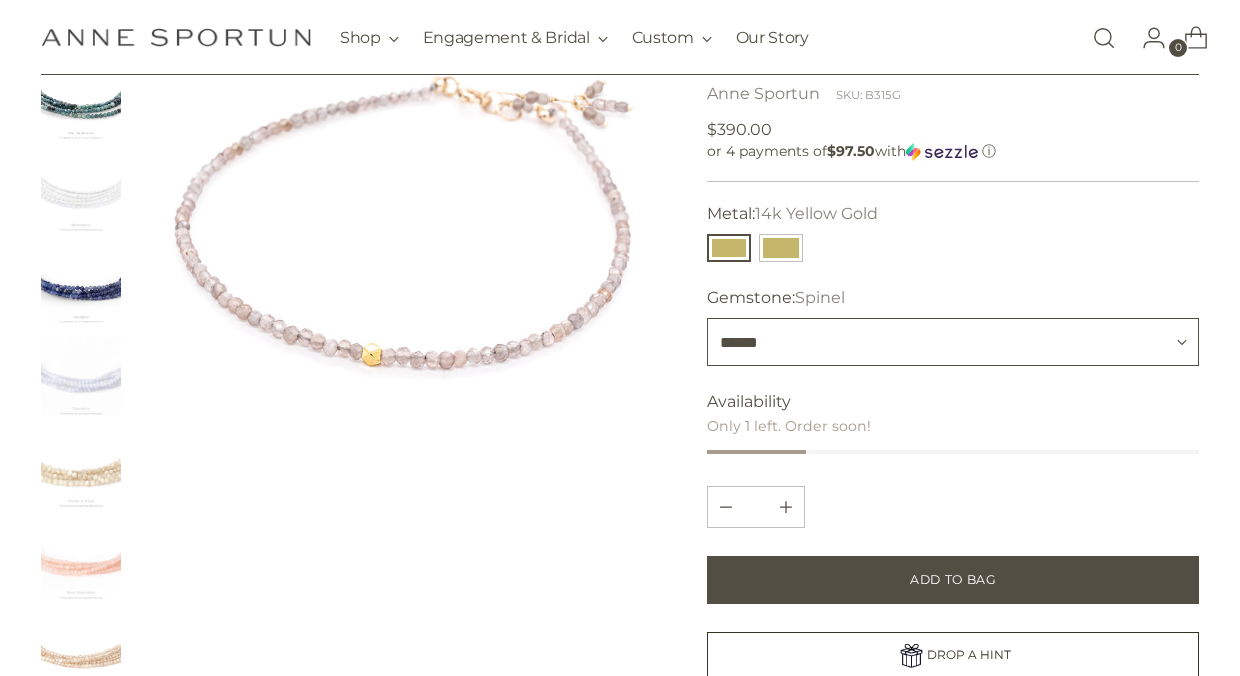 click on "**********" at bounding box center [953, 342] 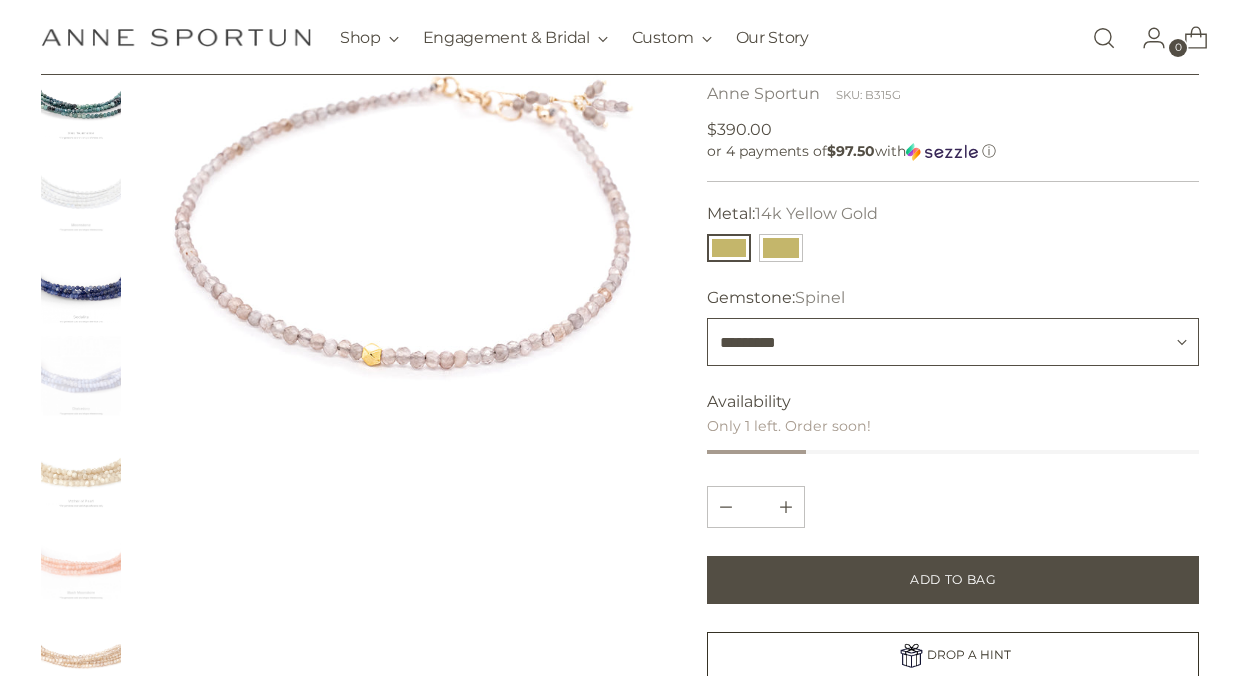 type 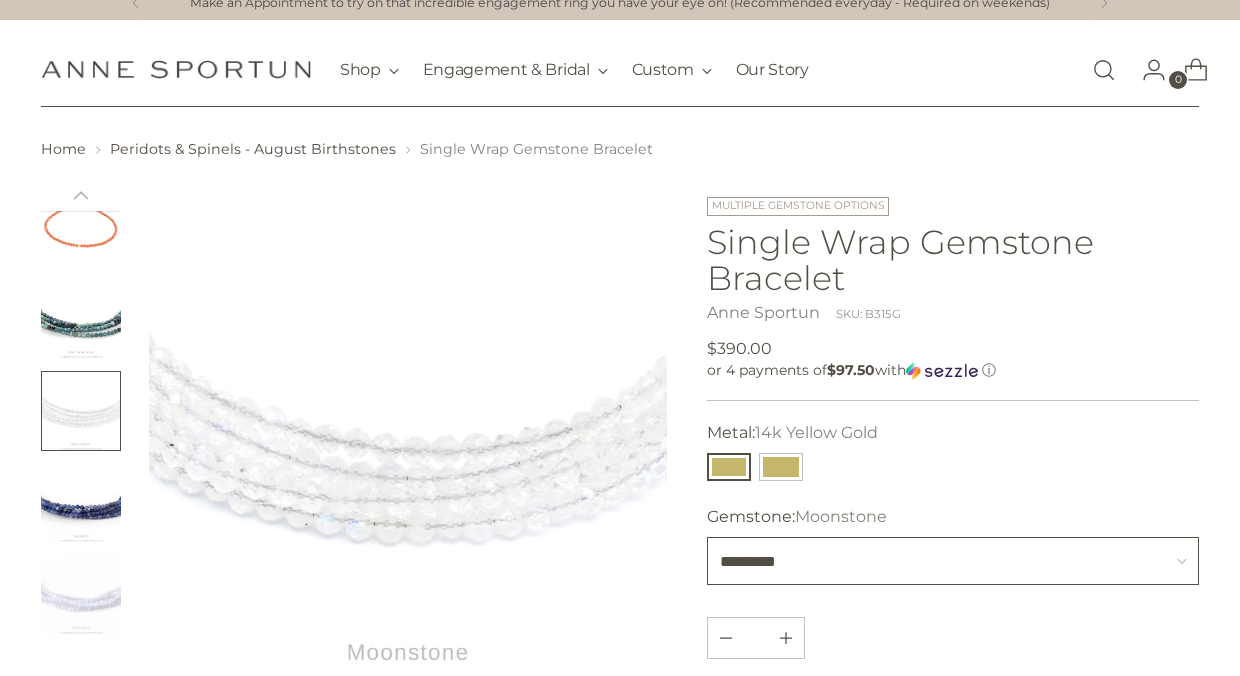 scroll, scrollTop: 174, scrollLeft: 0, axis: vertical 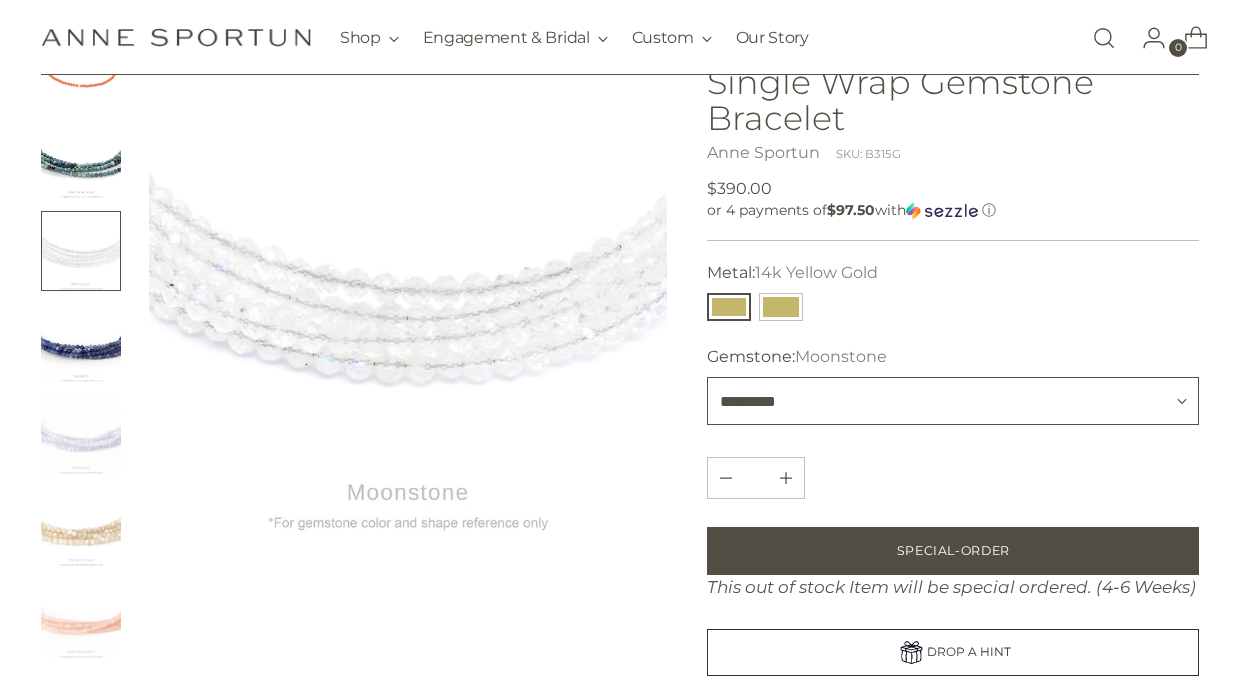 click on "**********" at bounding box center (953, 401) 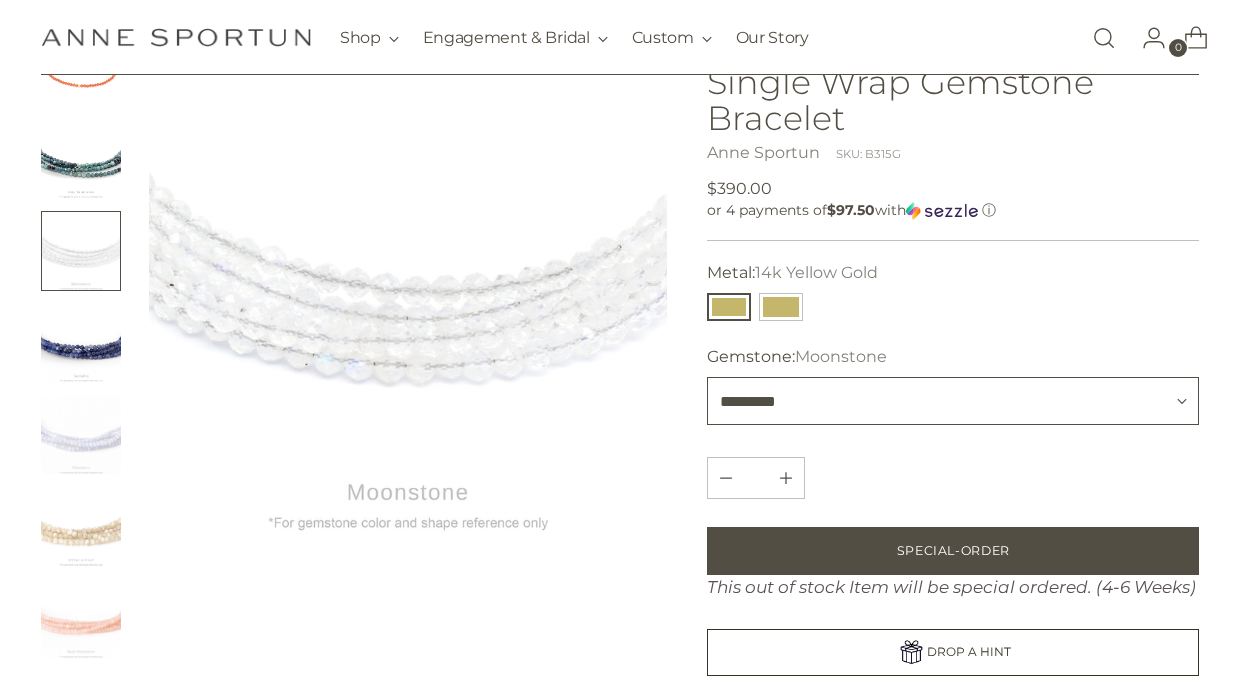 select on "**********" 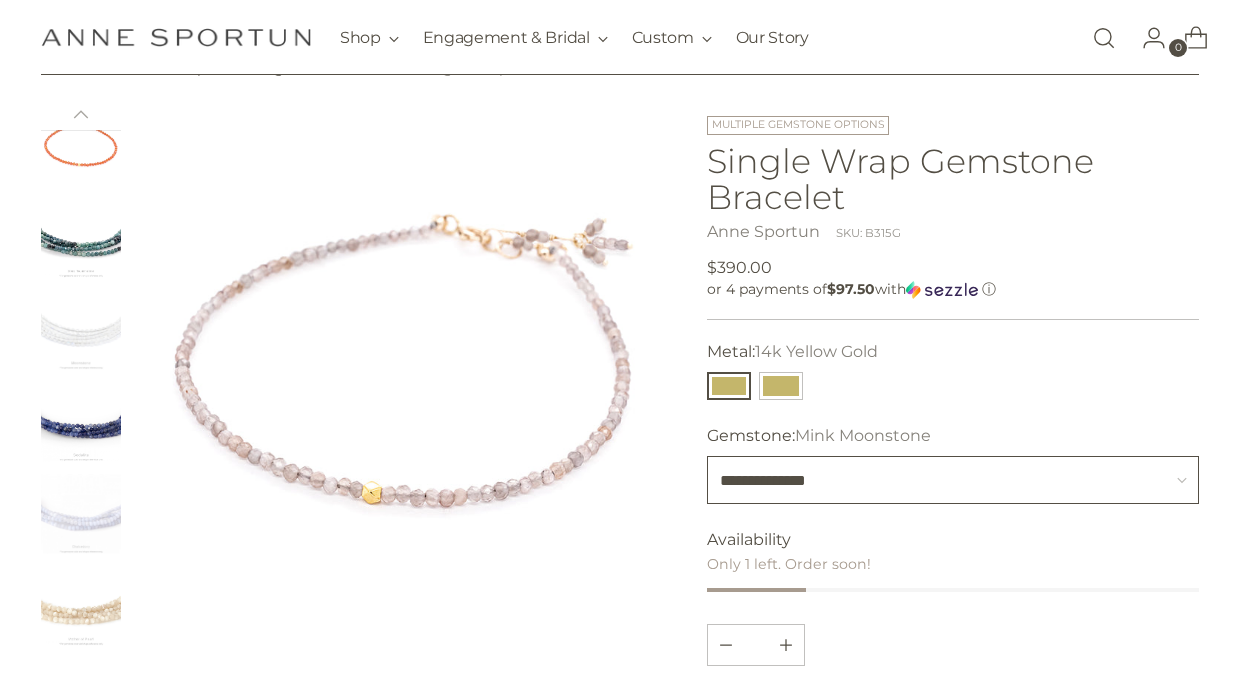 scroll, scrollTop: 174, scrollLeft: 0, axis: vertical 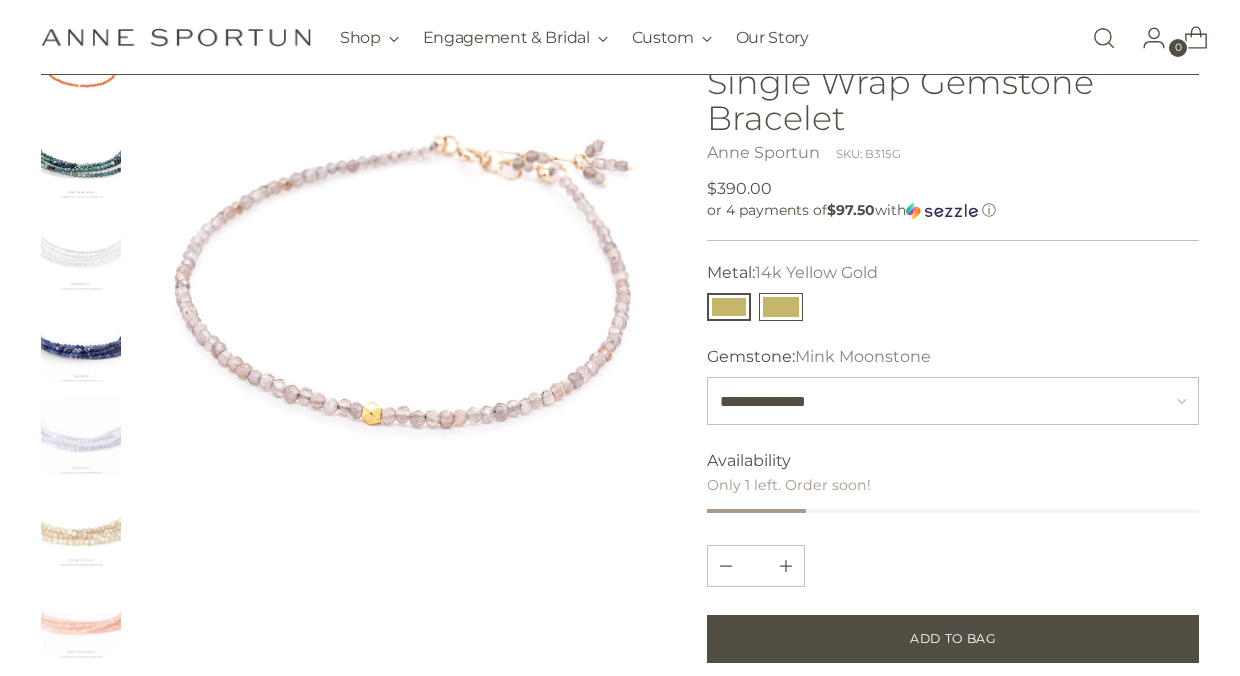 click at bounding box center [781, 307] 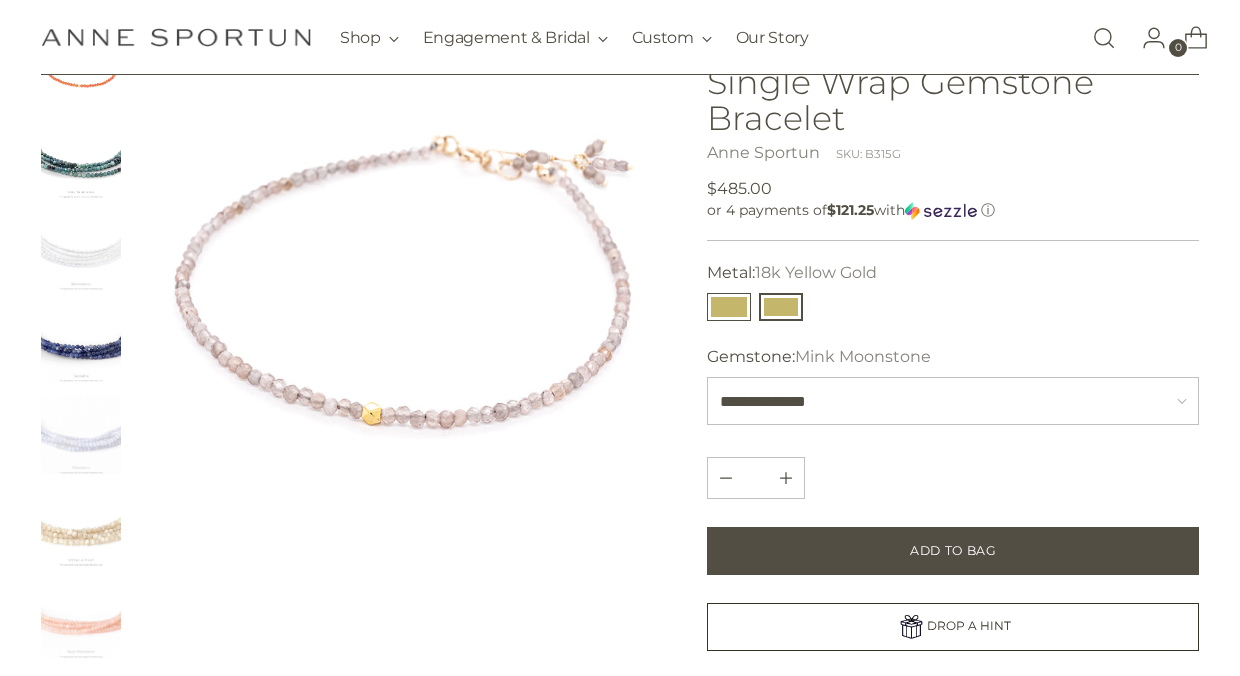 click at bounding box center [729, 307] 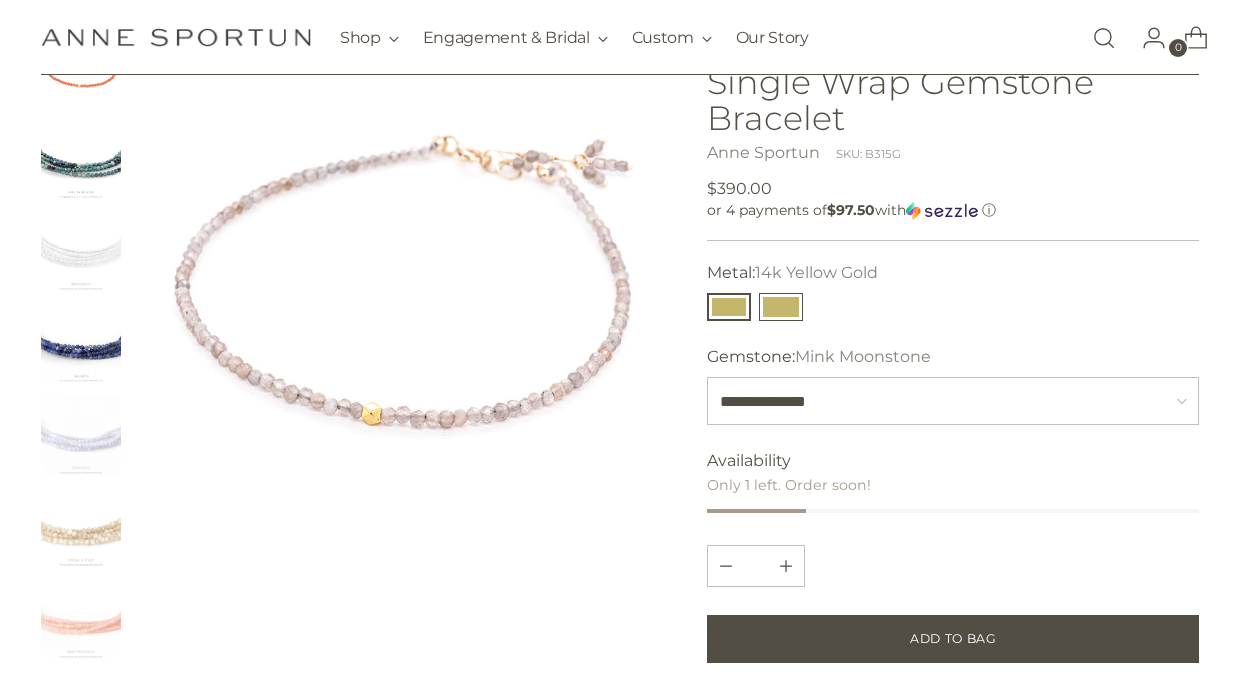 click at bounding box center (781, 307) 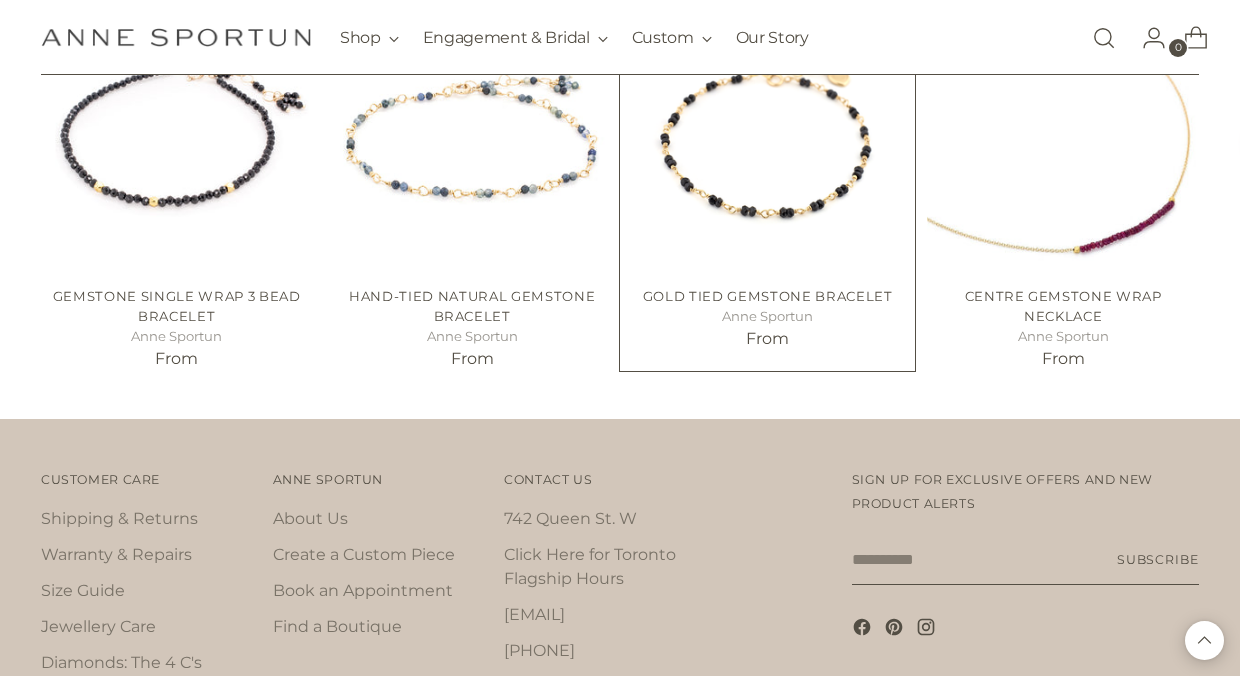 scroll, scrollTop: 1567, scrollLeft: 0, axis: vertical 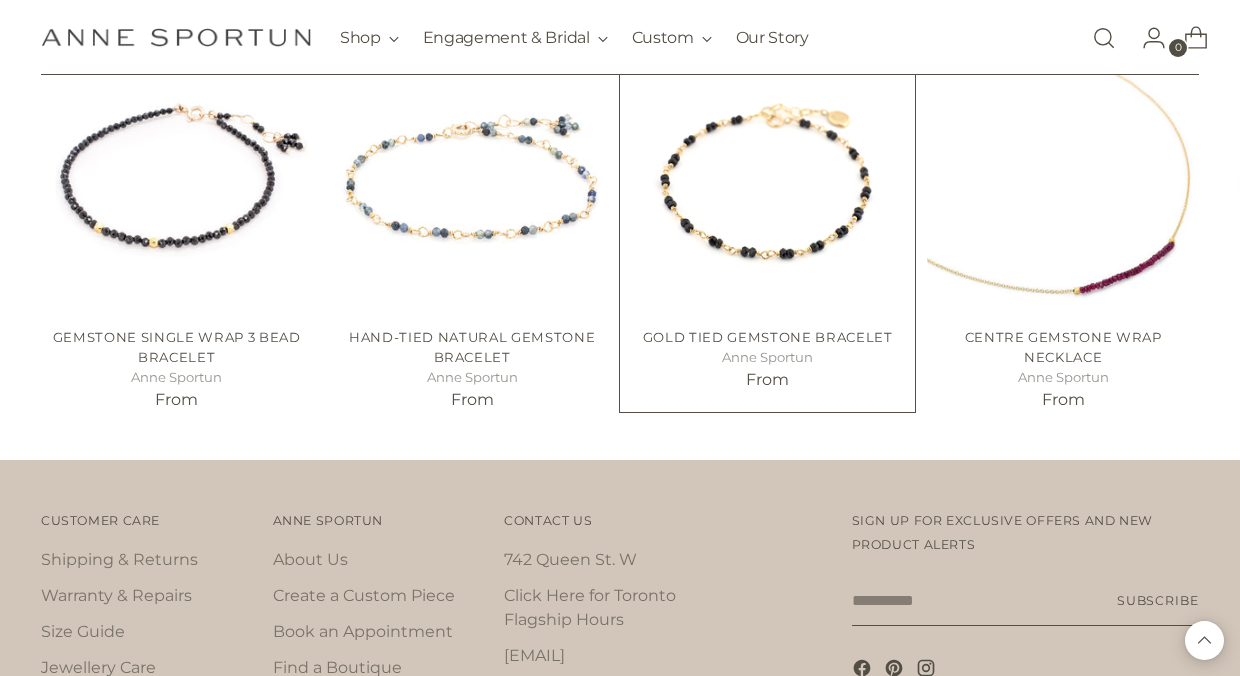click at bounding box center (0, 0) 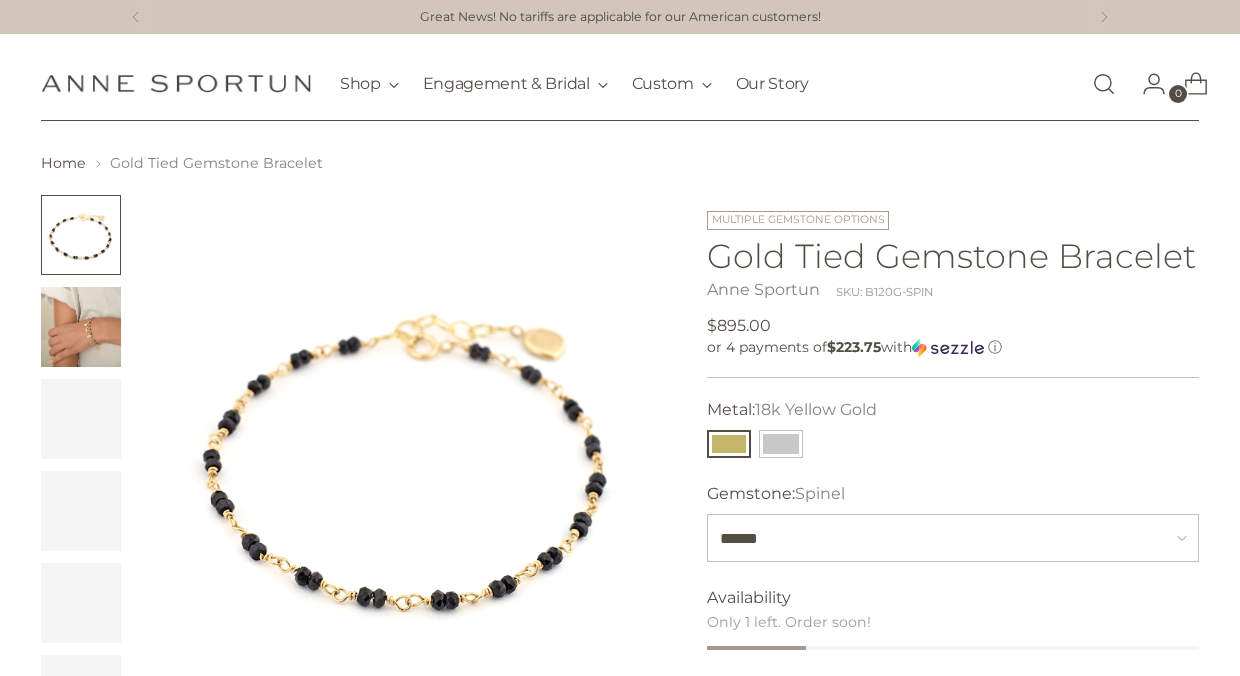 scroll, scrollTop: 105, scrollLeft: 0, axis: vertical 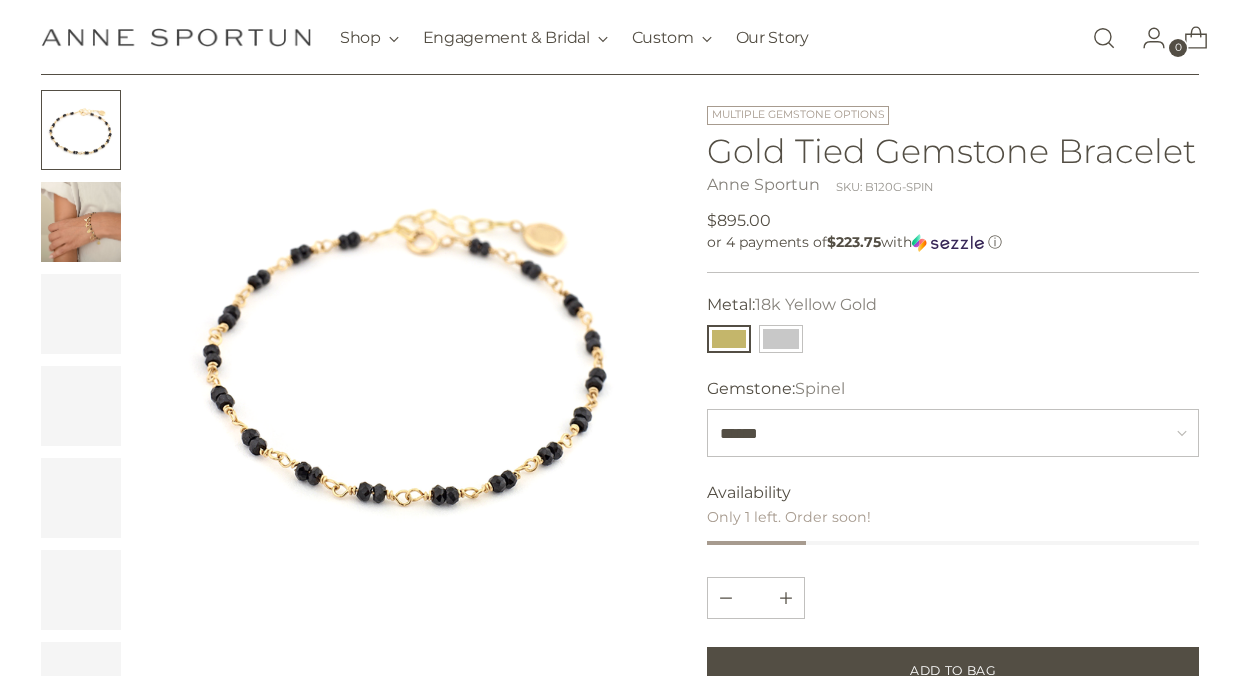 click at bounding box center (81, 222) 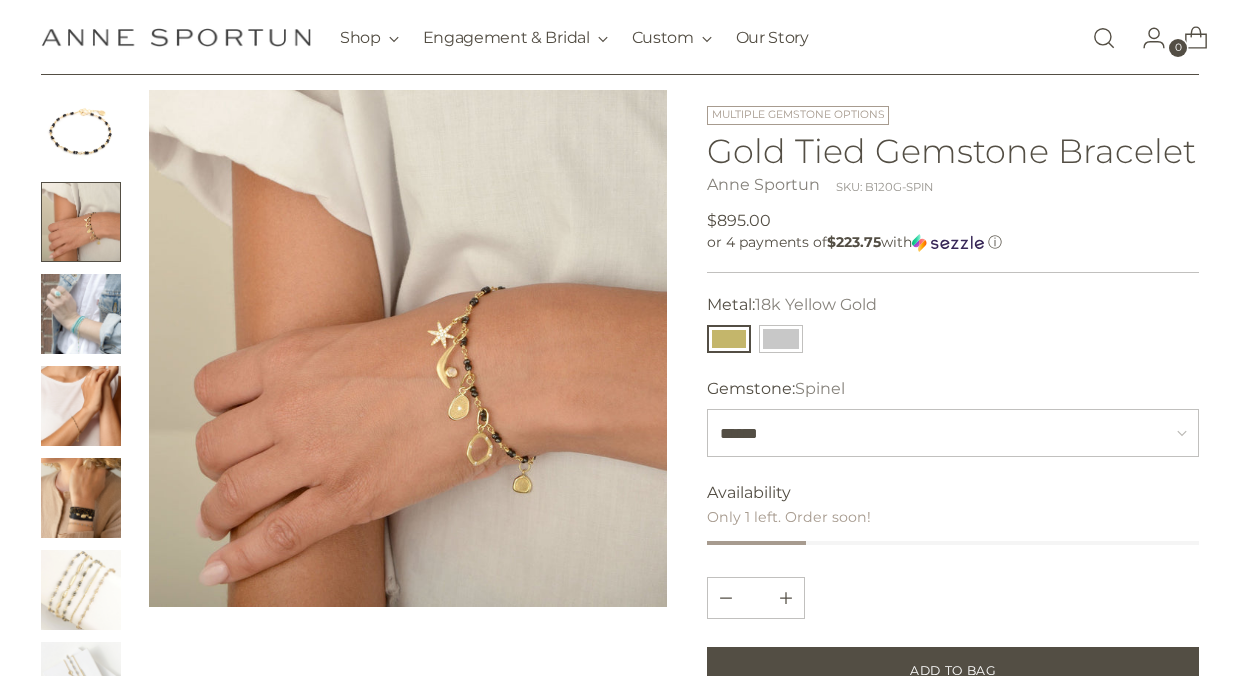 scroll, scrollTop: 105, scrollLeft: 0, axis: vertical 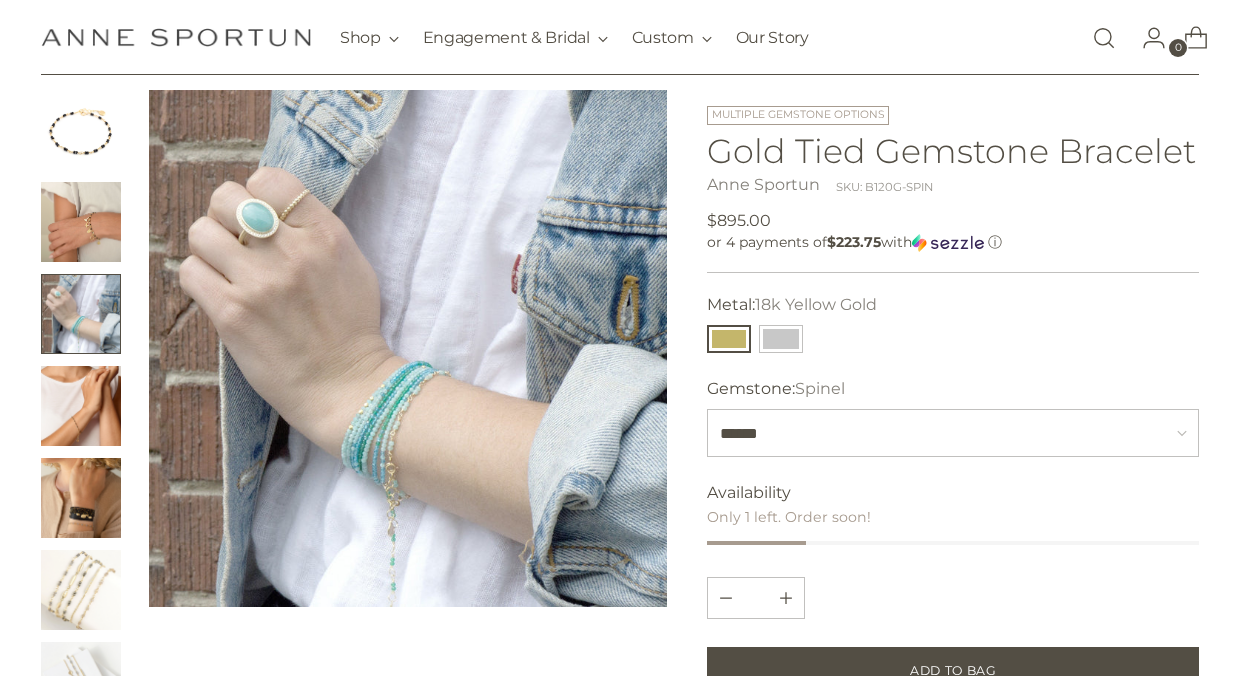 click at bounding box center [81, 406] 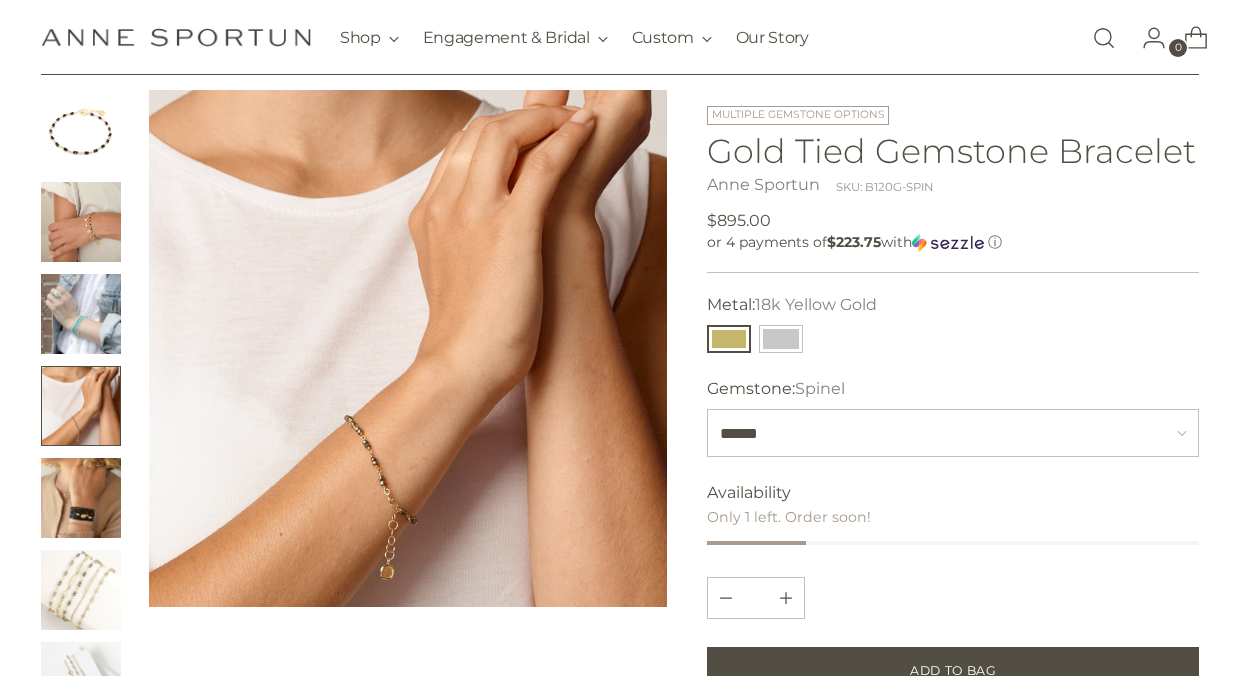 click at bounding box center [81, 498] 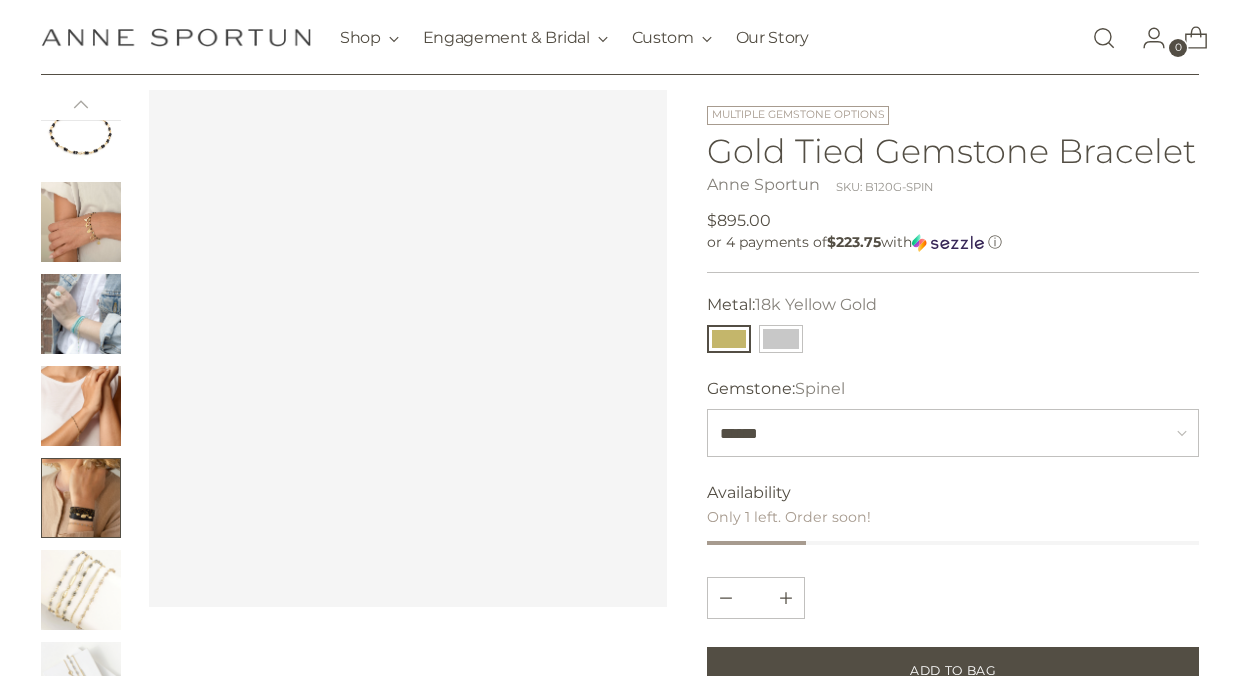 scroll, scrollTop: 107, scrollLeft: 0, axis: vertical 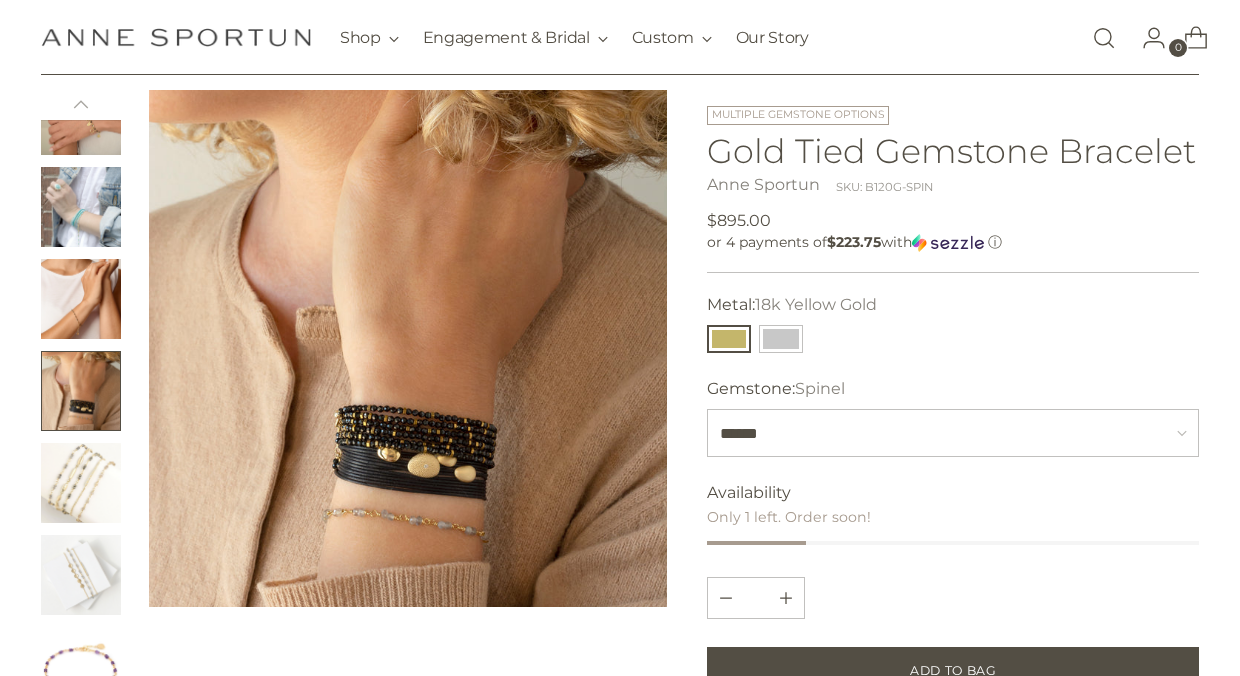 click at bounding box center (81, 483) 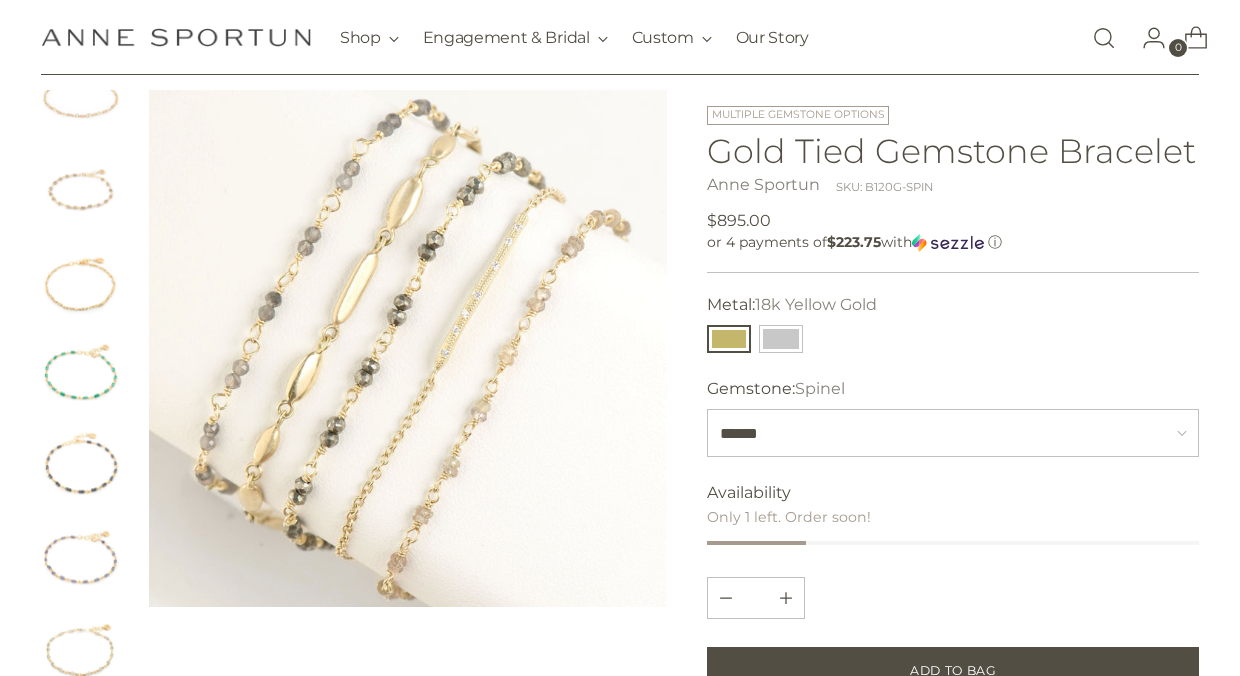 scroll, scrollTop: 0, scrollLeft: 0, axis: both 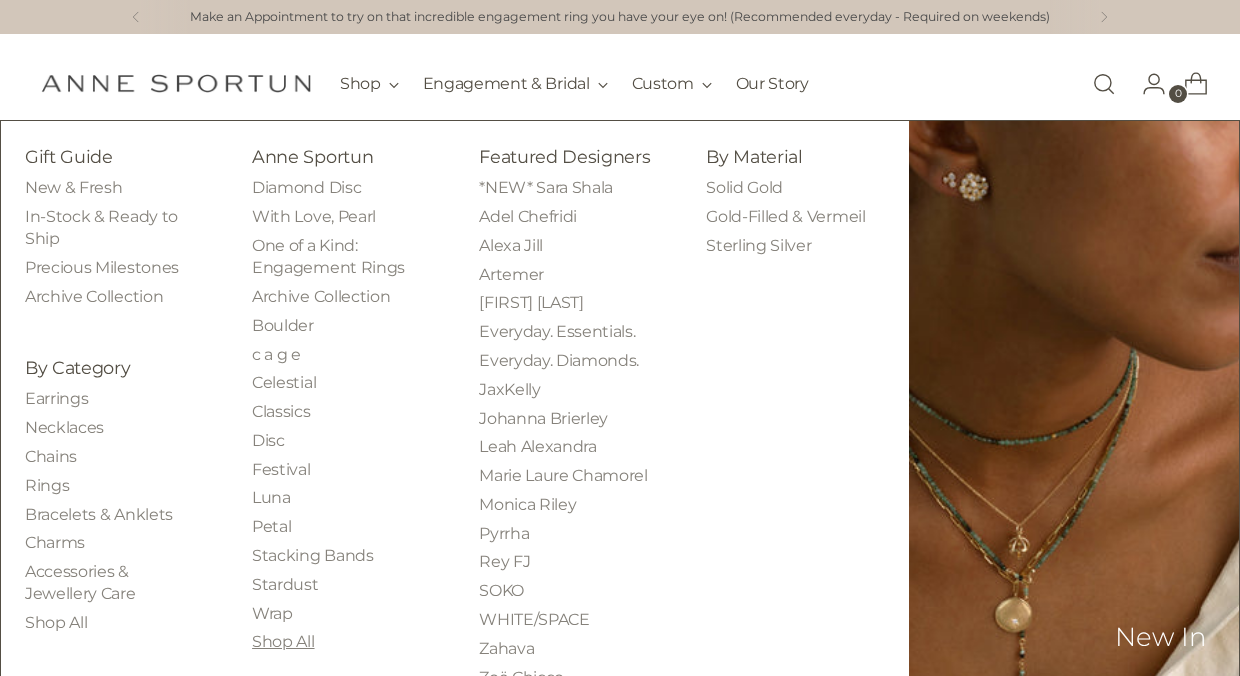 click on "Shop All" at bounding box center [283, 641] 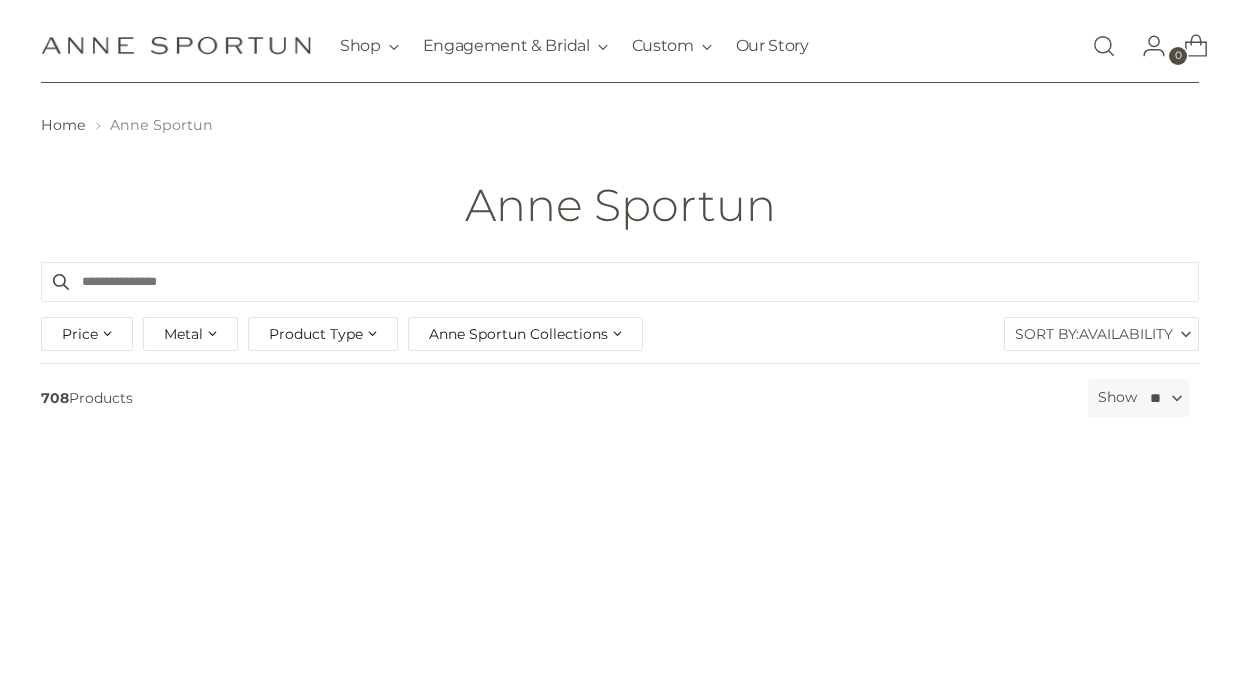 scroll, scrollTop: 189, scrollLeft: 0, axis: vertical 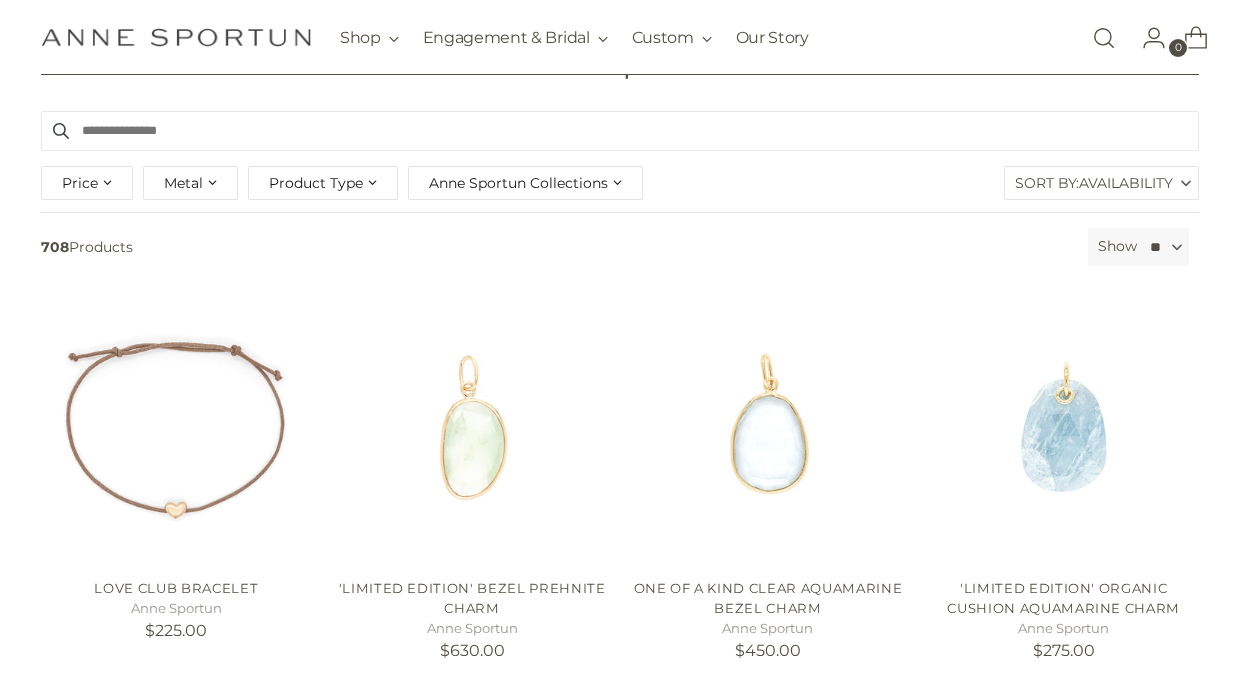 click on "Price" at bounding box center (87, 183) 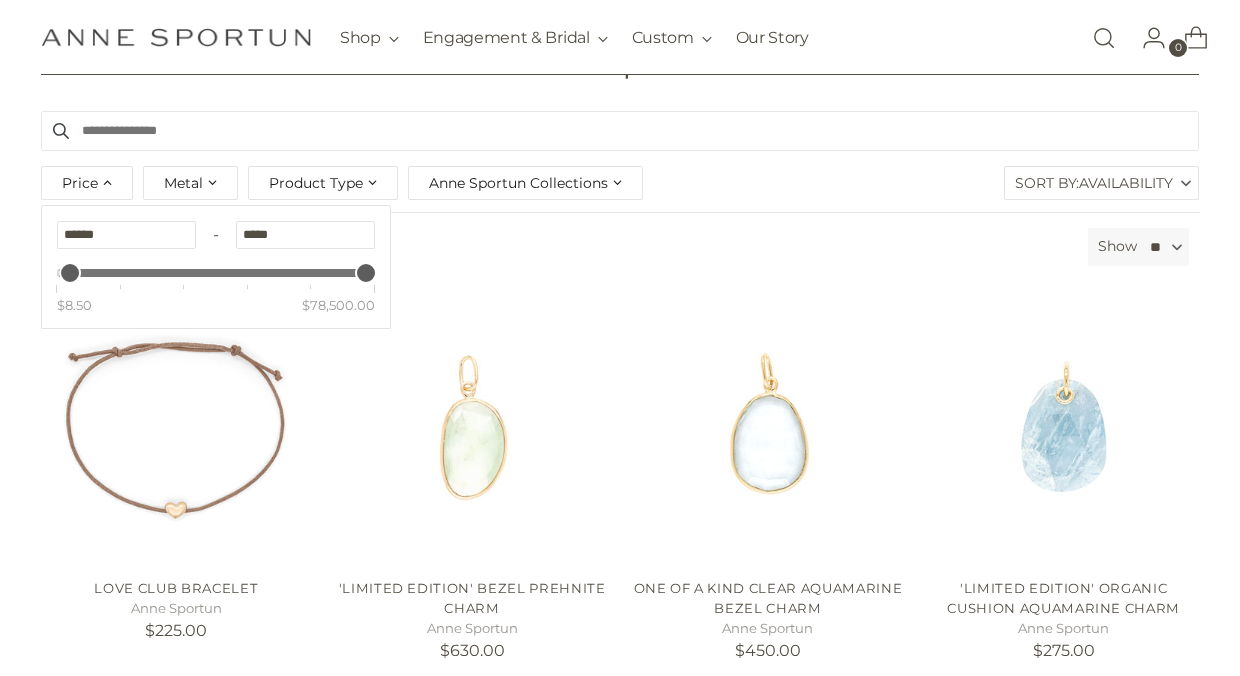 type on "****" 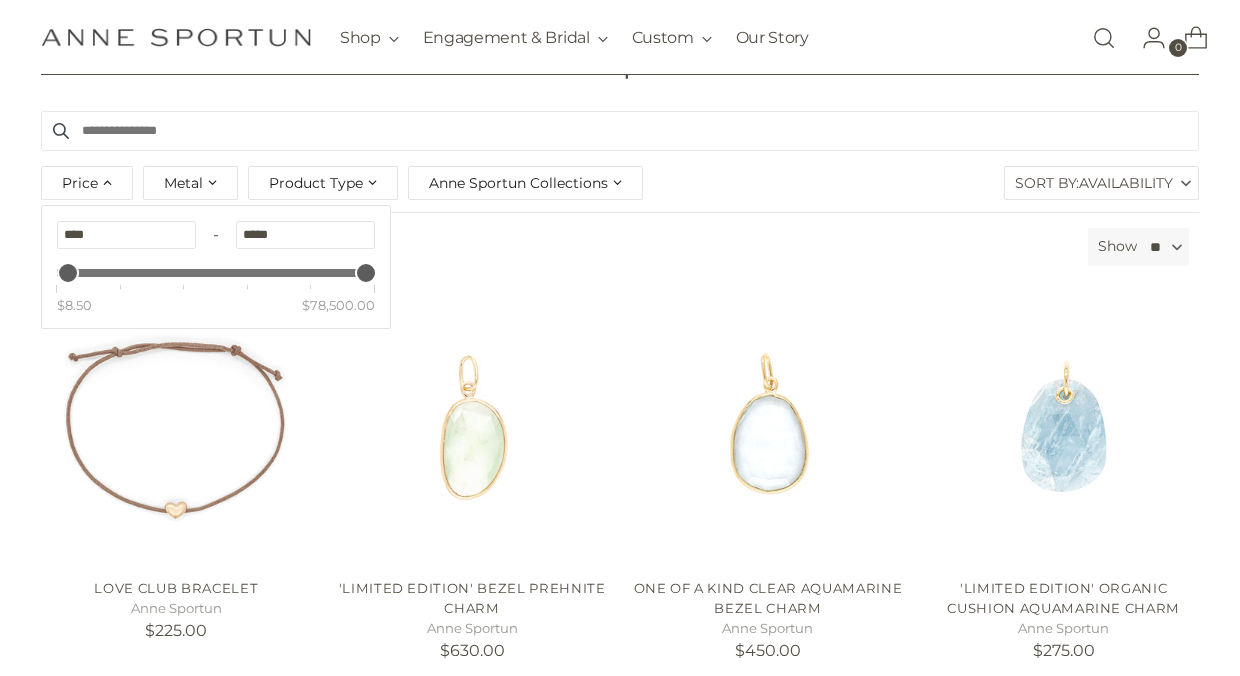 drag, startPoint x: 65, startPoint y: 278, endPoint x: 52, endPoint y: 276, distance: 13.152946 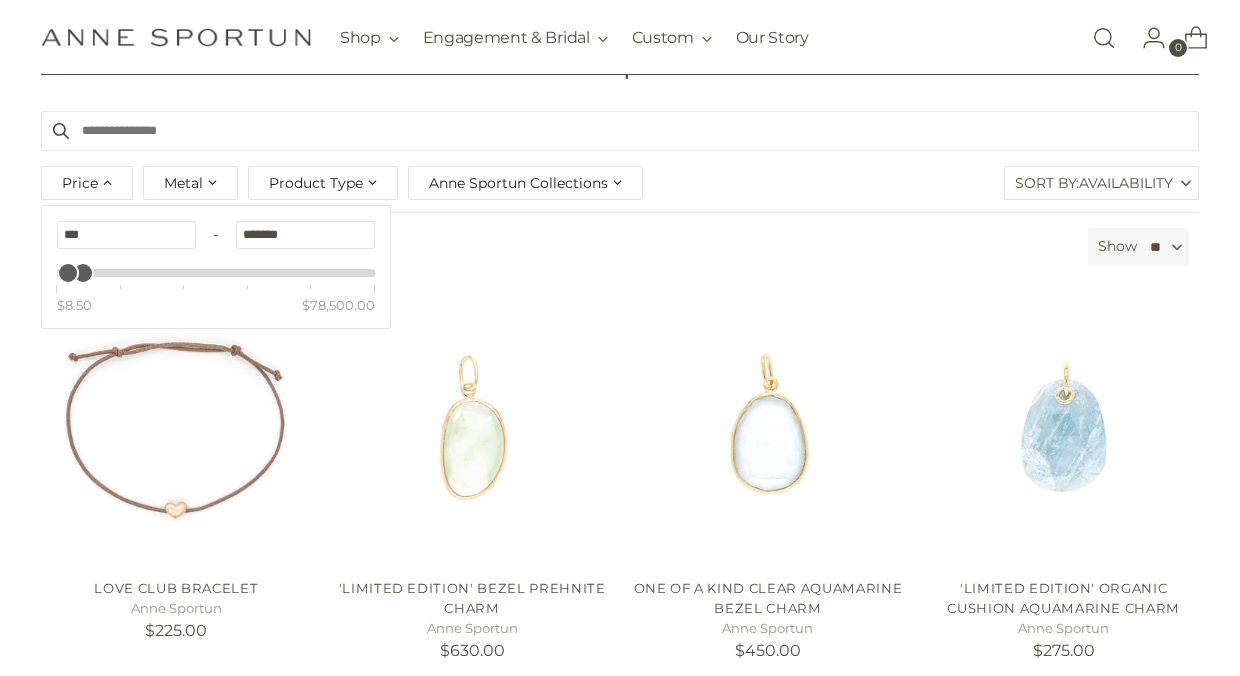type on "*******" 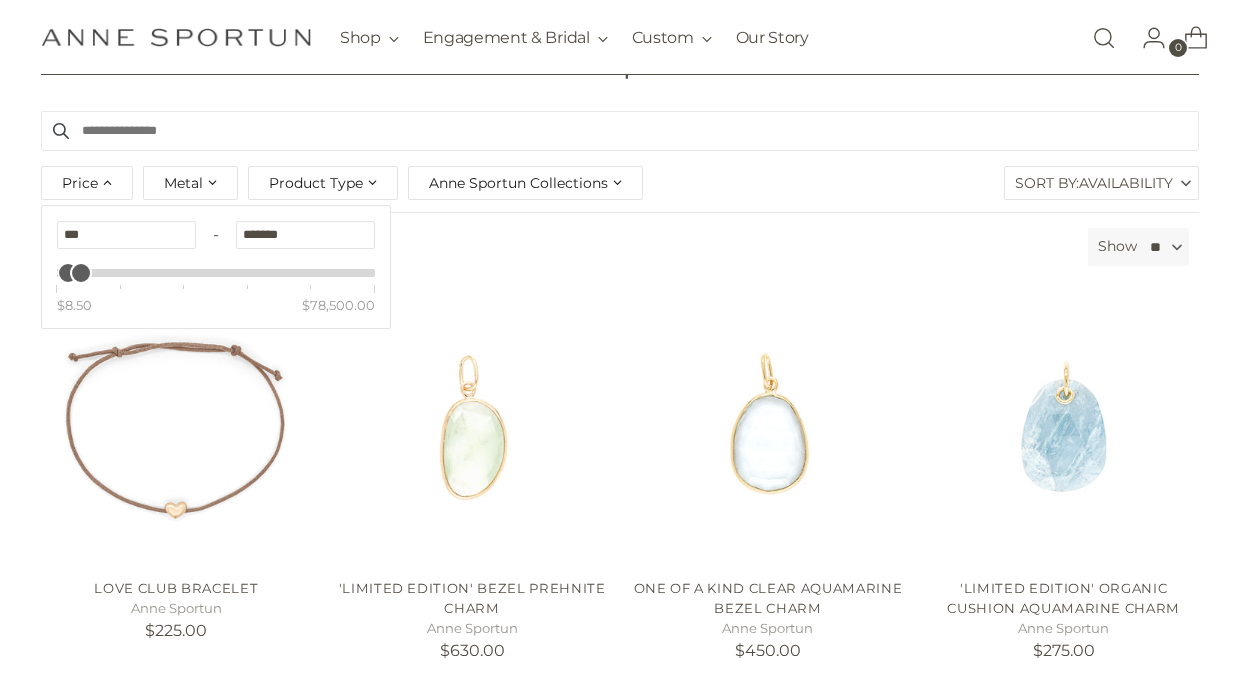 drag, startPoint x: 365, startPoint y: 276, endPoint x: 81, endPoint y: 297, distance: 284.77536 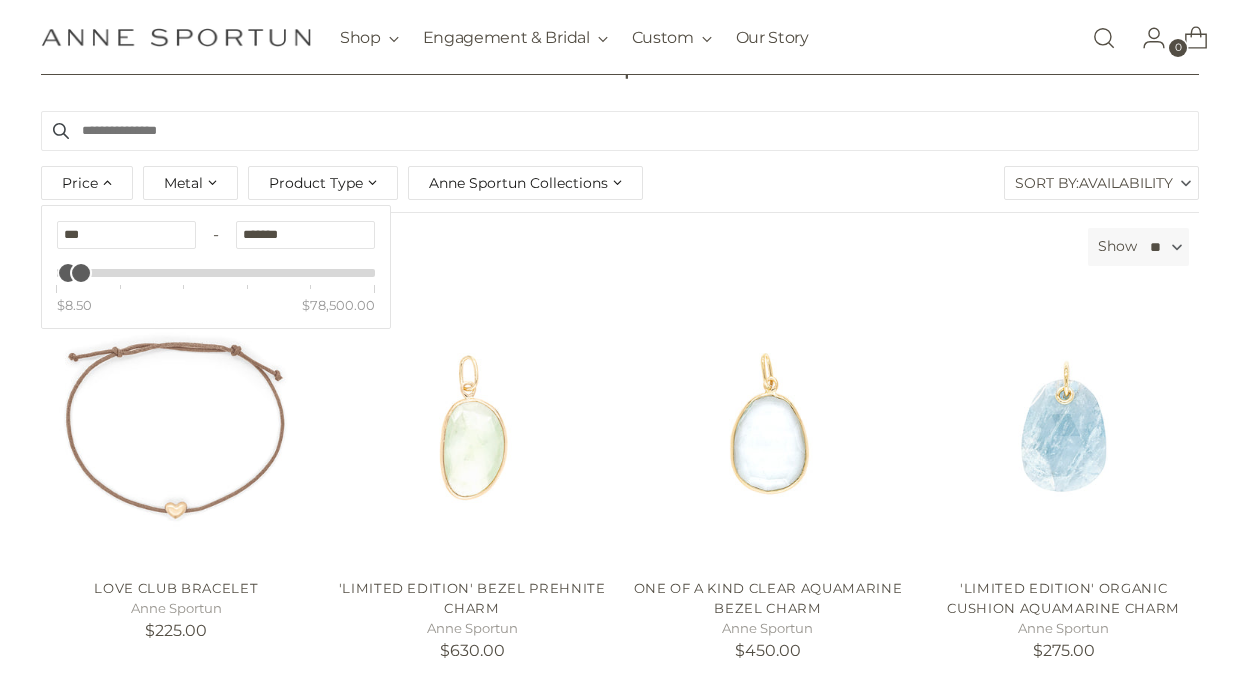 click on "$8.50 $78,500.00" at bounding box center (216, 271) 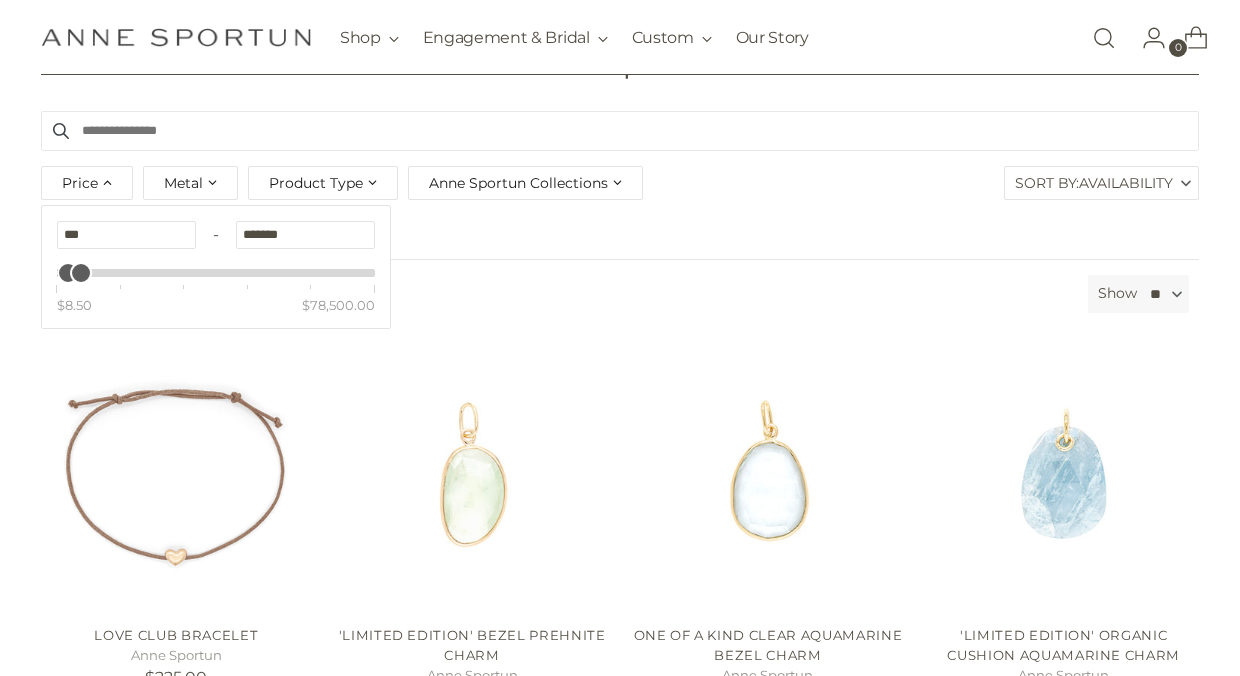 drag, startPoint x: 318, startPoint y: 242, endPoint x: 220, endPoint y: 233, distance: 98.4124 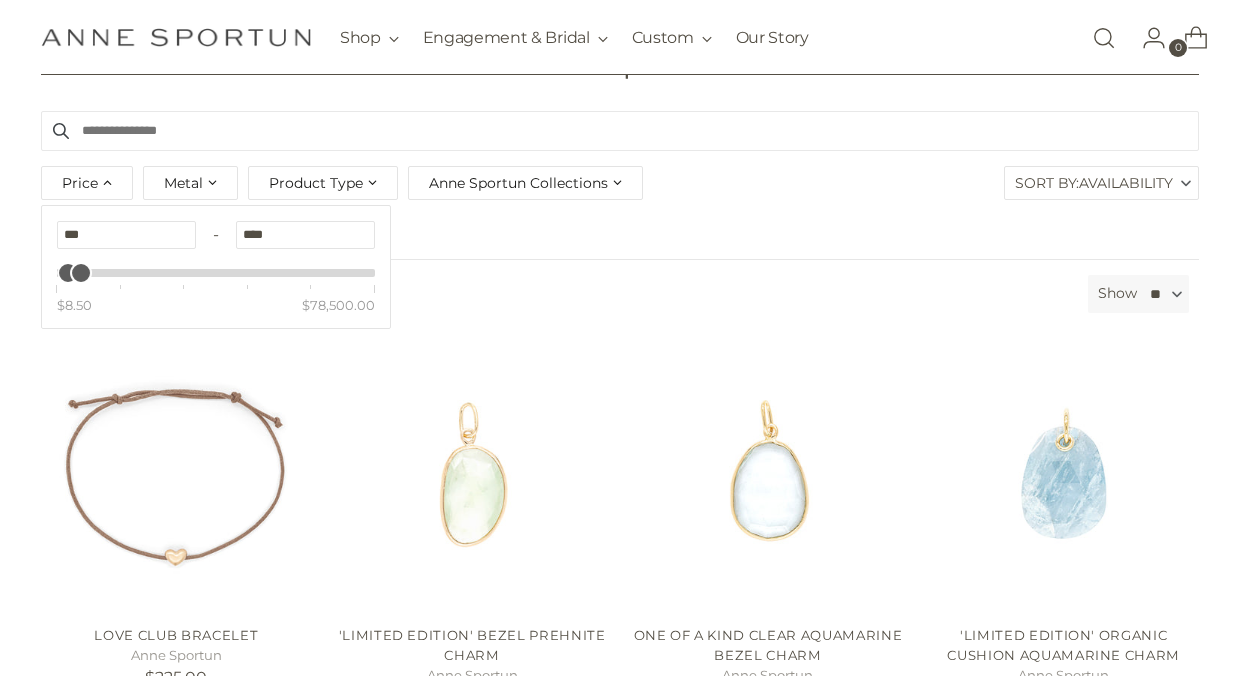 type on "****" 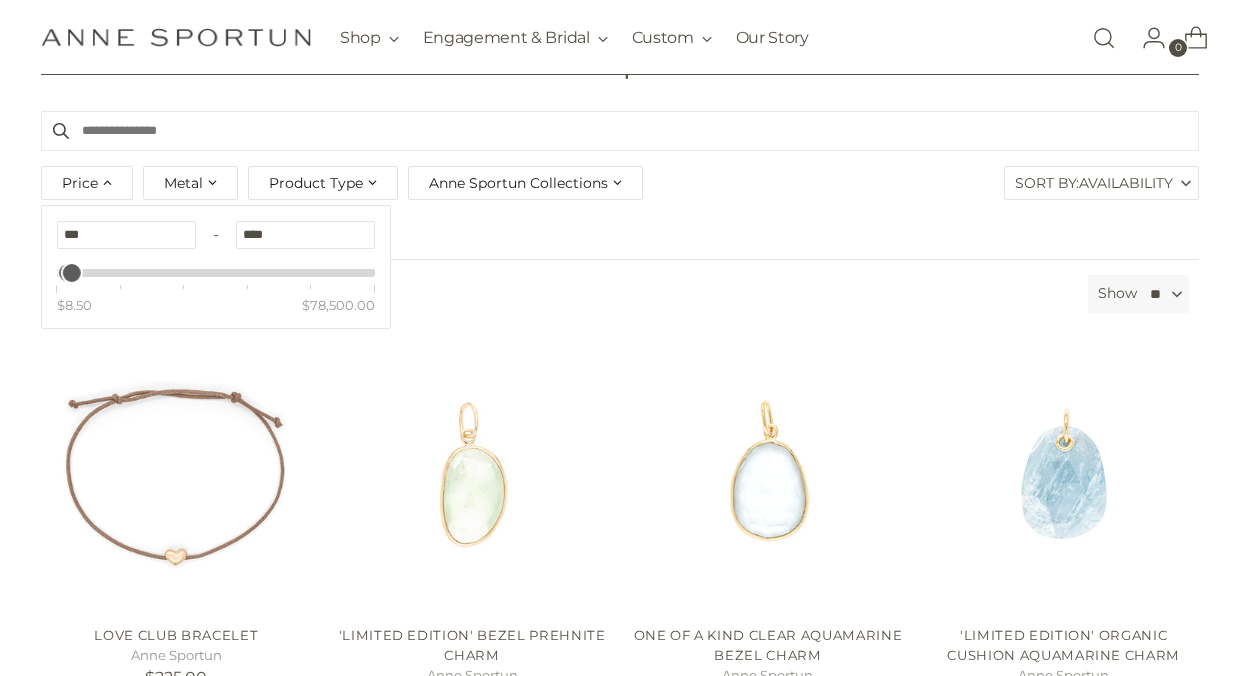 click on "Price
Clear
***
-
****
$8.50 $78,500.00
Metal
14k & 18k Yellow Gold
(8)
14k Rose Gold
(1)
14k White Gold
(136)
14k Yellow Gold
(63)
18k Yellow Gold
(161)
Product Type" at bounding box center [620, 186] 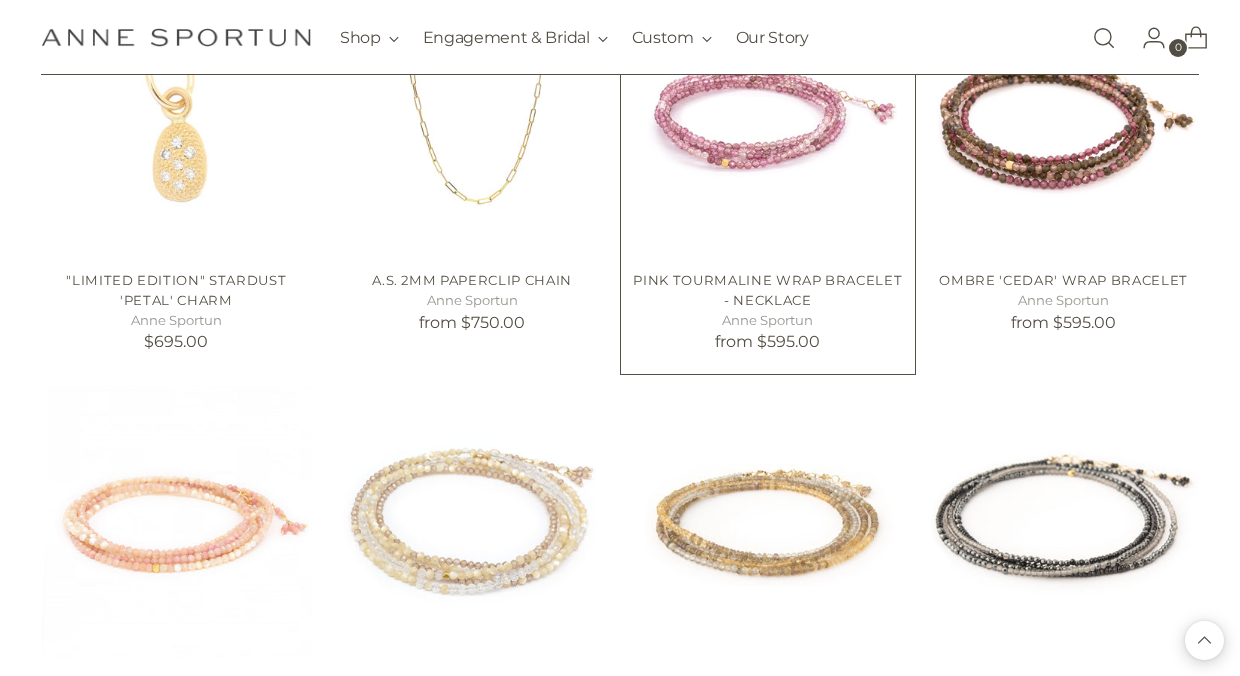 scroll, scrollTop: 4528, scrollLeft: 0, axis: vertical 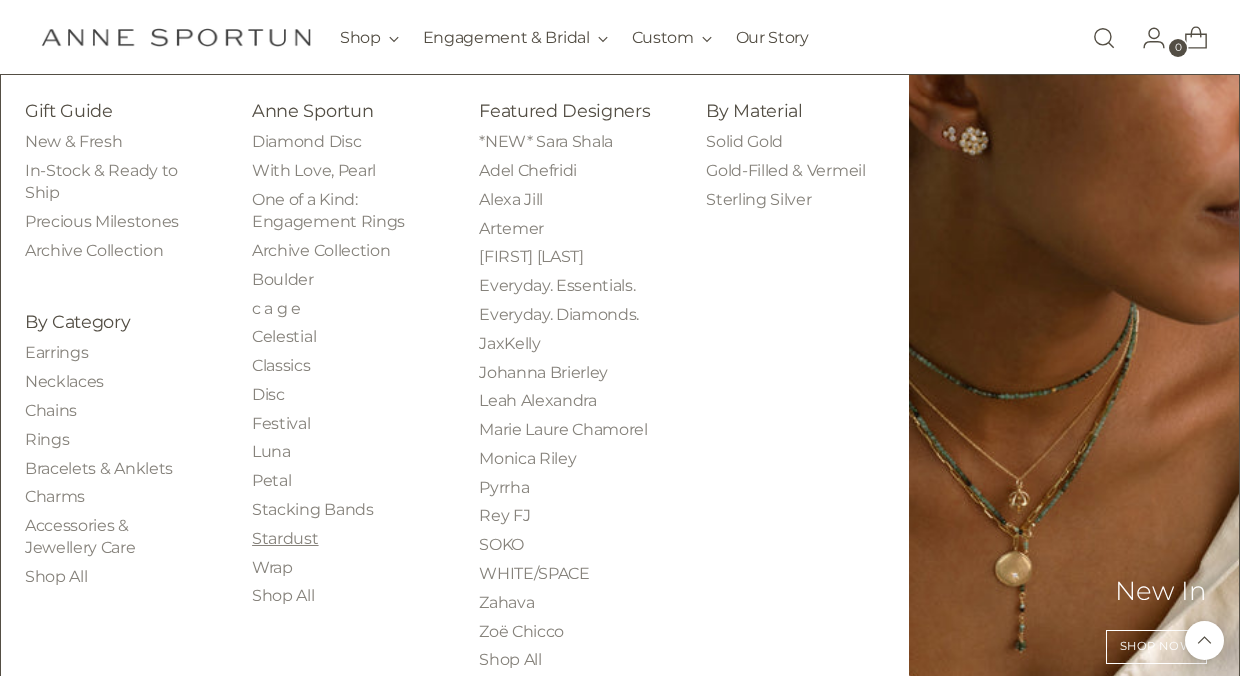 click on "Stardust" at bounding box center [285, 538] 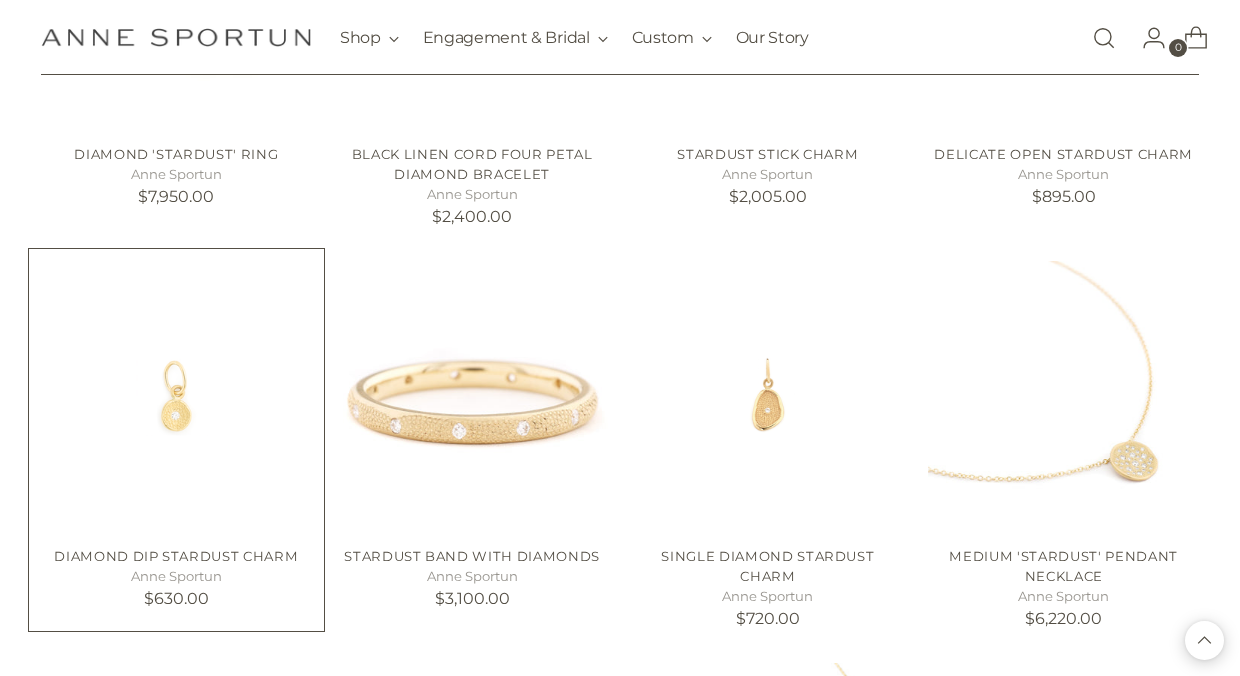 scroll, scrollTop: 1085, scrollLeft: 0, axis: vertical 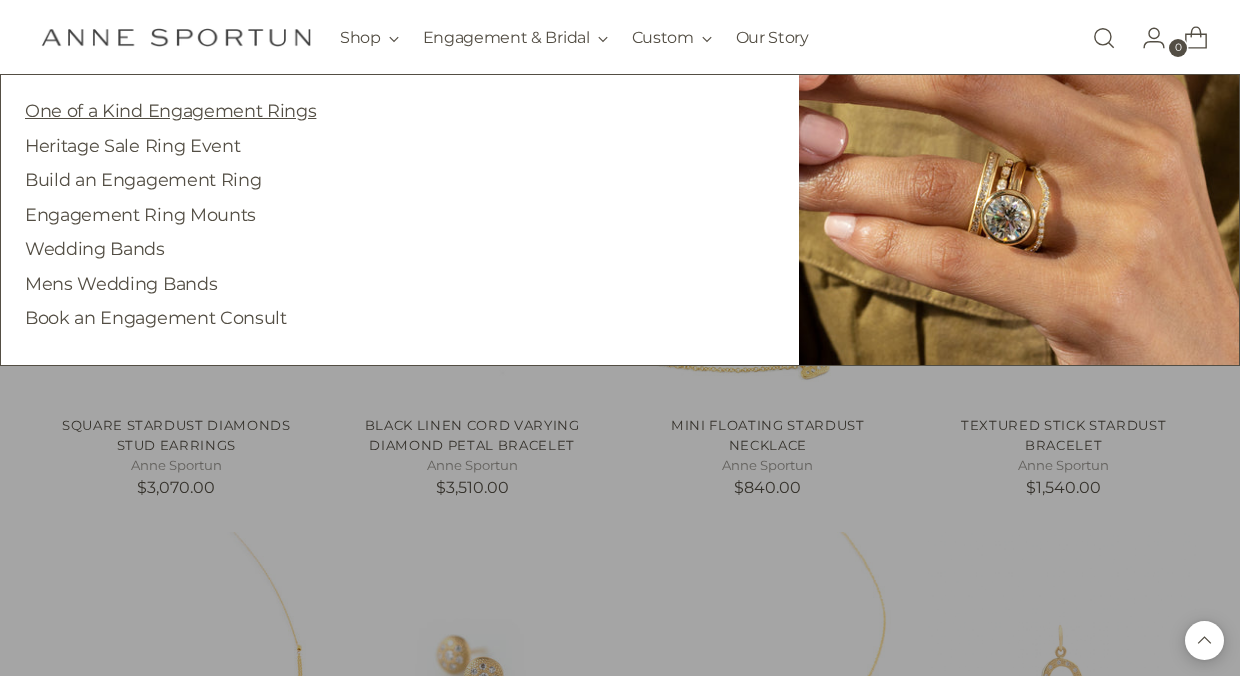 click on "One of a Kind Engagement Rings" at bounding box center (170, 110) 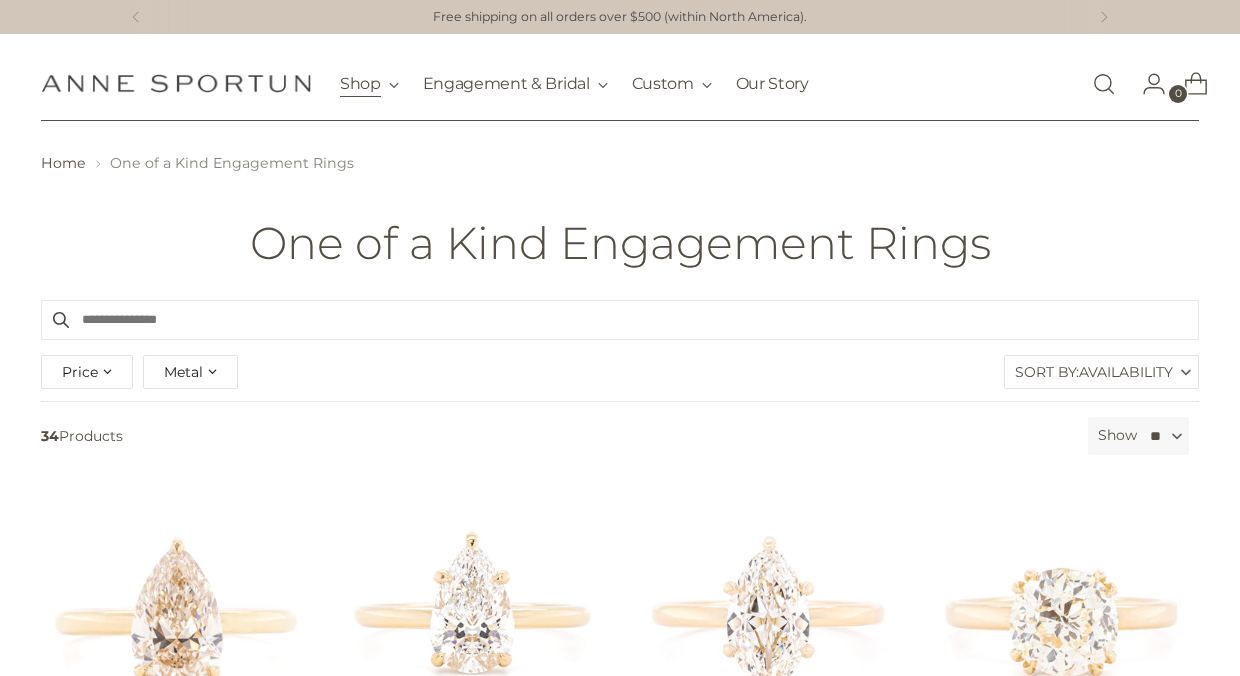 scroll, scrollTop: 0, scrollLeft: 0, axis: both 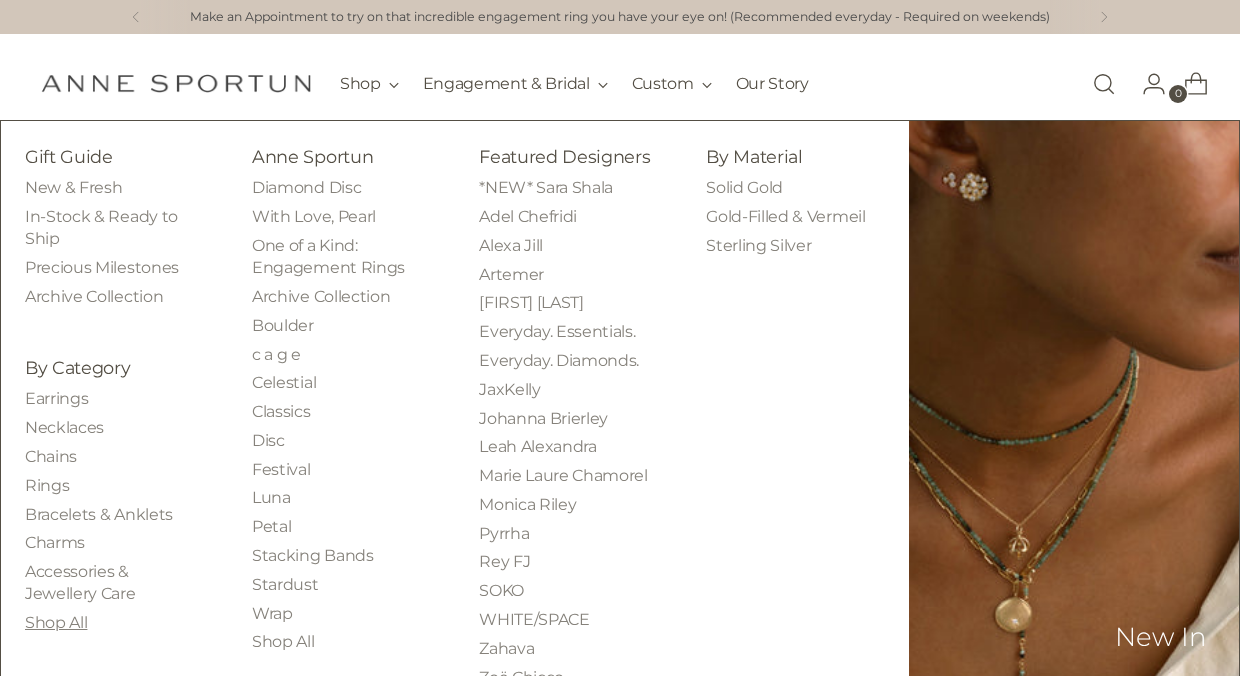 click on "Shop All" at bounding box center (56, 622) 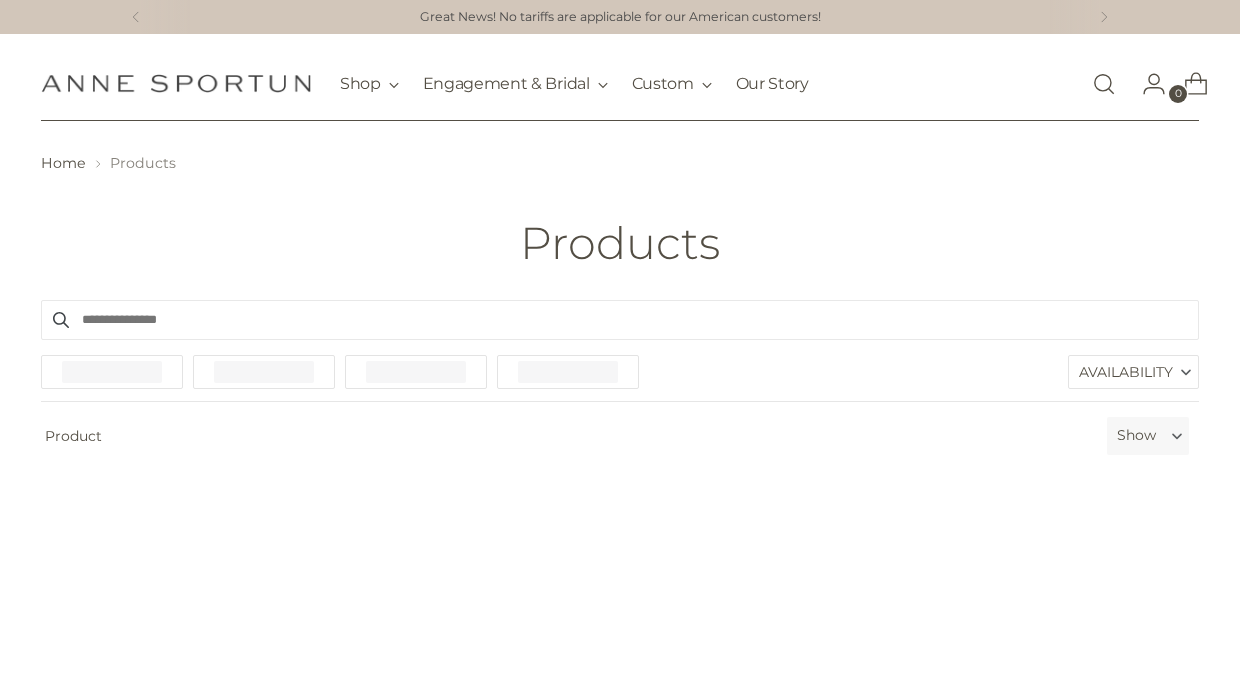 scroll, scrollTop: 0, scrollLeft: 0, axis: both 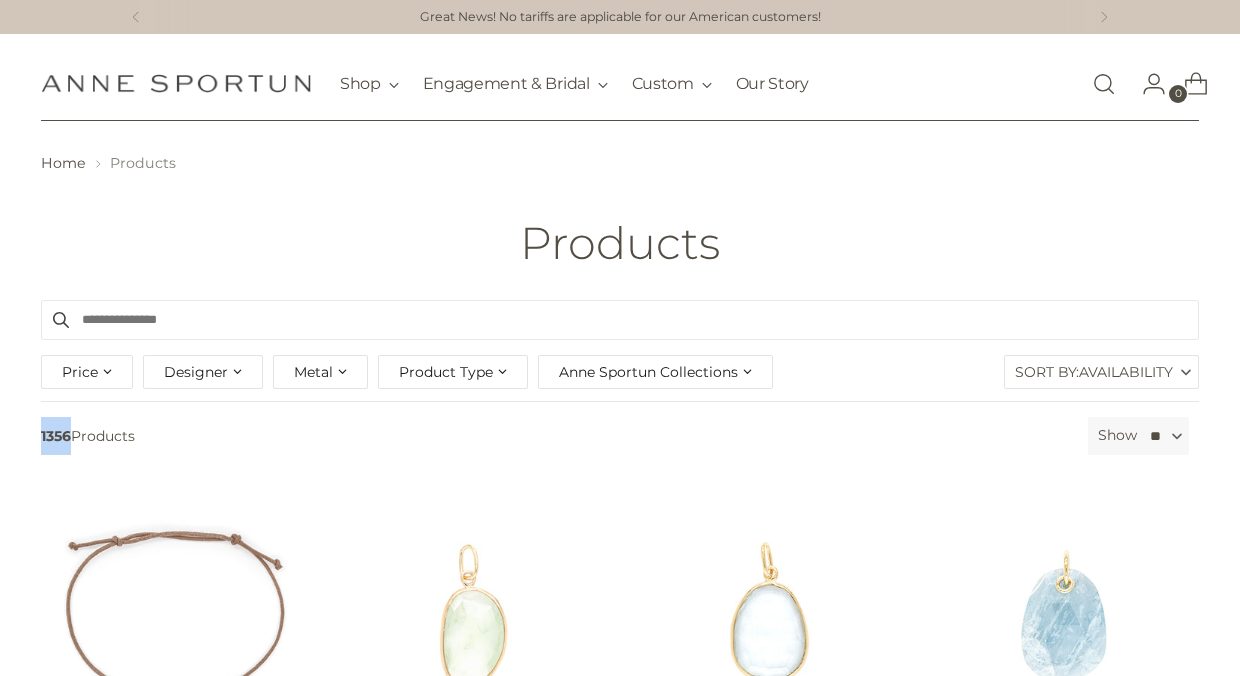 drag, startPoint x: 70, startPoint y: 438, endPoint x: 10, endPoint y: 438, distance: 60 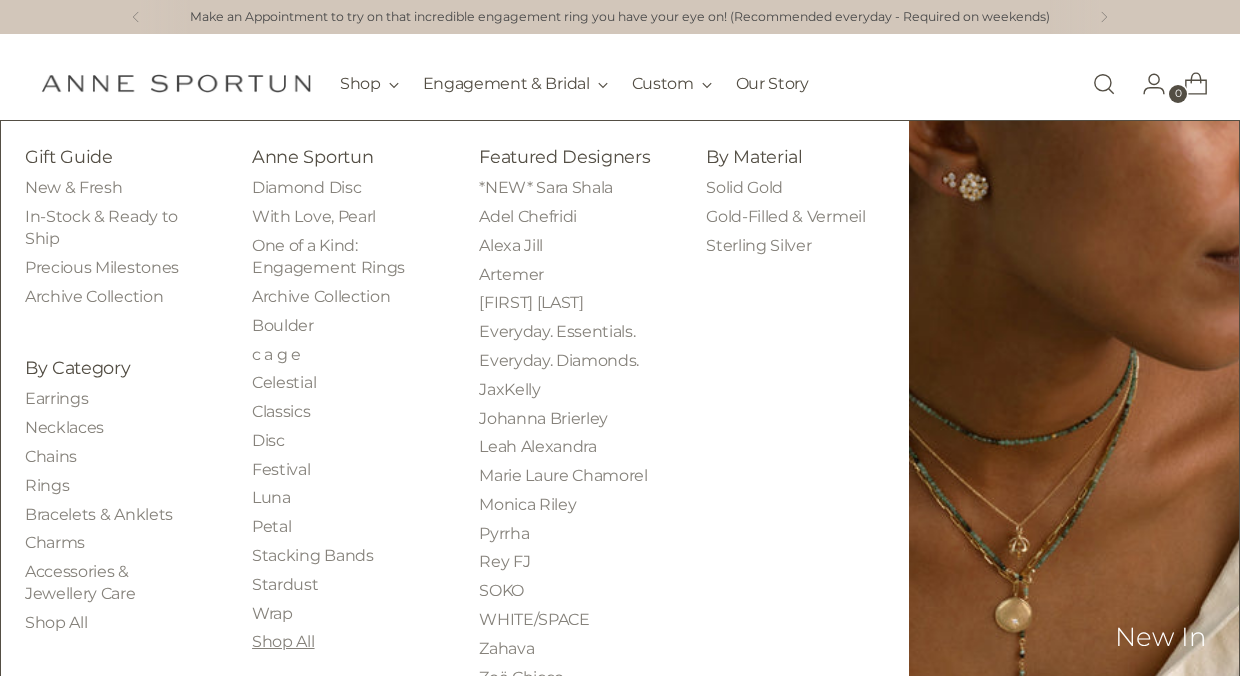 click on "Shop All" at bounding box center (283, 641) 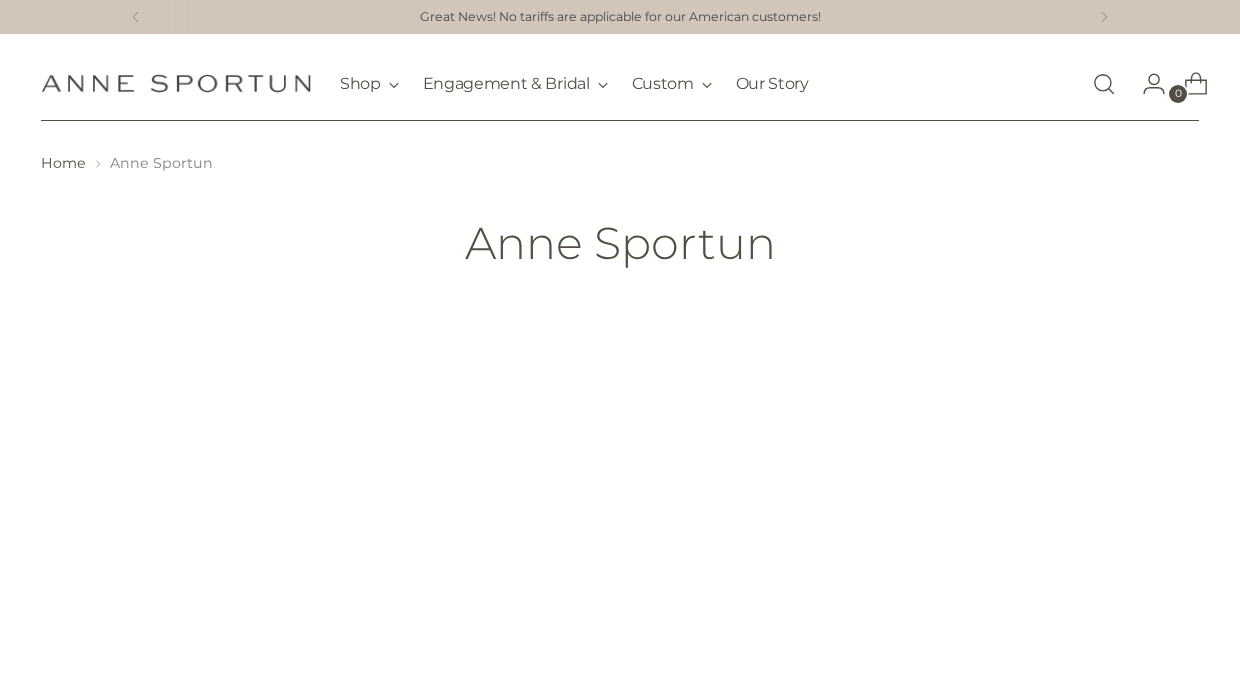 scroll, scrollTop: 0, scrollLeft: 0, axis: both 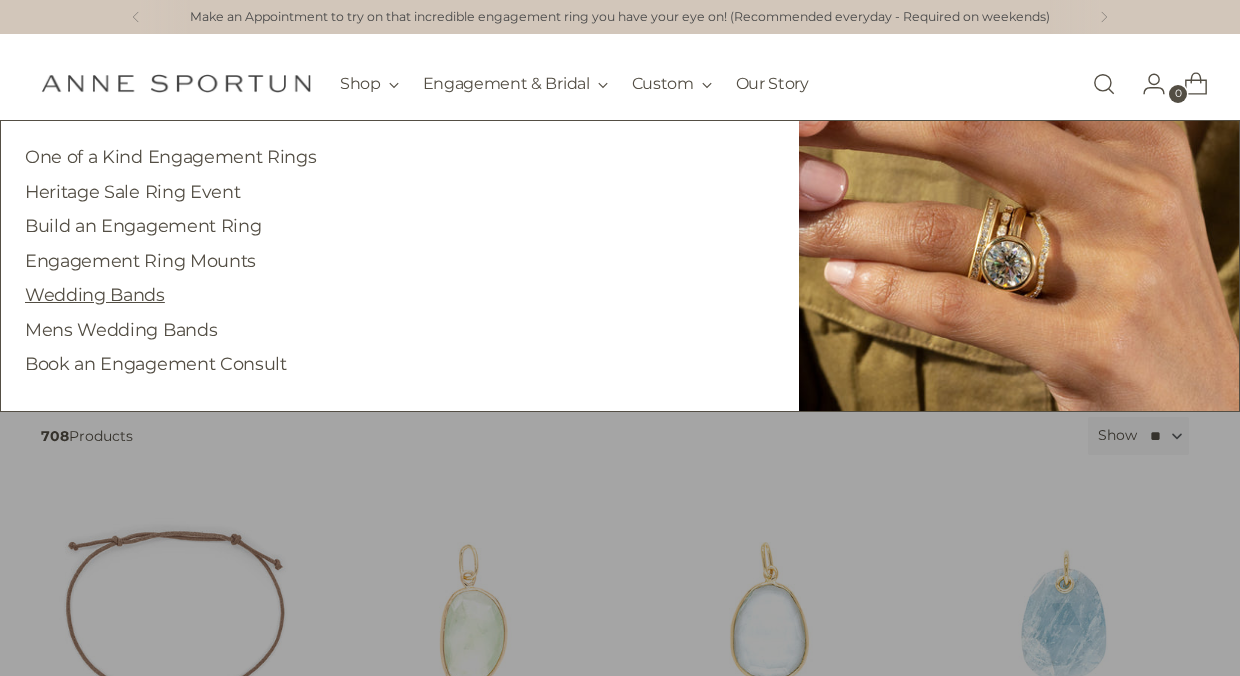 click on "Wedding Bands" at bounding box center [95, 294] 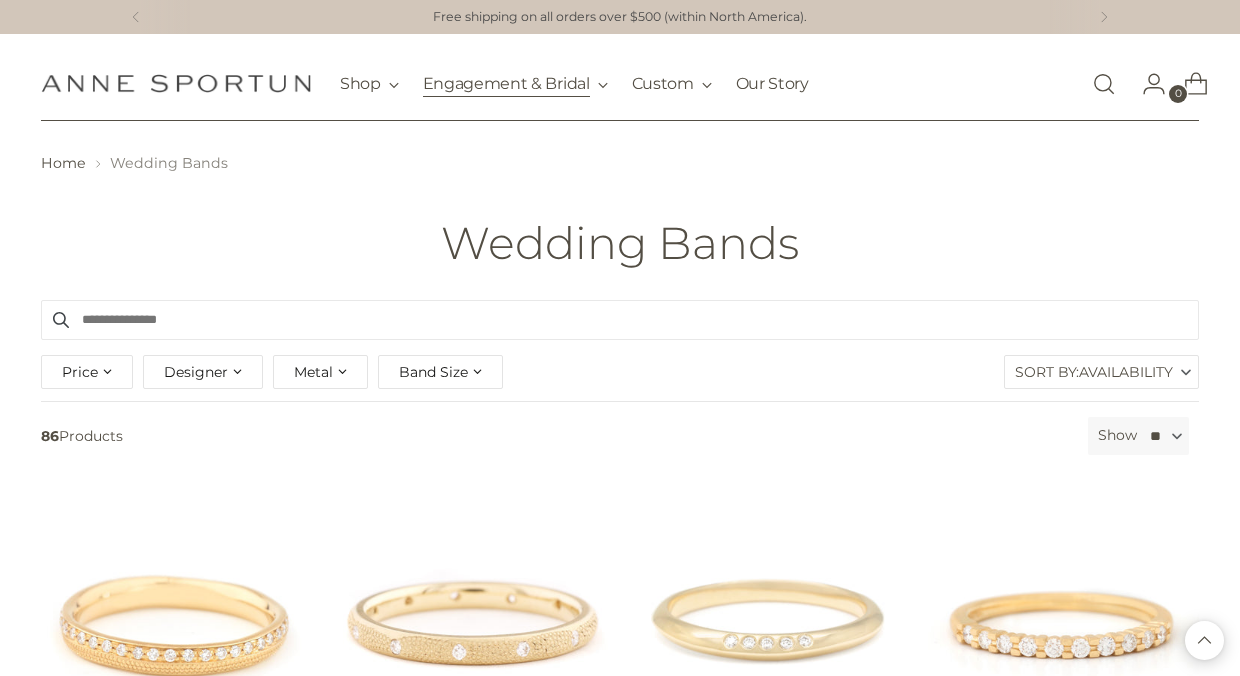 scroll, scrollTop: 0, scrollLeft: 0, axis: both 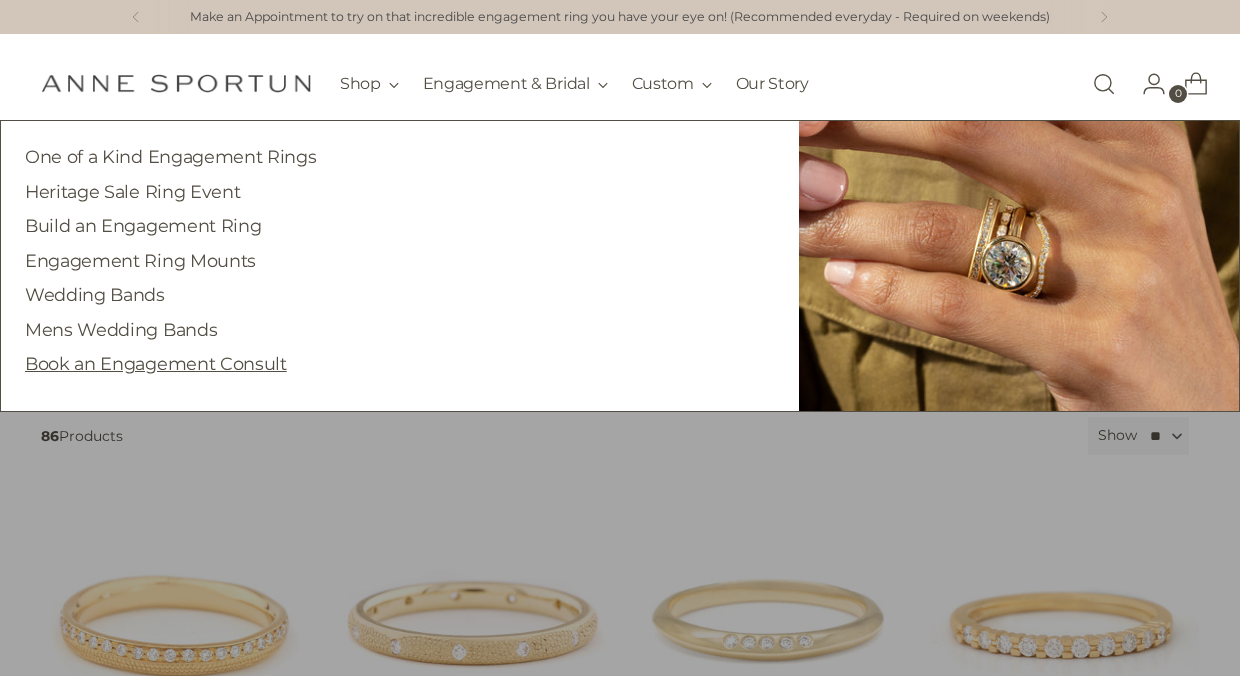 click on "Book an Engagement Consult" at bounding box center [156, 363] 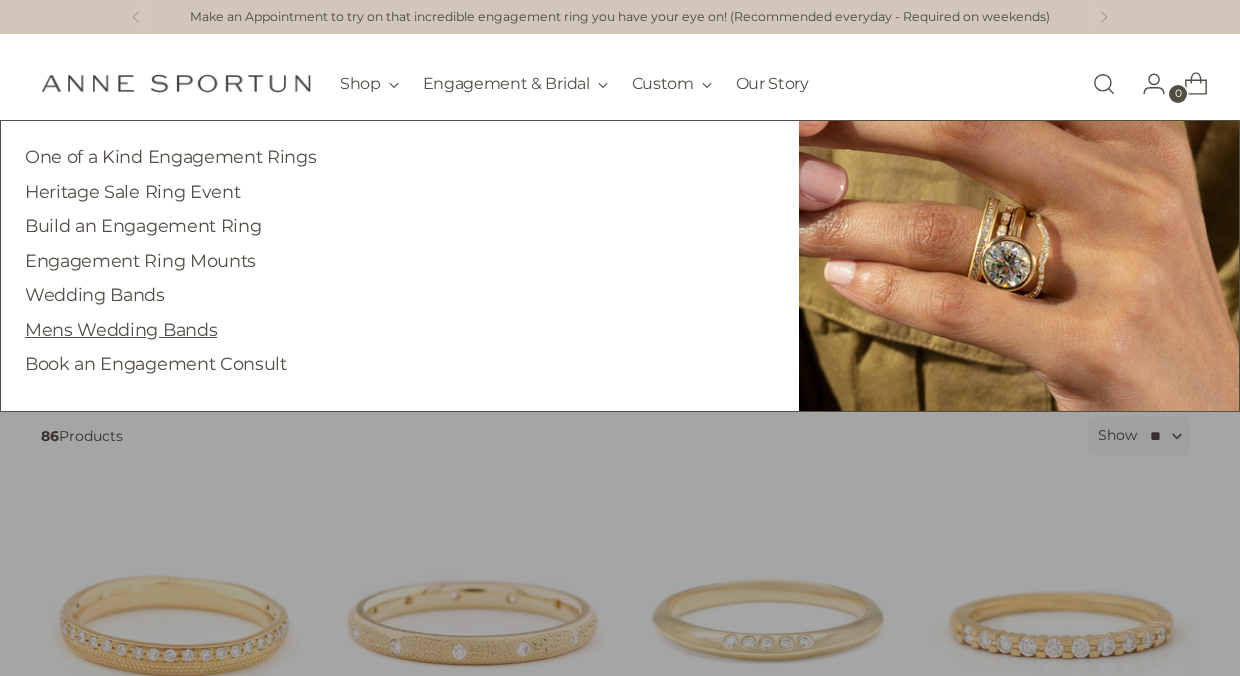 click on "Mens Wedding Bands" at bounding box center (121, 329) 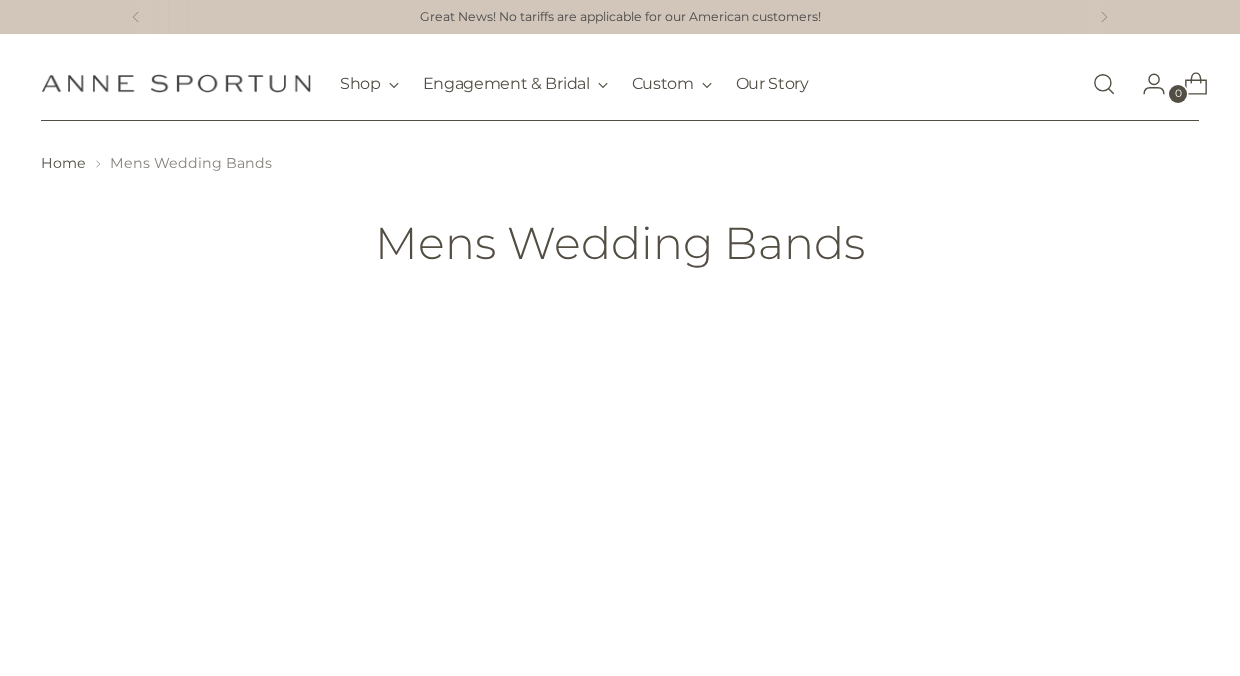 scroll, scrollTop: 0, scrollLeft: 0, axis: both 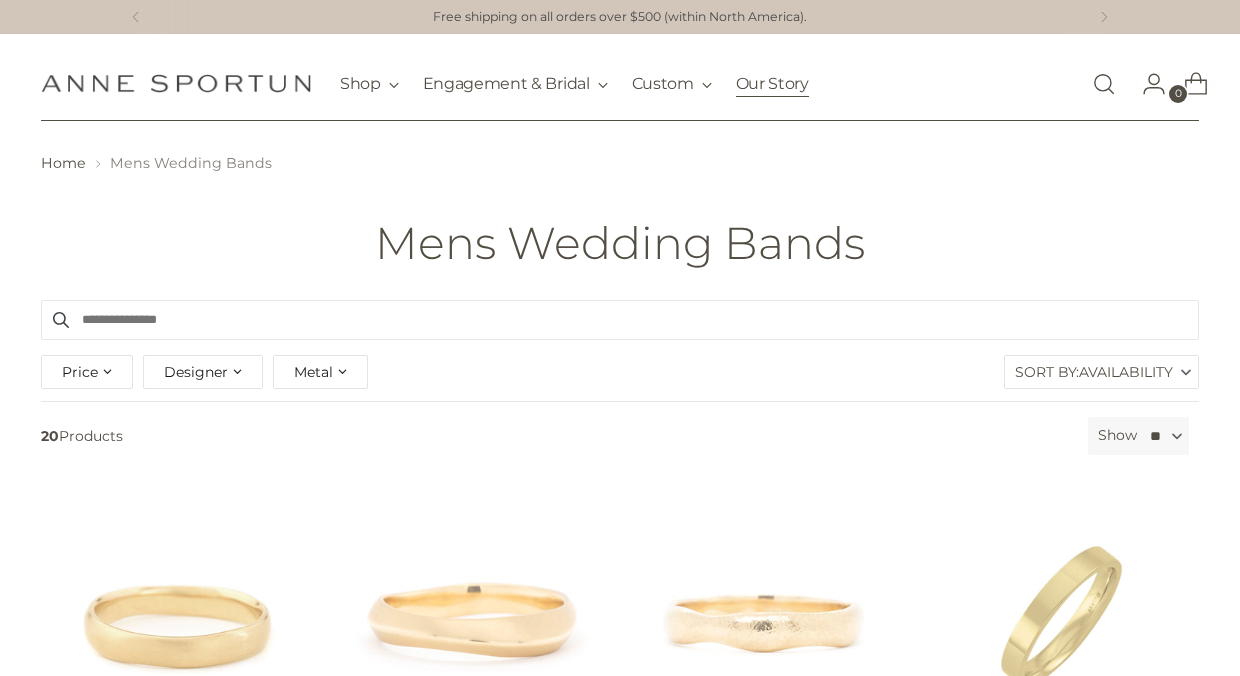 click on "Our Story" at bounding box center [772, 84] 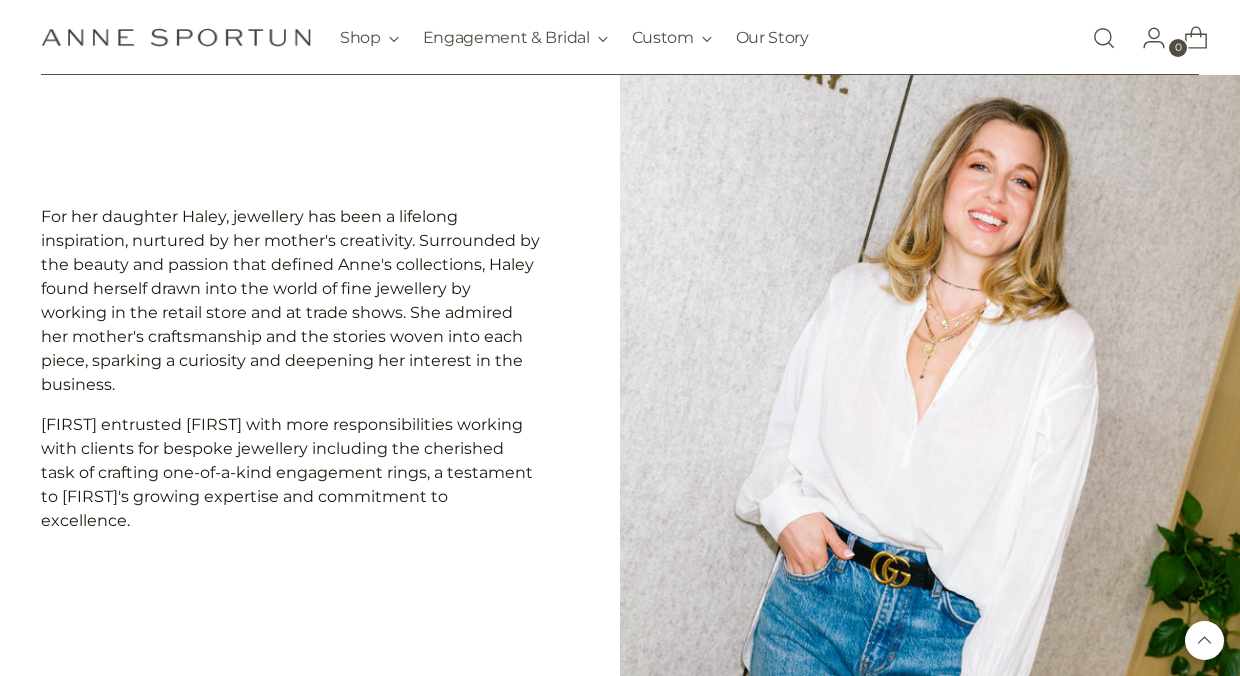 scroll, scrollTop: 800, scrollLeft: 0, axis: vertical 